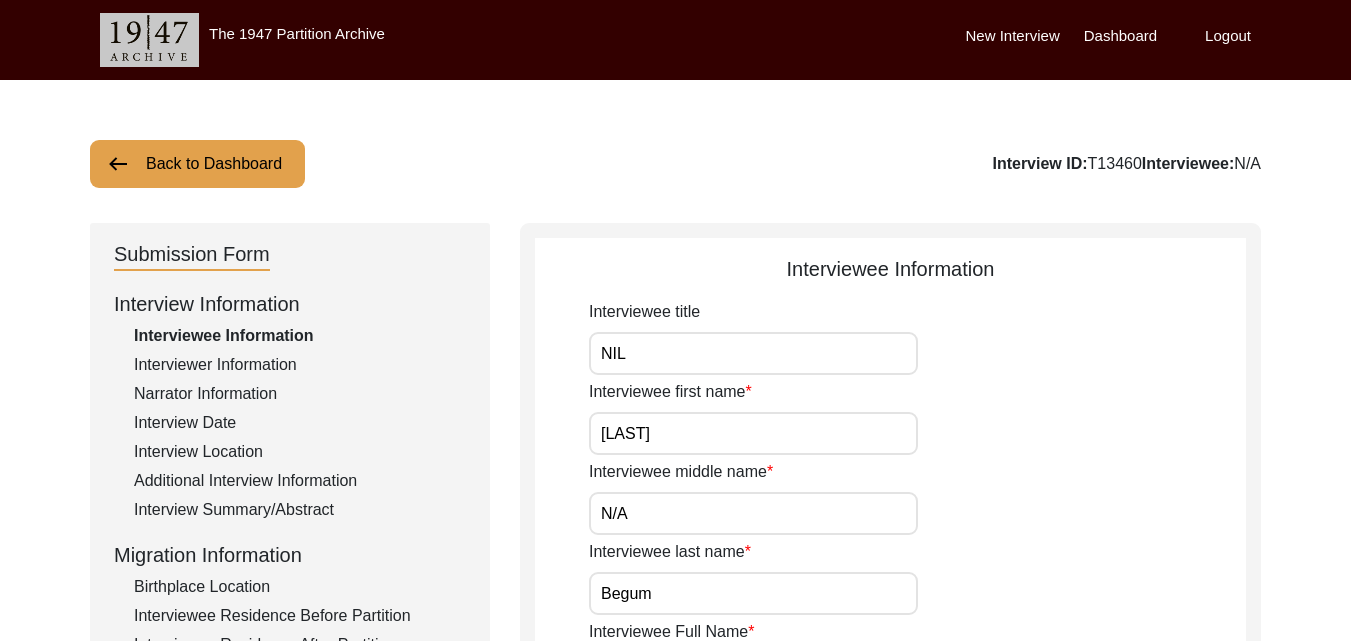 scroll, scrollTop: 880, scrollLeft: 0, axis: vertical 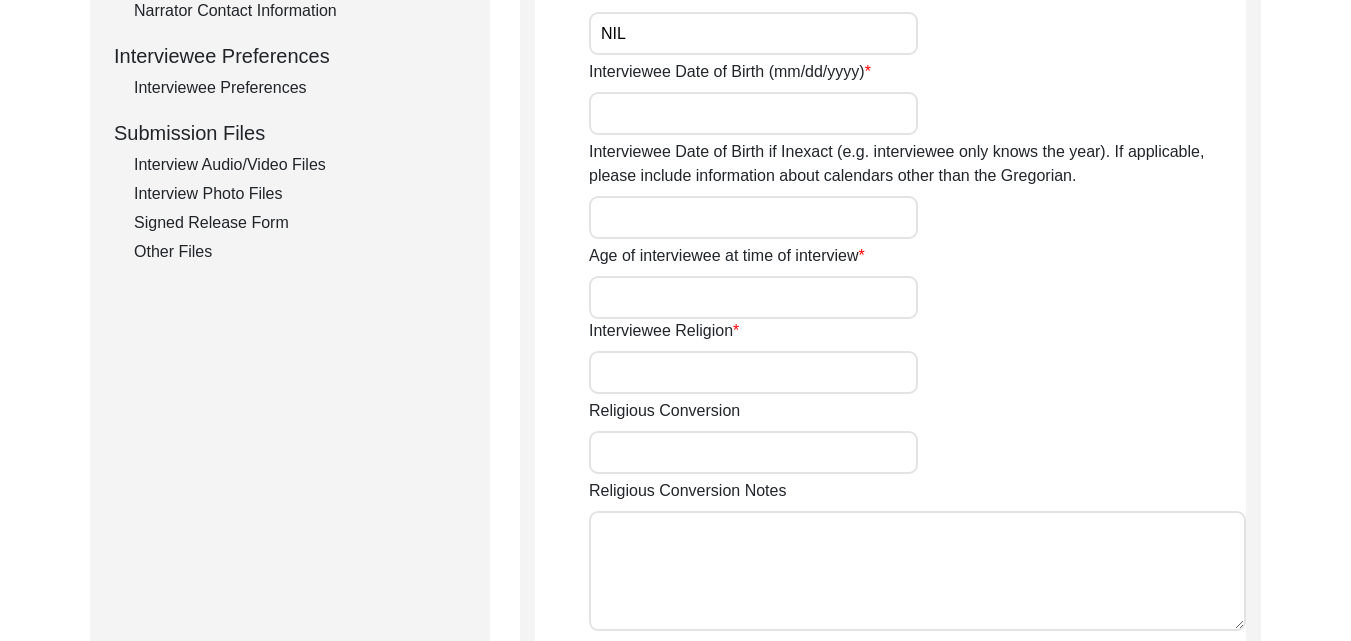 click on "Interviewee Date of Birth (mm/dd/yyyy)" at bounding box center [753, 113] 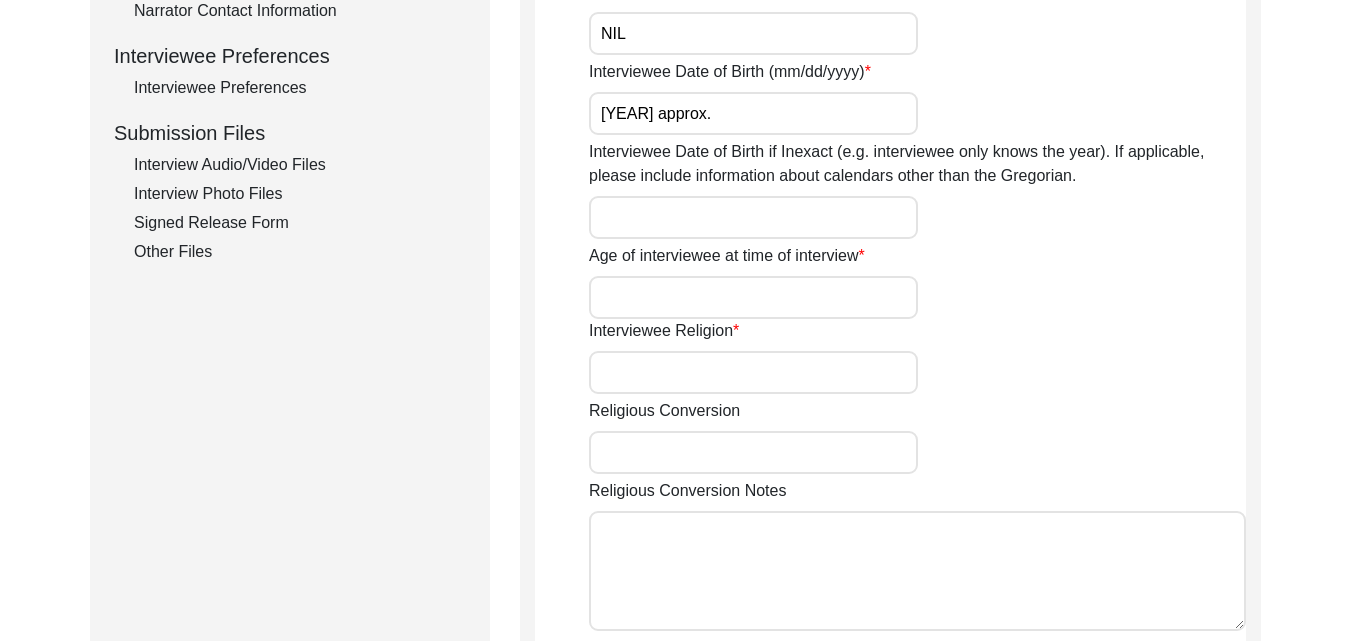 click on "Interviewee Date of Birth if Inexact (e.g. interviewee only knows the year). If applicable, please include information about calendars other than the Gregorian." at bounding box center (753, 217) 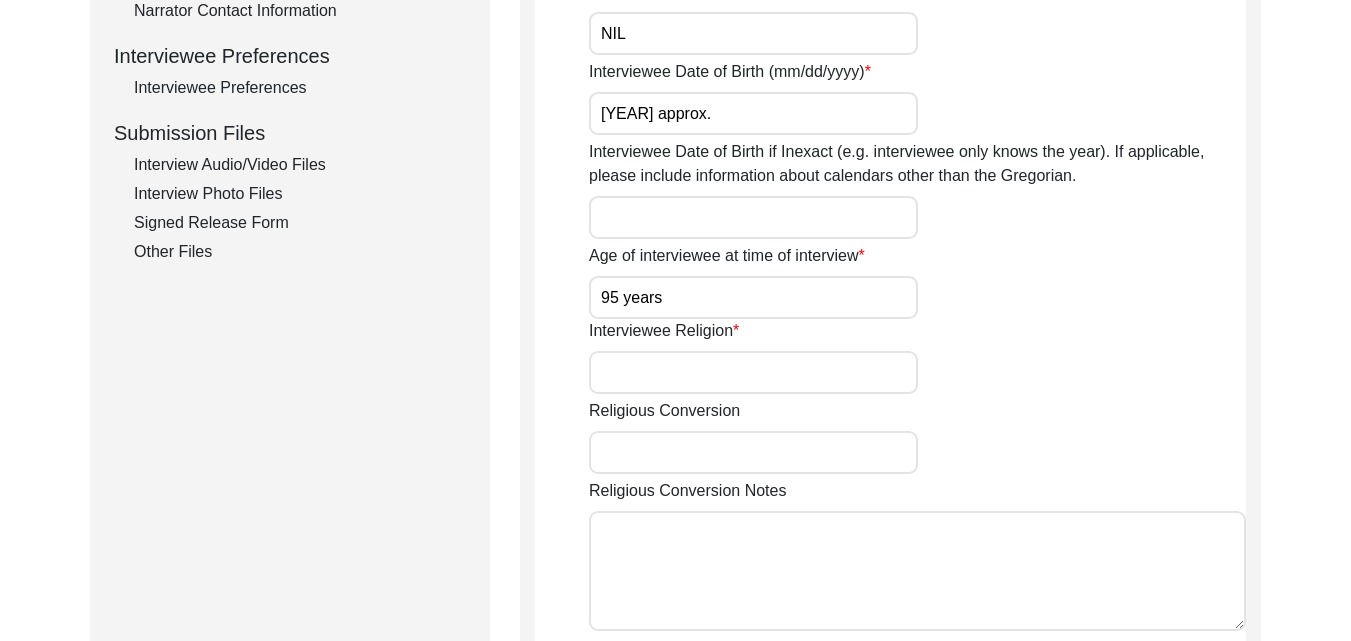 click on "Interviewee Religion" at bounding box center [753, 372] 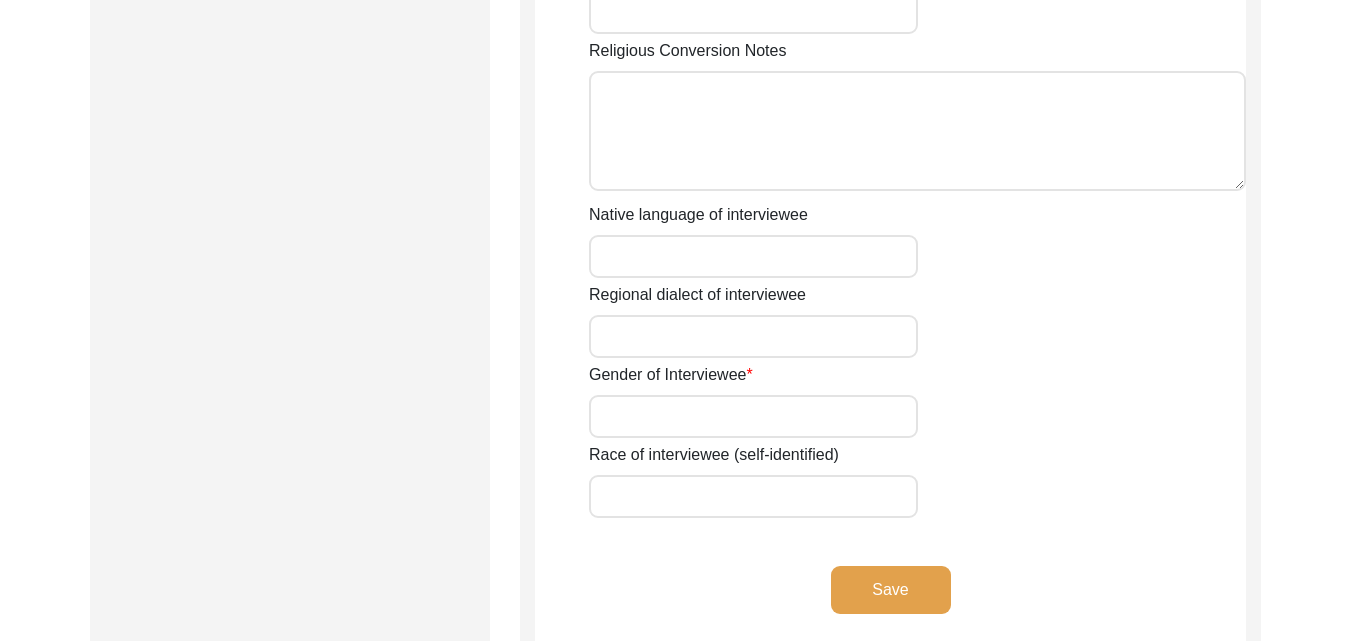 scroll, scrollTop: 1334, scrollLeft: 0, axis: vertical 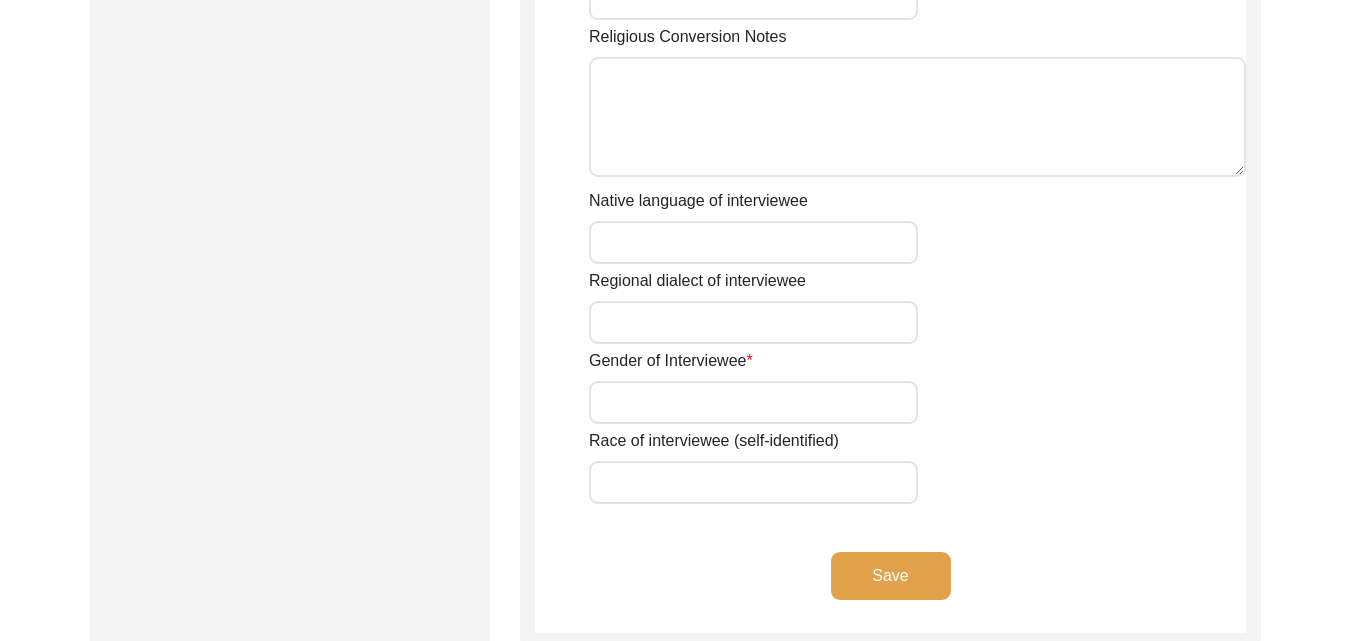 type on "Islam" 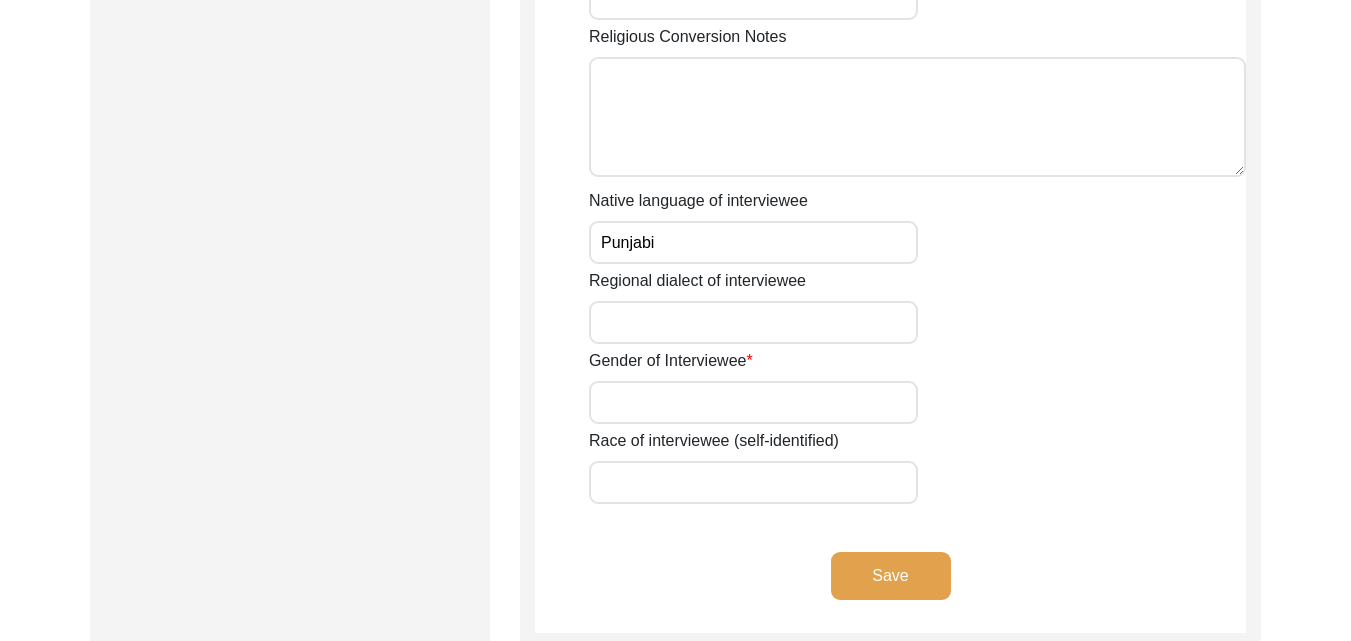 click on "Regional dialect of interviewee" at bounding box center (753, 322) 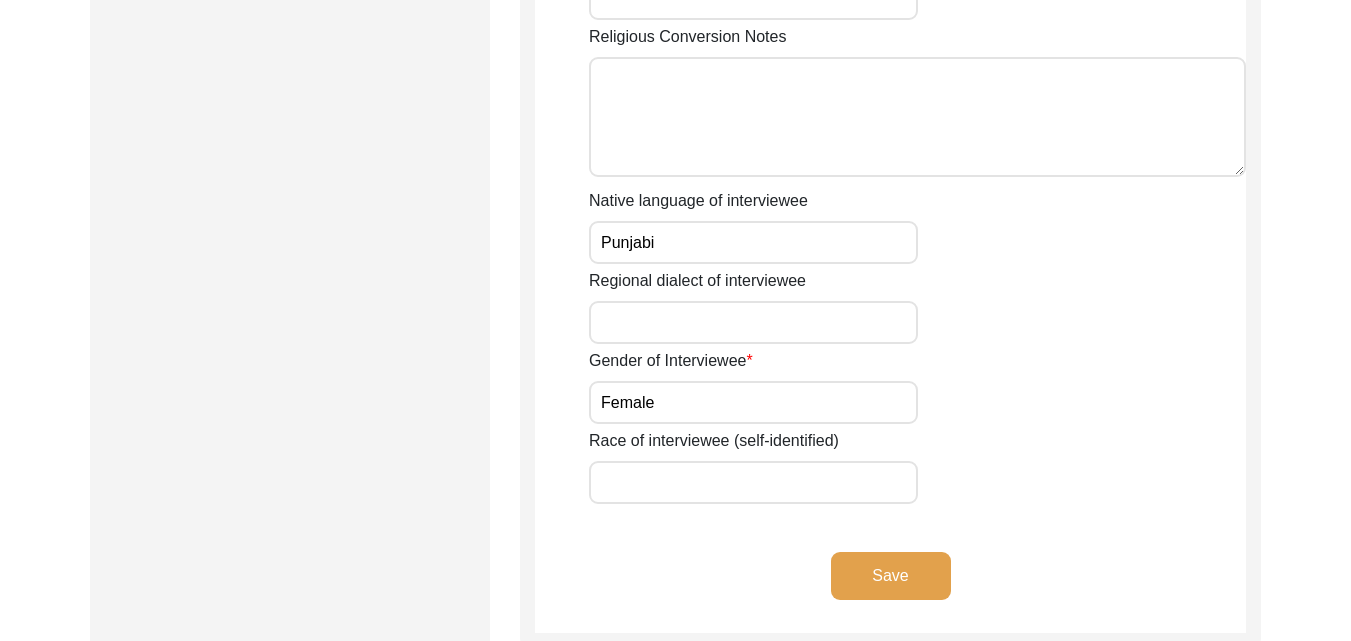 click on "Regional dialect of interviewee" at bounding box center [753, 322] 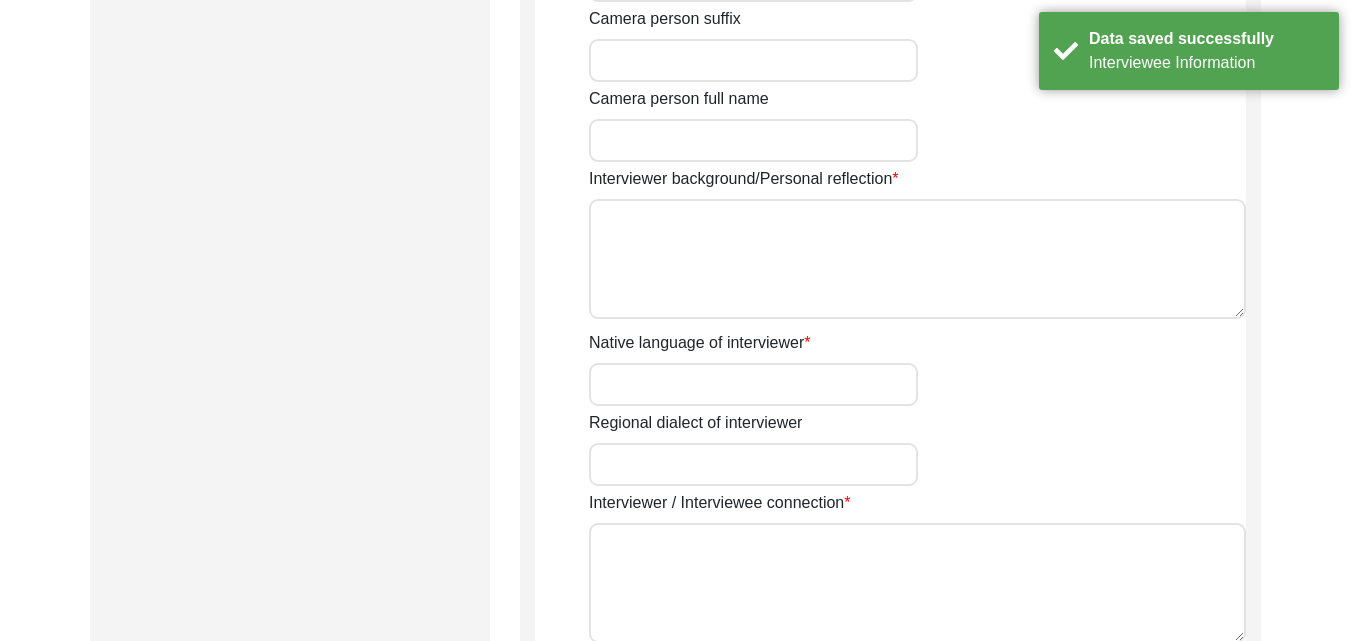 scroll, scrollTop: 774, scrollLeft: 0, axis: vertical 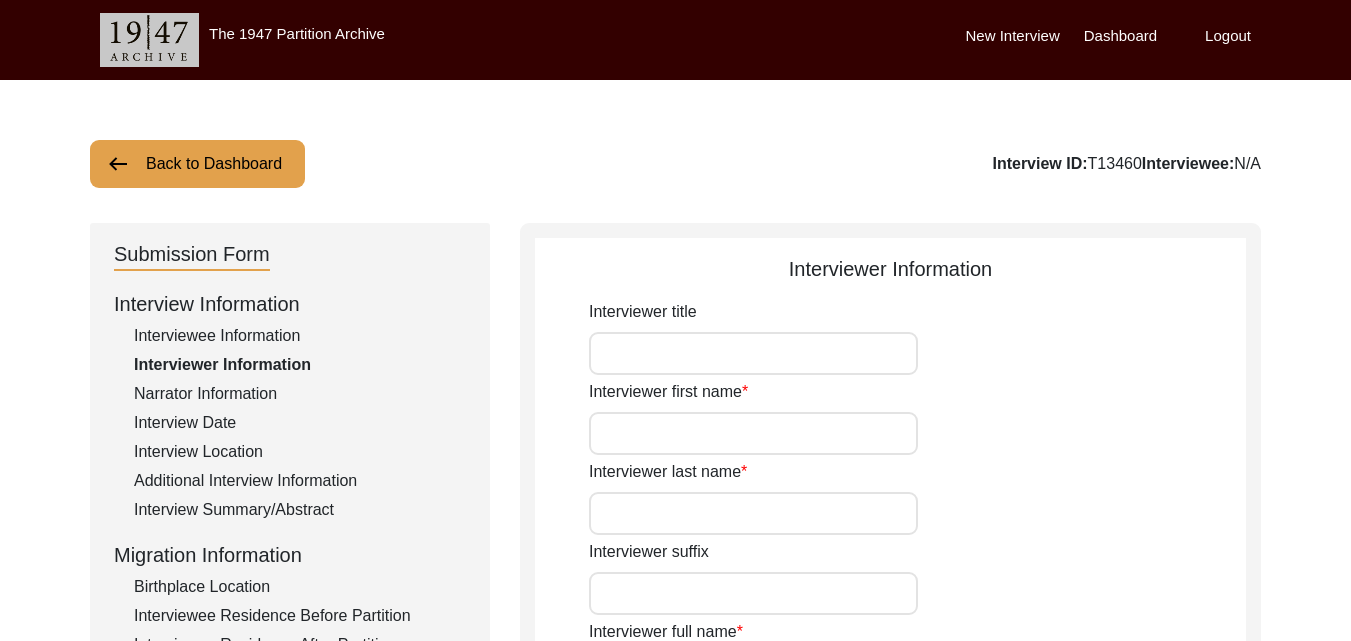 click on "Interviewer first name" at bounding box center (753, 433) 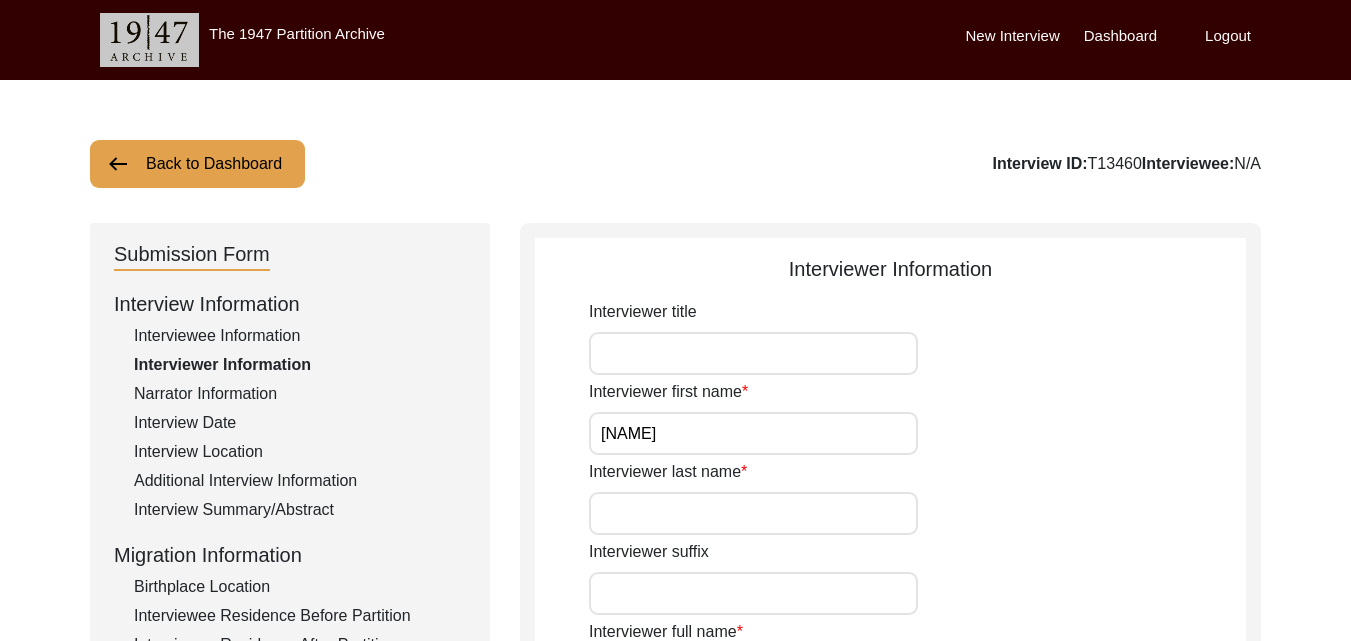 type on "[LAST]" 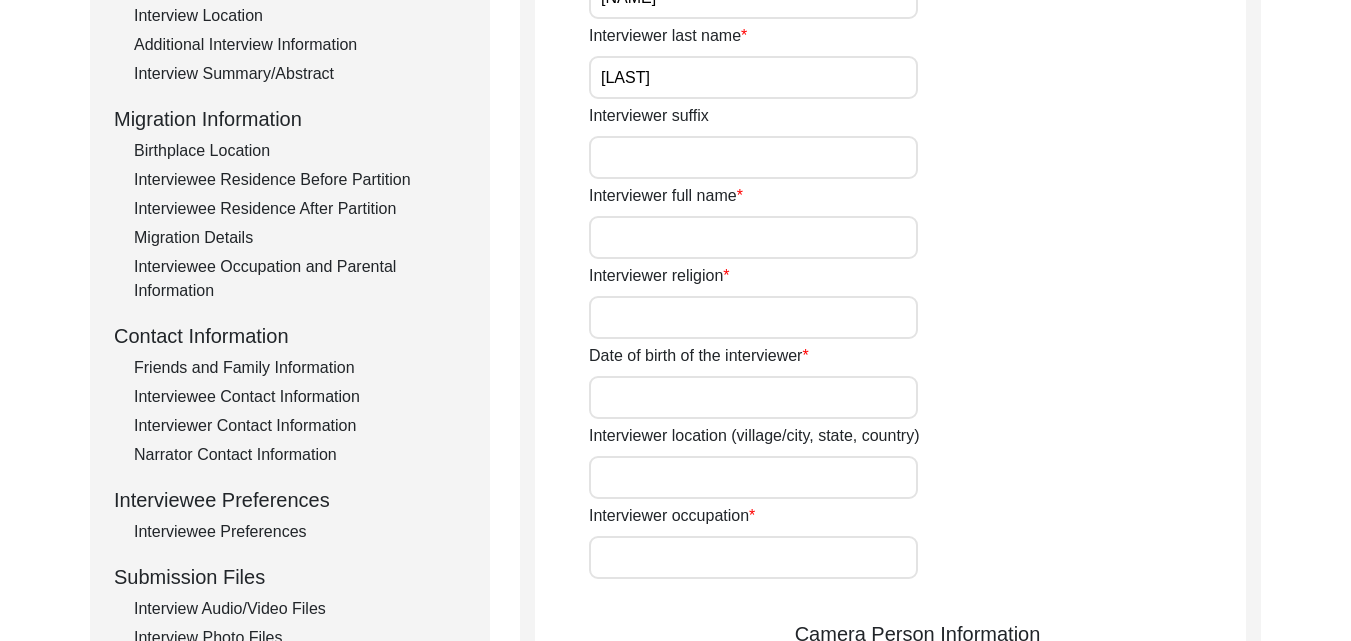 scroll, scrollTop: 480, scrollLeft: 0, axis: vertical 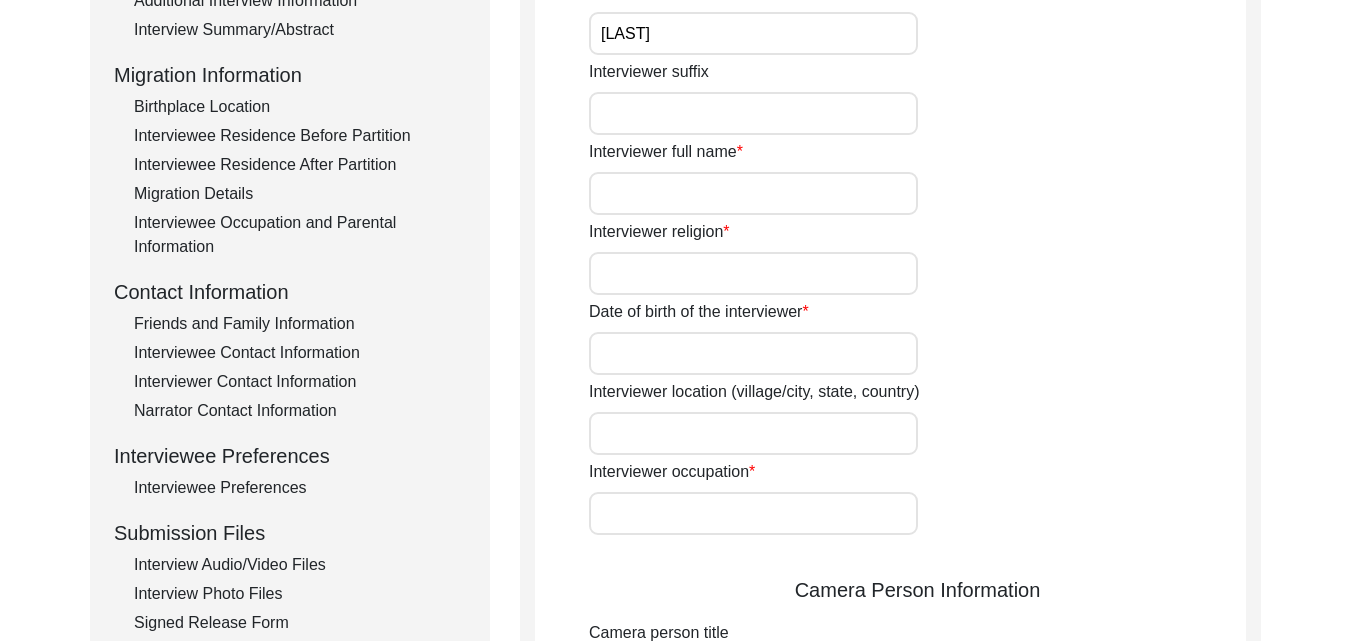 click on "Interviewer full name" at bounding box center [753, 193] 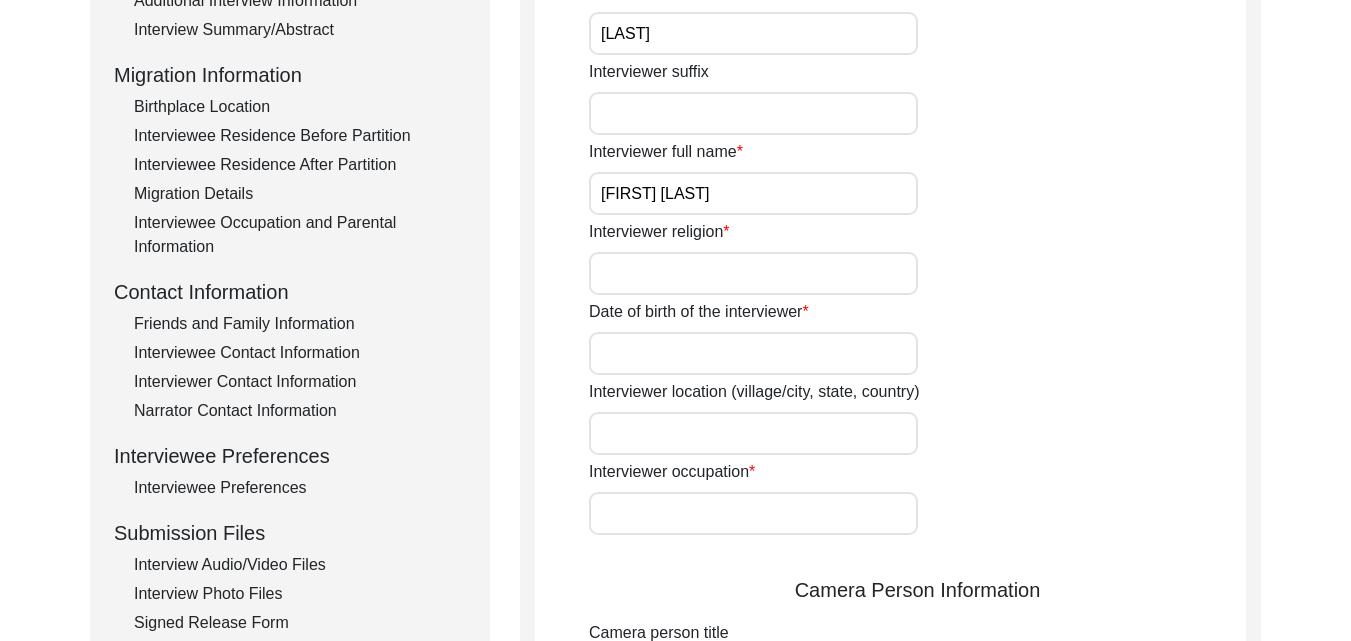 type on "[CITY]" 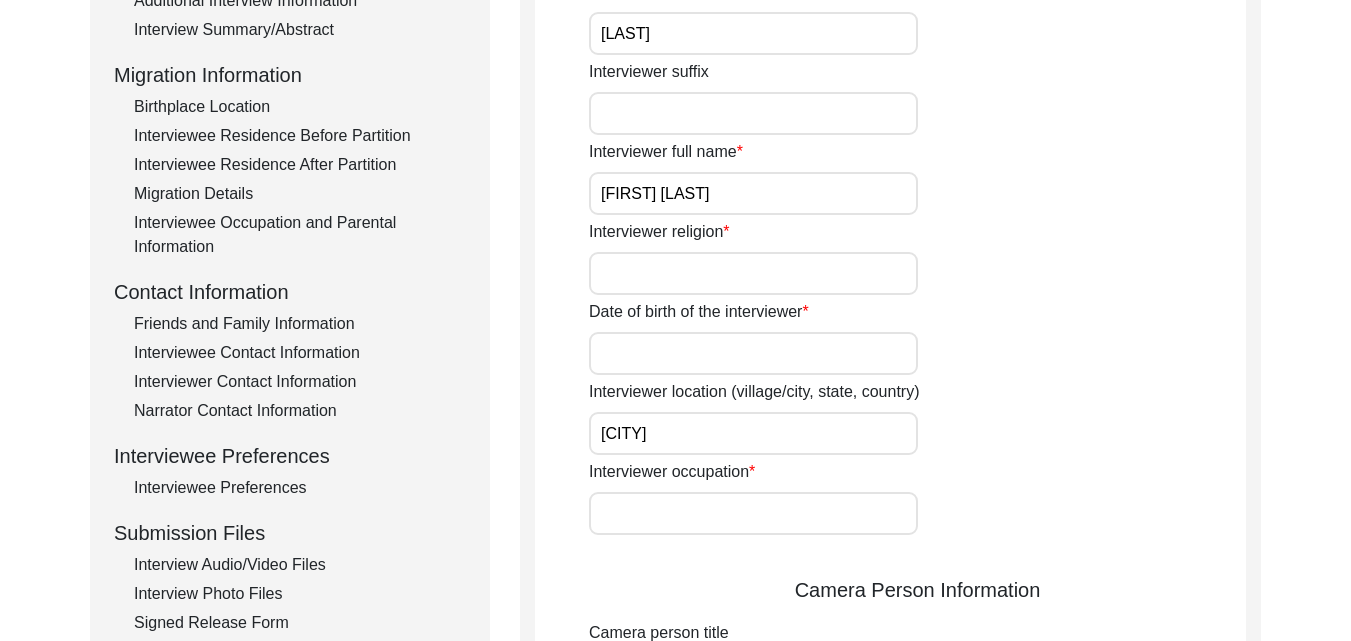click on "Date of birth of the interviewer" at bounding box center (753, 353) 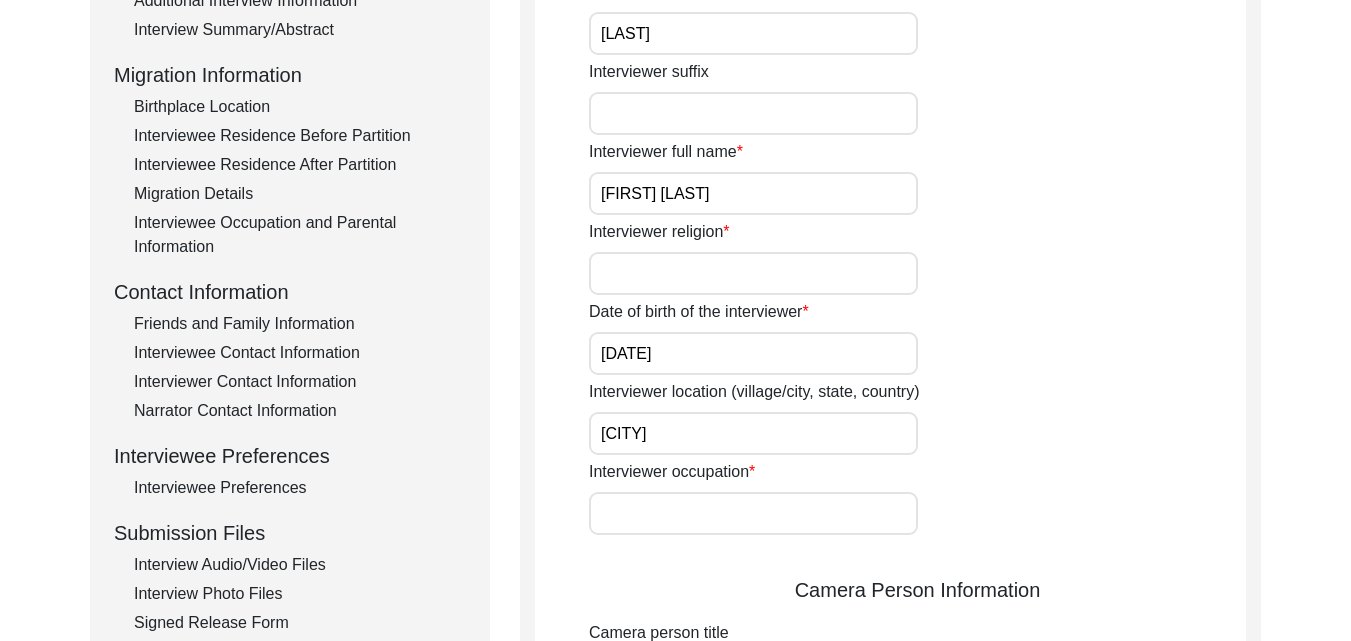 click on "[CITY]" at bounding box center [753, 433] 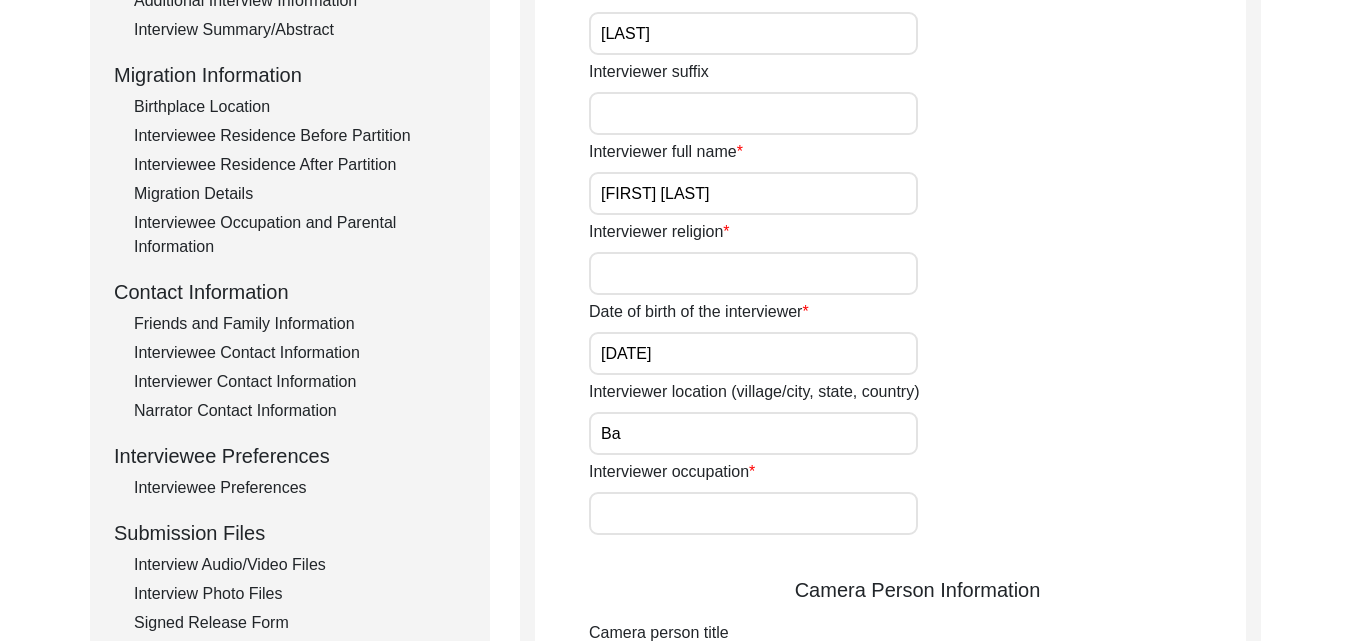 type on "B" 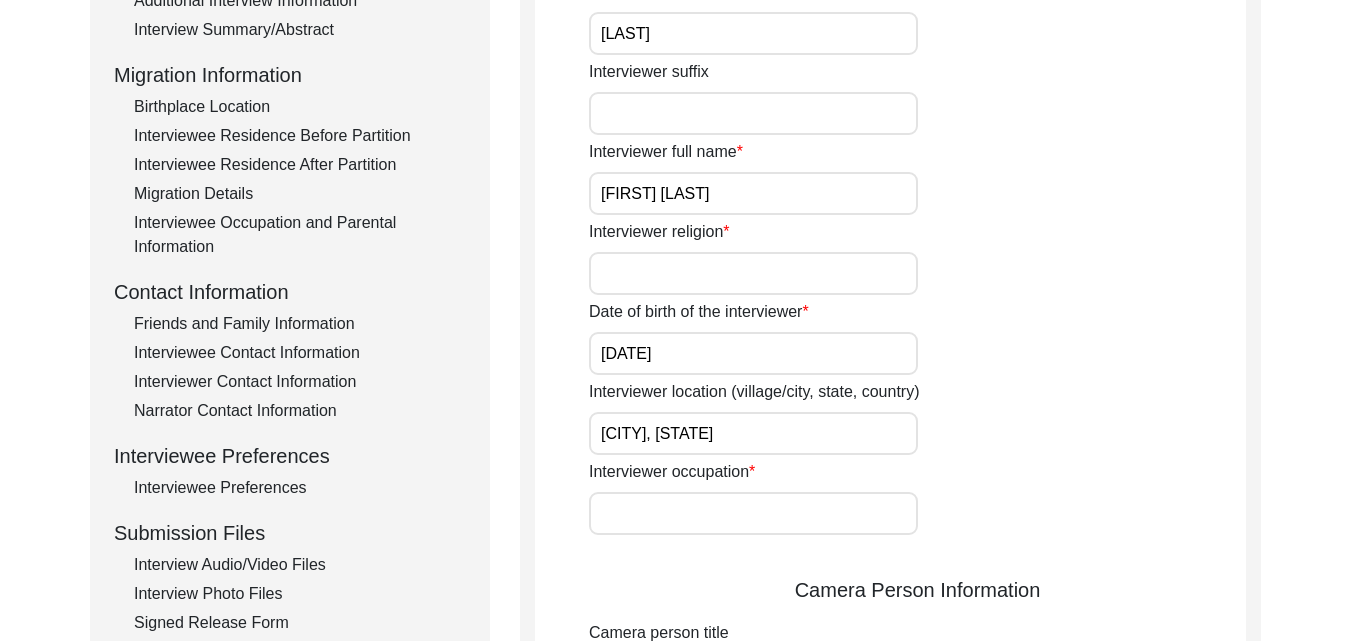 type on "[CITY], [CITY], [COUNTRY]" 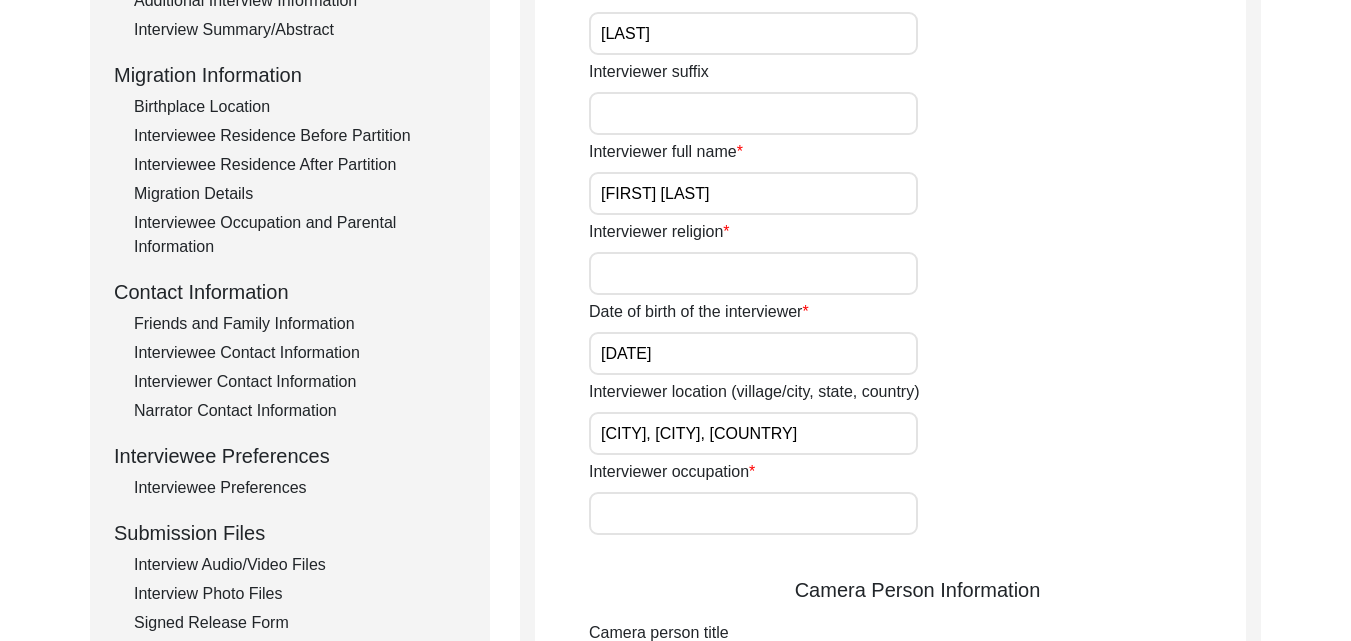 click on "Interviewer occupation" at bounding box center [753, 513] 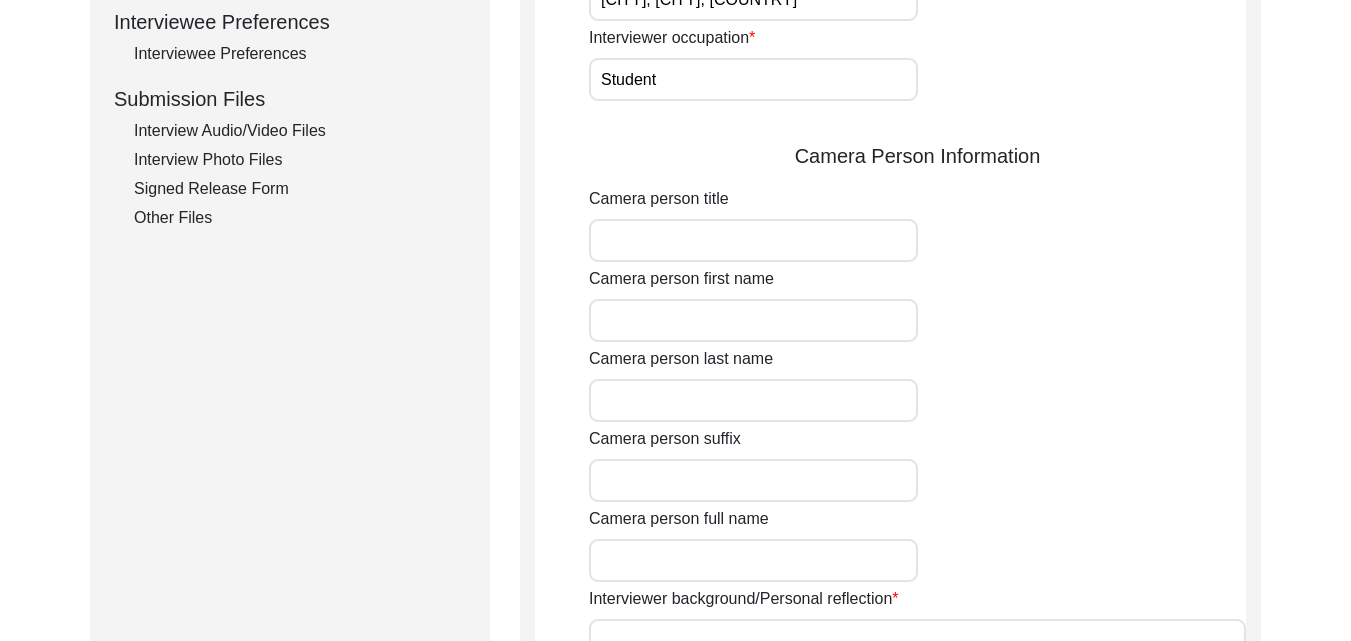 scroll, scrollTop: 920, scrollLeft: 0, axis: vertical 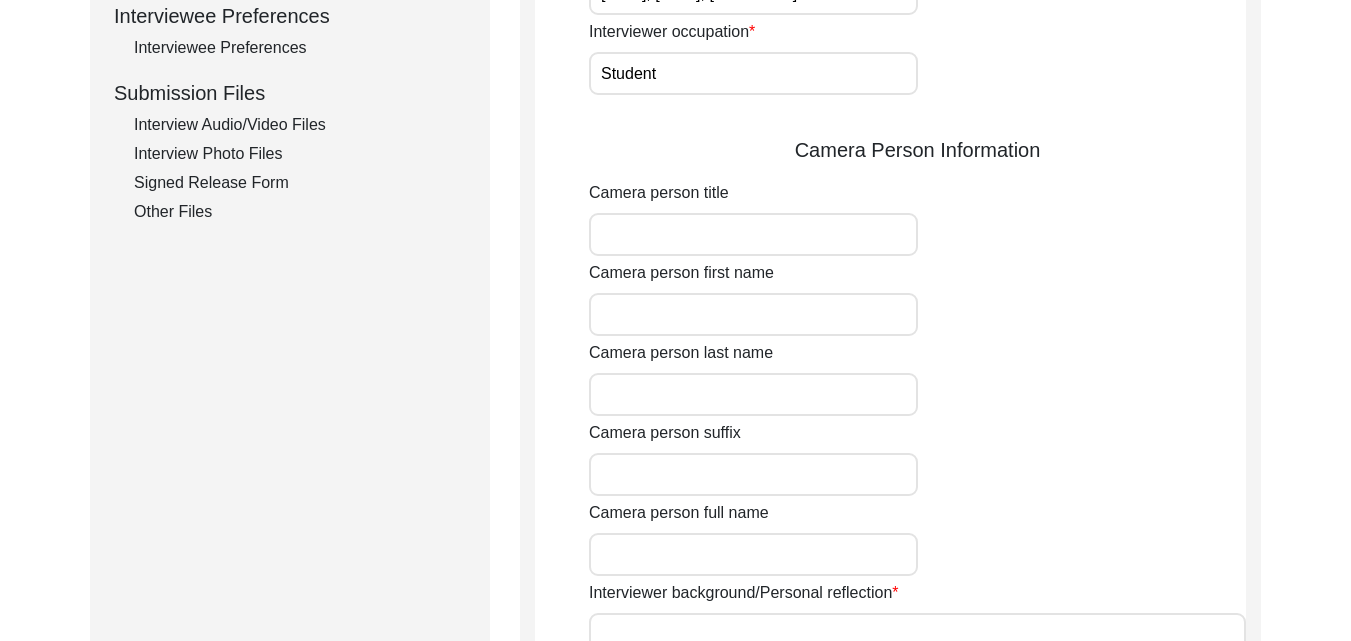 click on "Camera person first name" at bounding box center (753, 314) 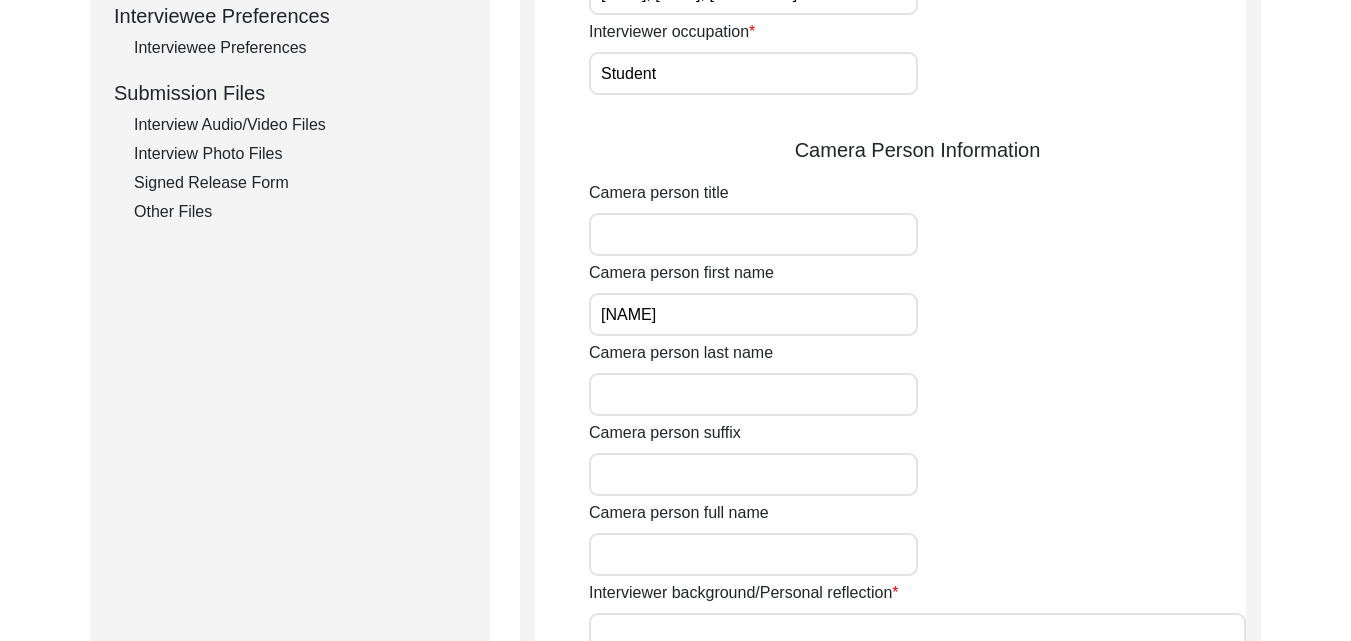 type on "[LAST]" 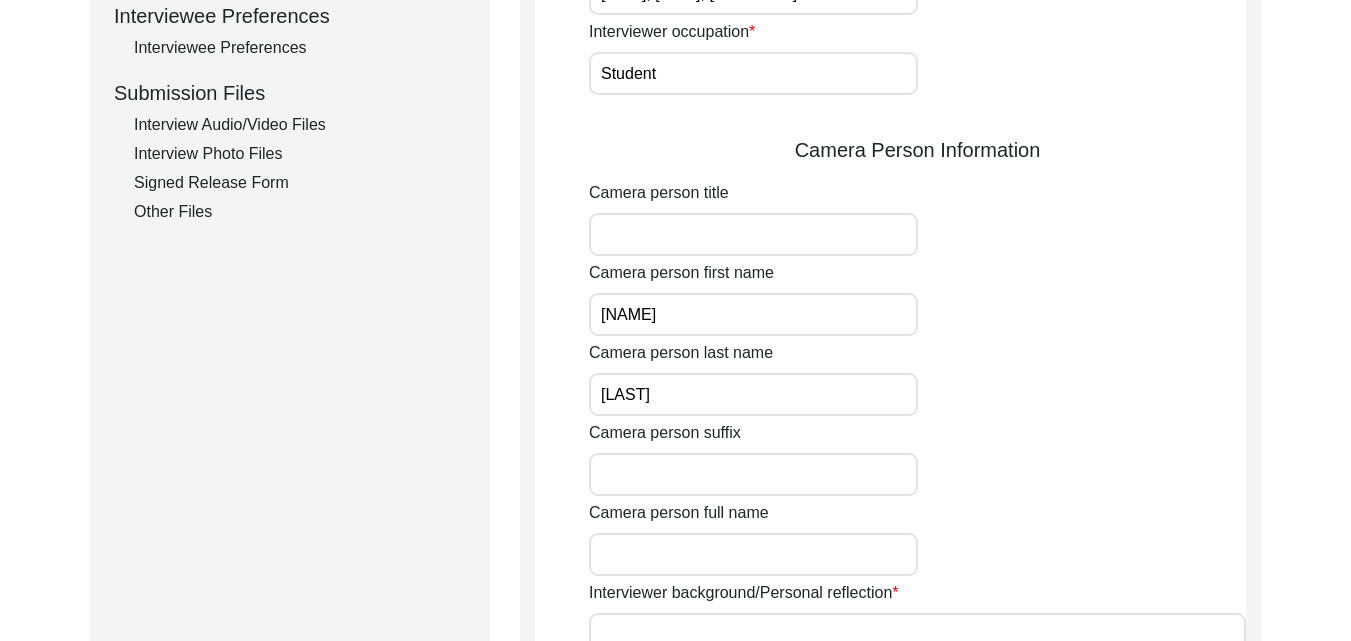click on "Camera person suffix" at bounding box center (753, 474) 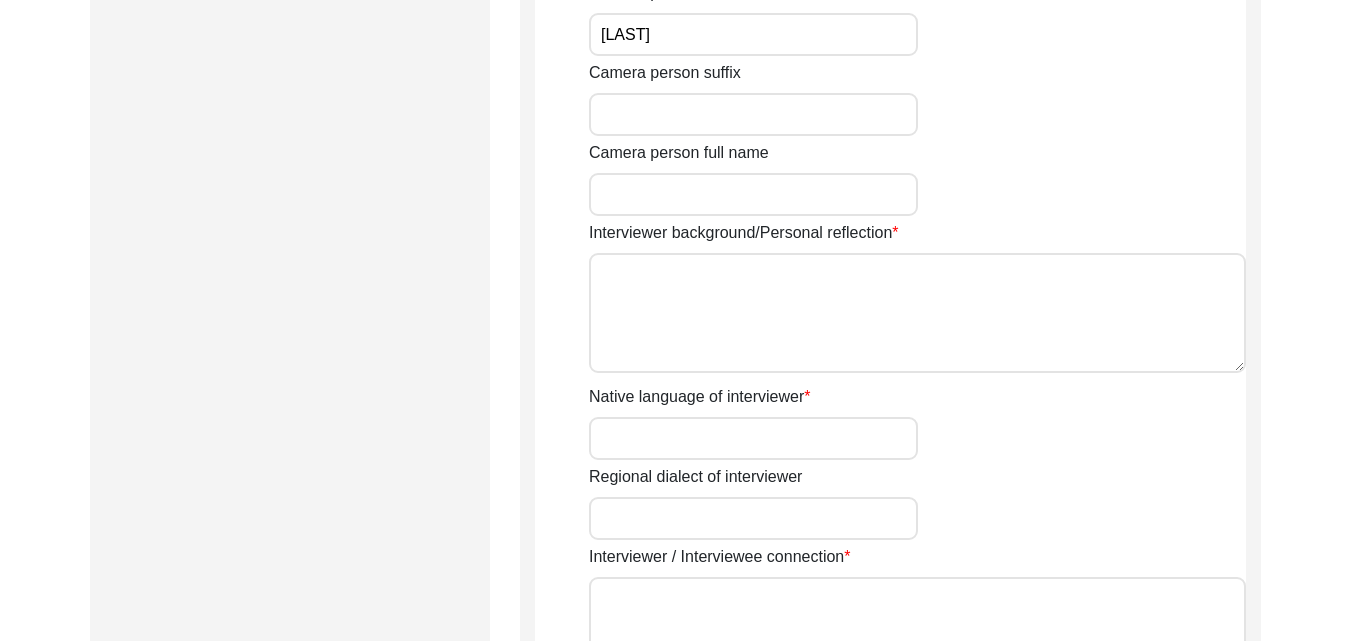 scroll, scrollTop: 1320, scrollLeft: 0, axis: vertical 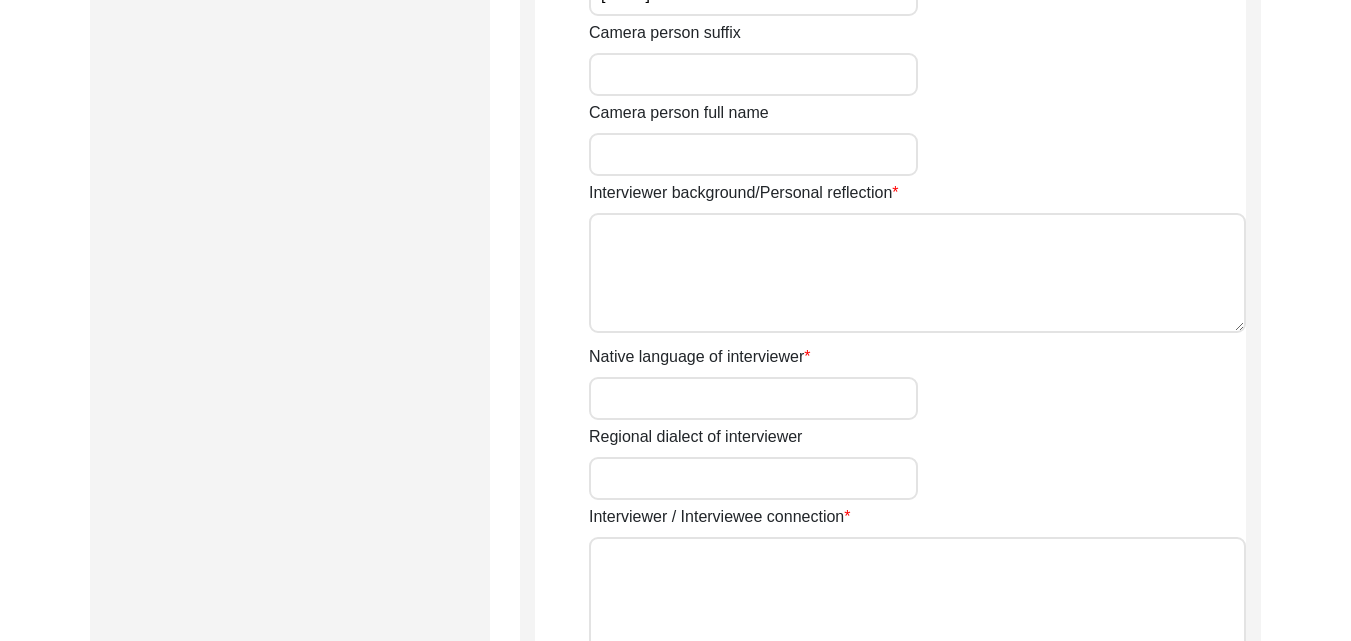 click on "Interviewer background/Personal reflection" at bounding box center [917, 273] 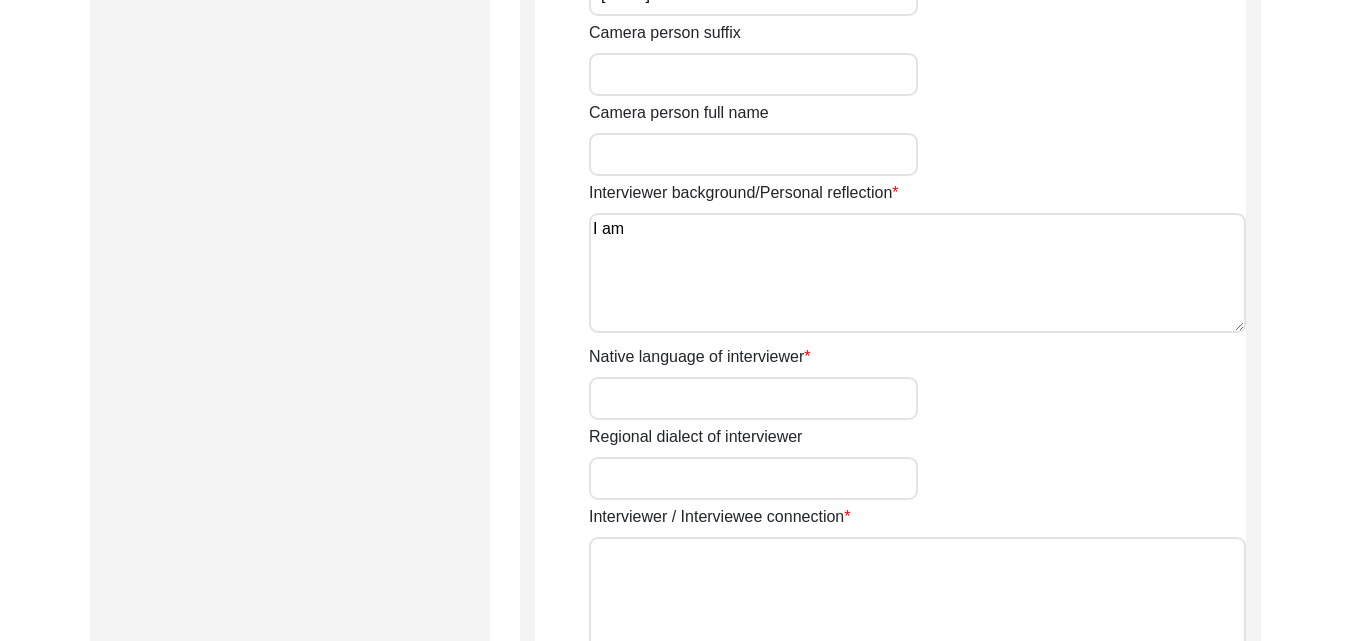 type on "I am" 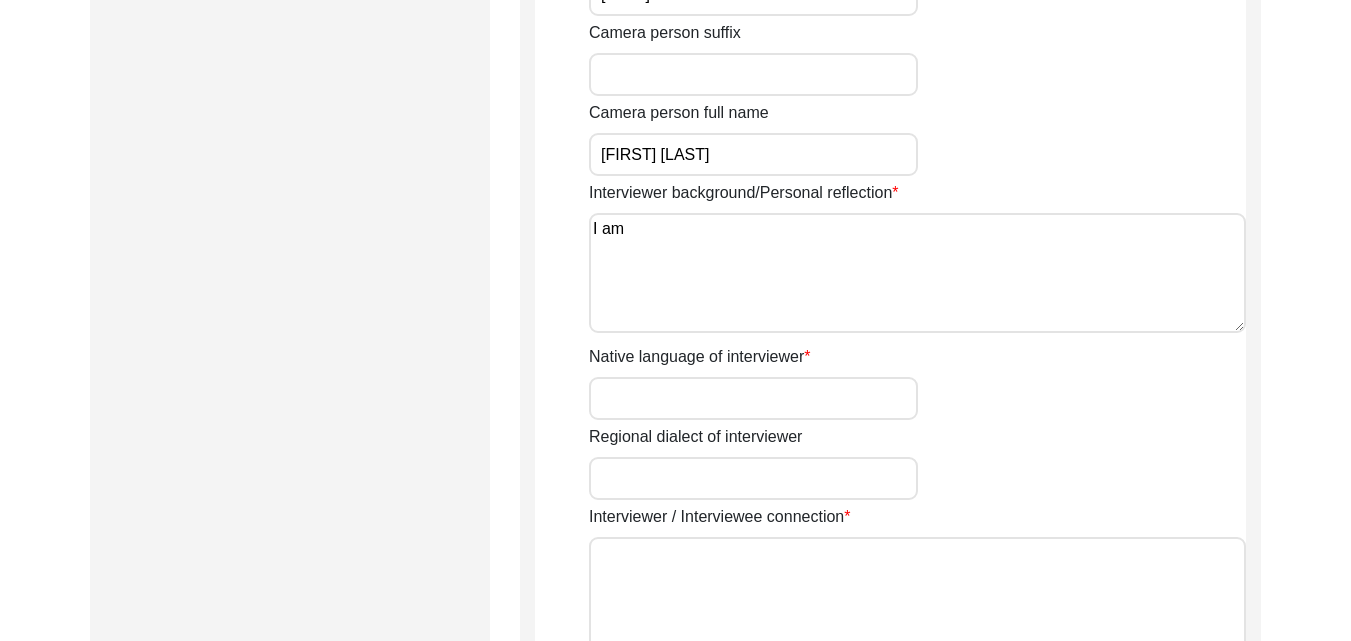 type on "[FIRST] [LAST]" 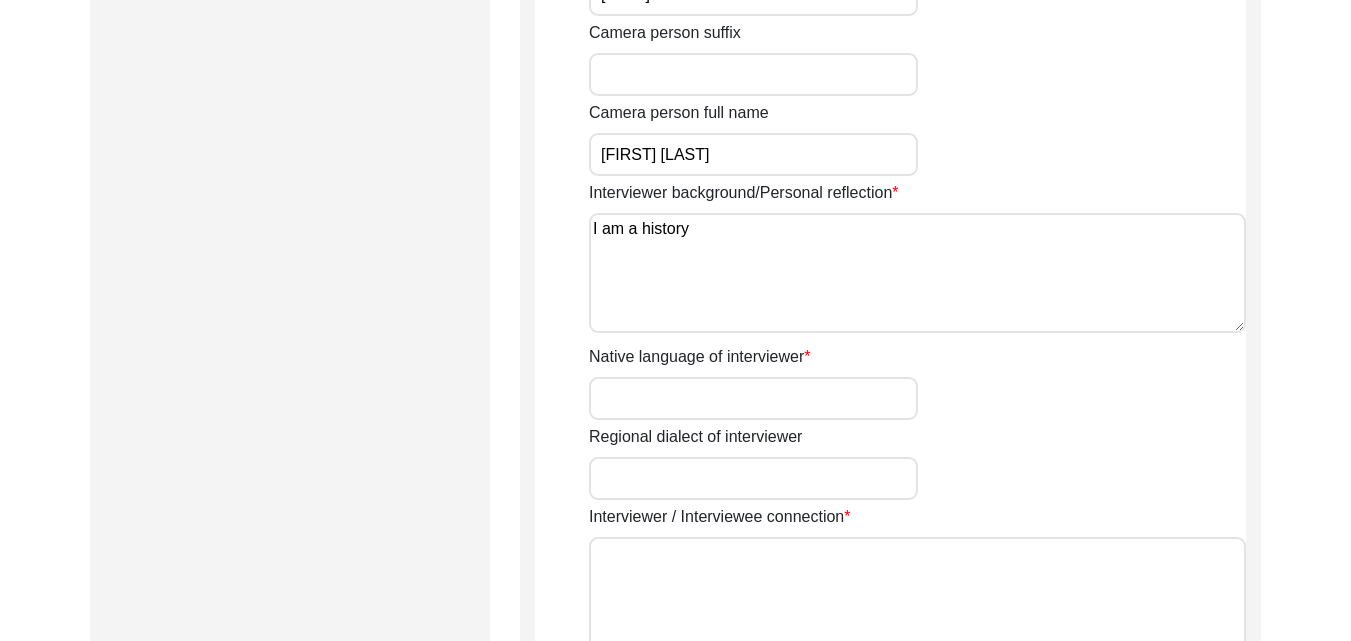 click on "I am a history" at bounding box center [917, 273] 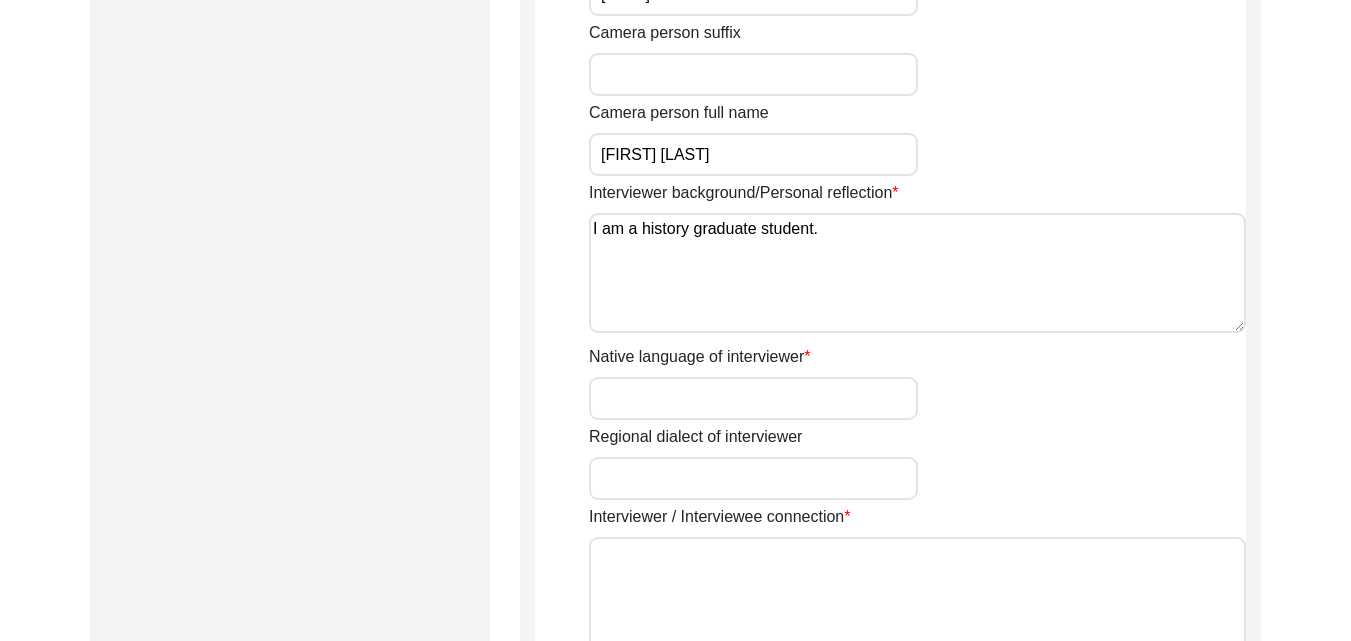 paste on "As an aspiring researcher in the field of History, my goal is to conduct research on topics
of relevance to the common people and bridge the gap between scholarly work and
history around us. I also aim to bring in limelight the unheard stories  from realm of
Hindi cinema to understand nuances of the past with a new focus. I am also interested
in working on contemporary Indian history and utilize untraditional sources to develop
narratives.  I am an enthusiastic, hard-working, and disciplined individual who believes in
teamwork to achieve common goals. I am also skilled at delivering my thoughts and
ideas in verbal and written format." 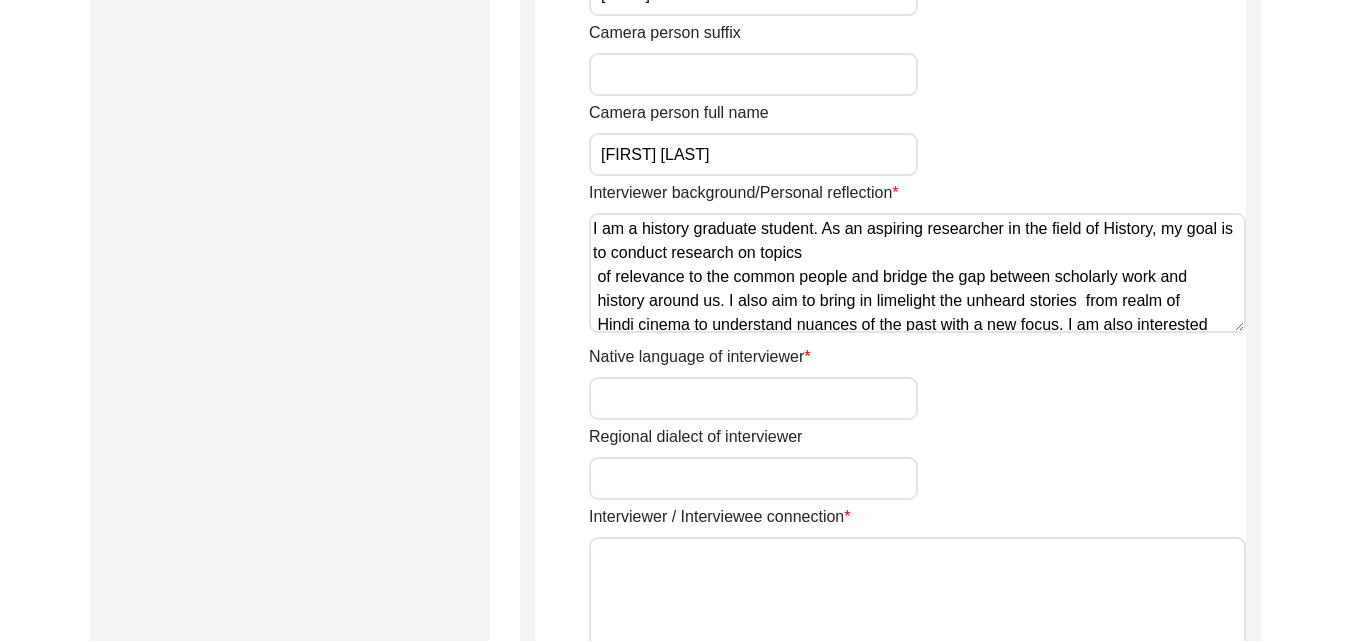 scroll, scrollTop: 98, scrollLeft: 0, axis: vertical 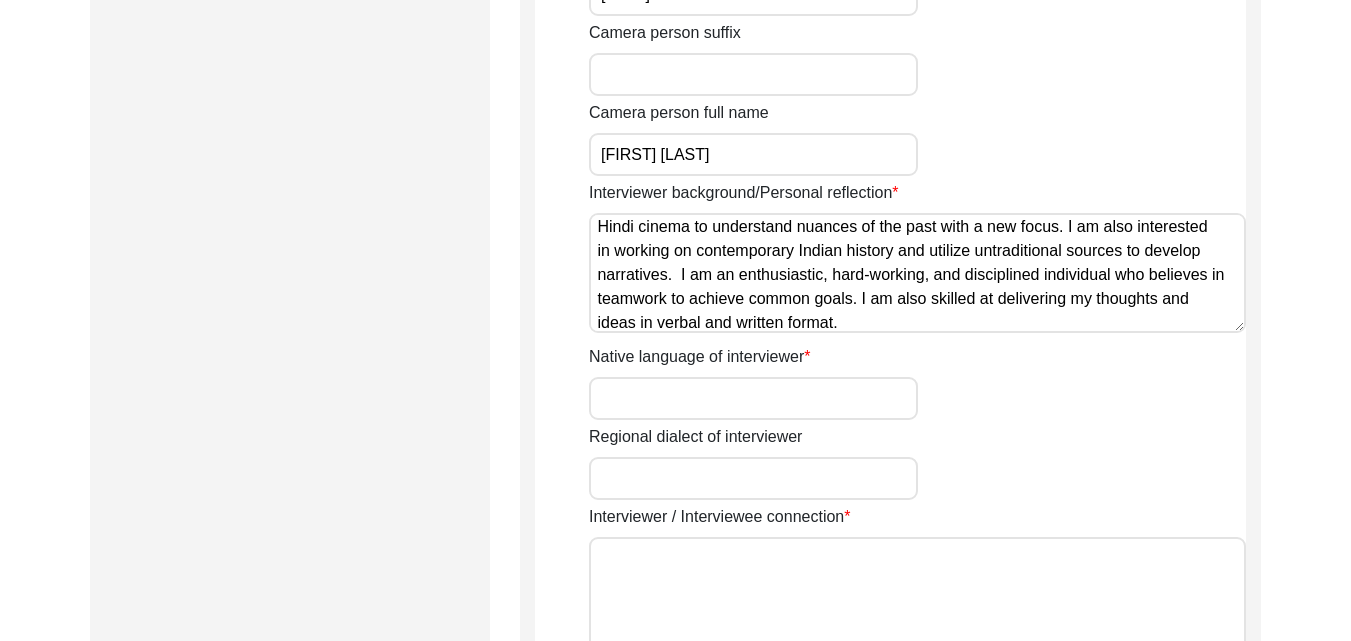 type on "I am a history graduate student. As an aspiring researcher in the field of History, my goal is to conduct research on topics
of relevance to the common people and bridge the gap between scholarly work and
history around us. I also aim to bring in limelight the unheard stories  from realm of
Hindi cinema to understand nuances of the past with a new focus. I am also interested
in working on contemporary Indian history and utilize untraditional sources to develop
narratives.  I am an enthusiastic, hard-working, and disciplined individual who believes in
teamwork to achieve common goals. I am also skilled at delivering my thoughts and
ideas in verbal and written format." 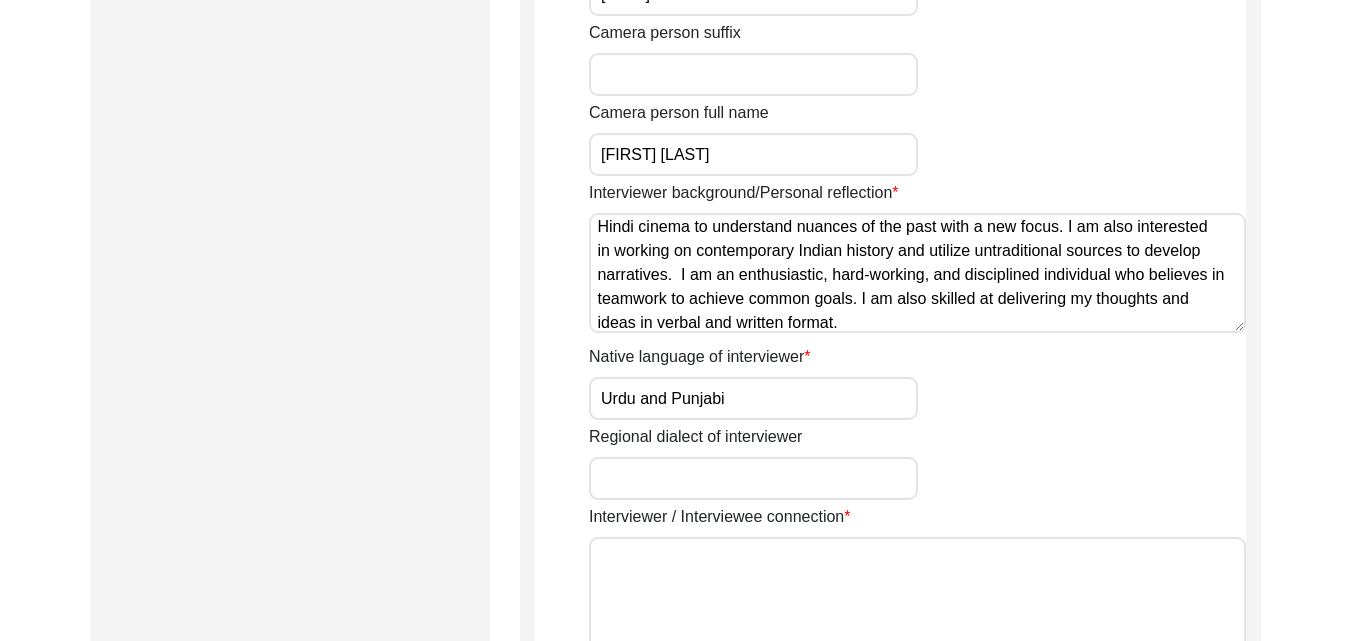 type on "Urdu and Punjabi" 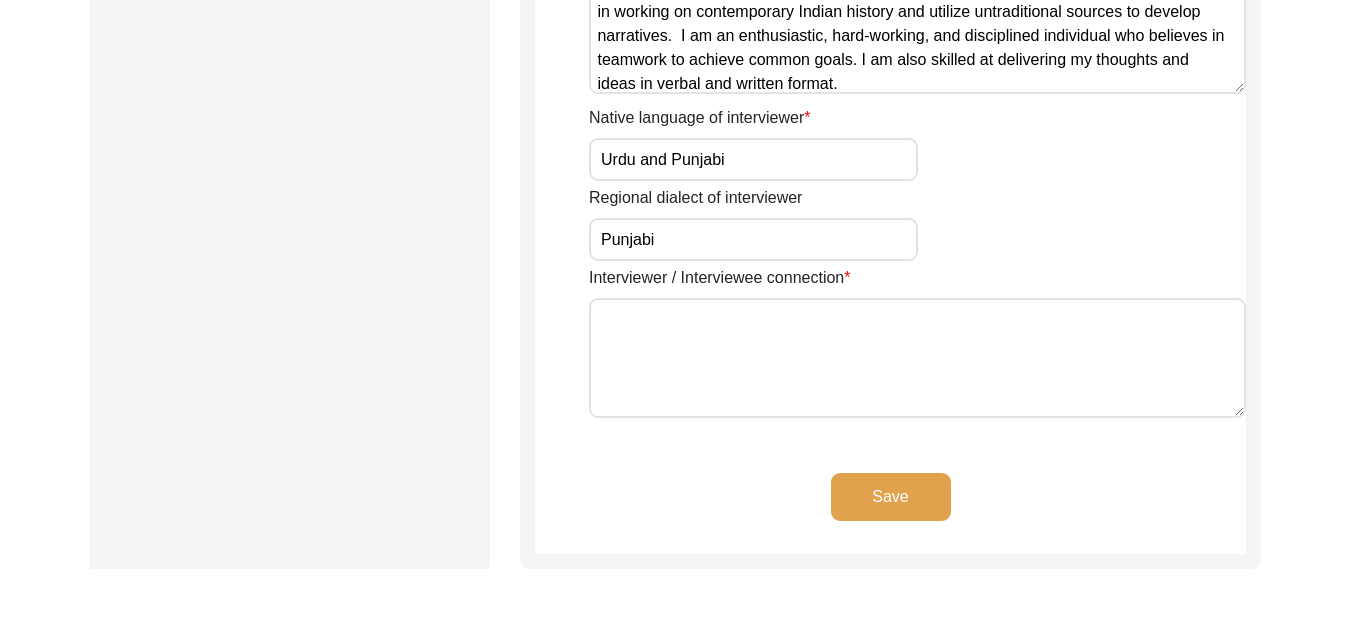 scroll, scrollTop: 1560, scrollLeft: 0, axis: vertical 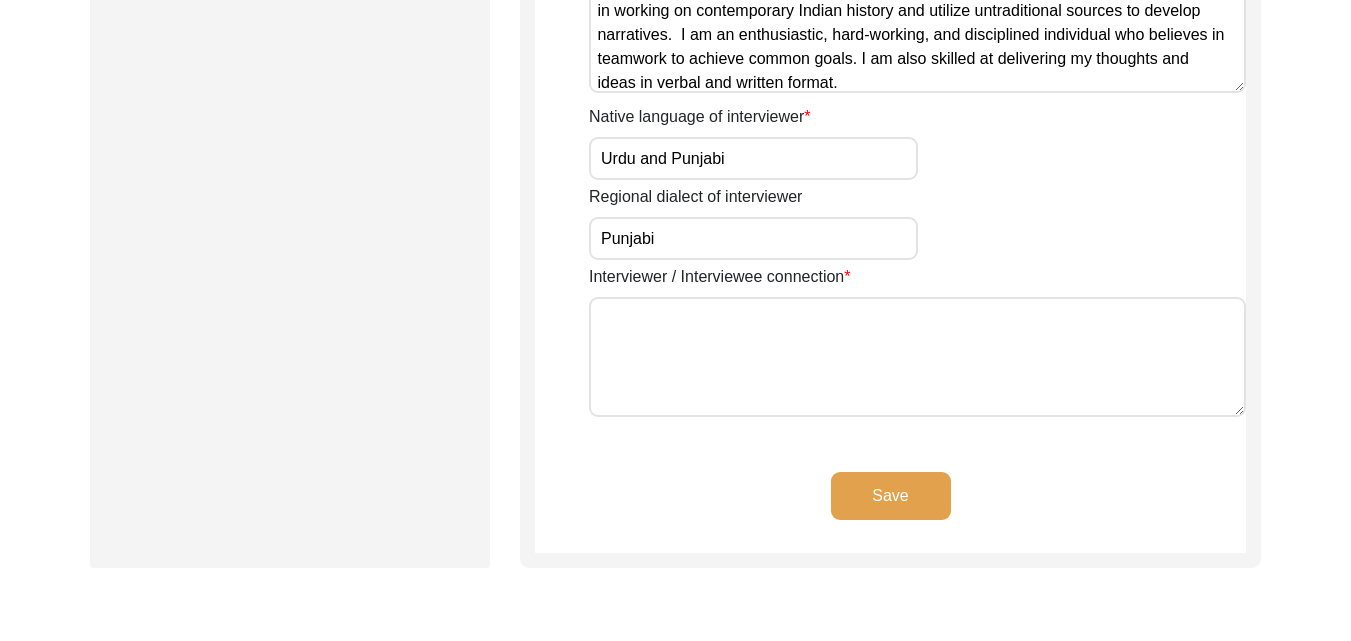 type on "Punjabi" 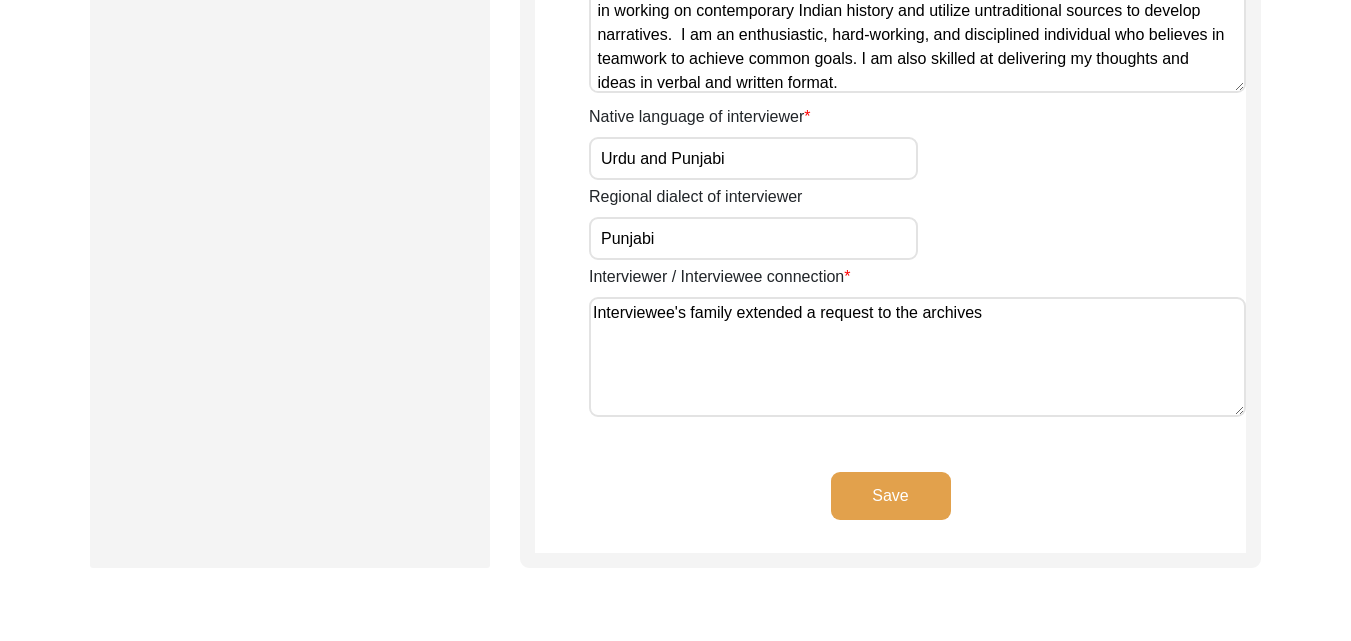 click on "Interviewee's family extended a request to the archives" at bounding box center (917, 357) 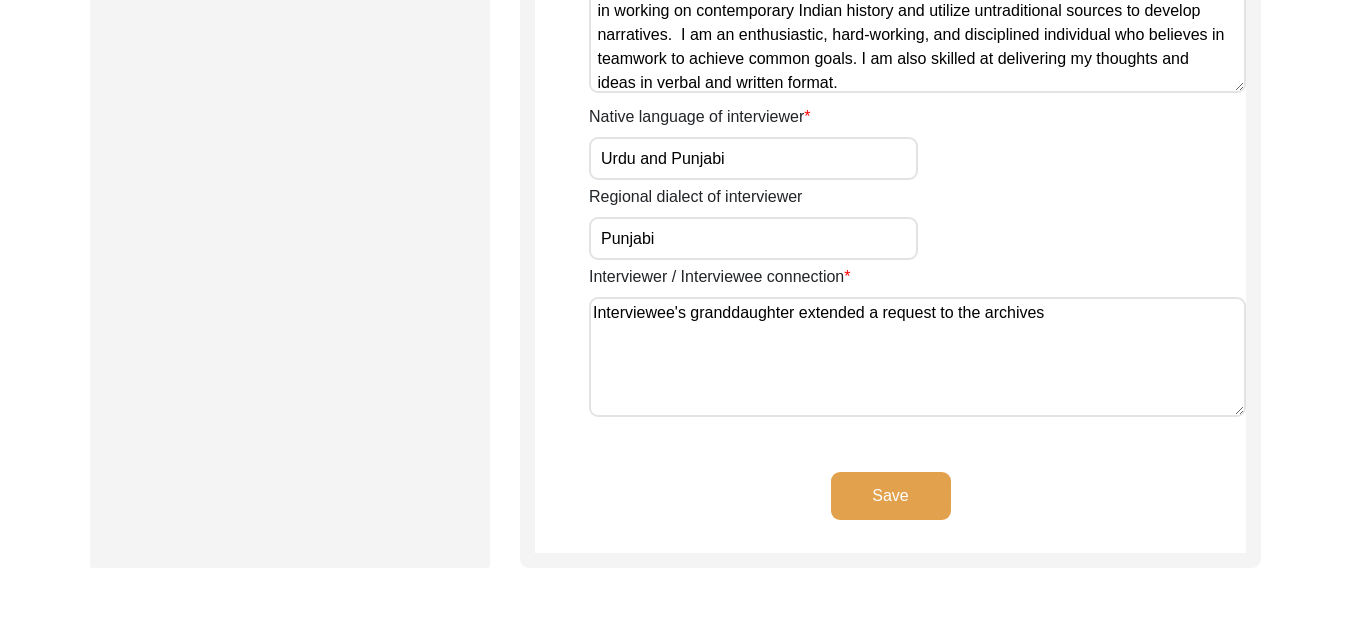 type on "Interviewee's granddaughter extended a request to the archives" 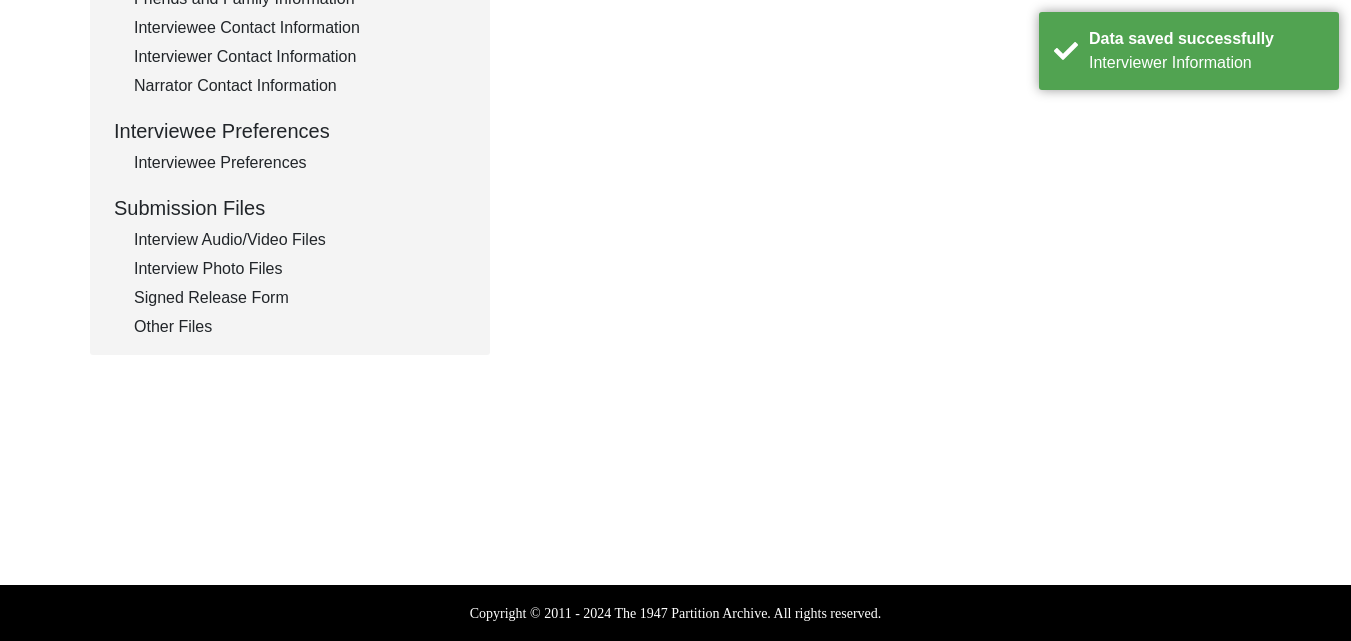 scroll, scrollTop: 245, scrollLeft: 0, axis: vertical 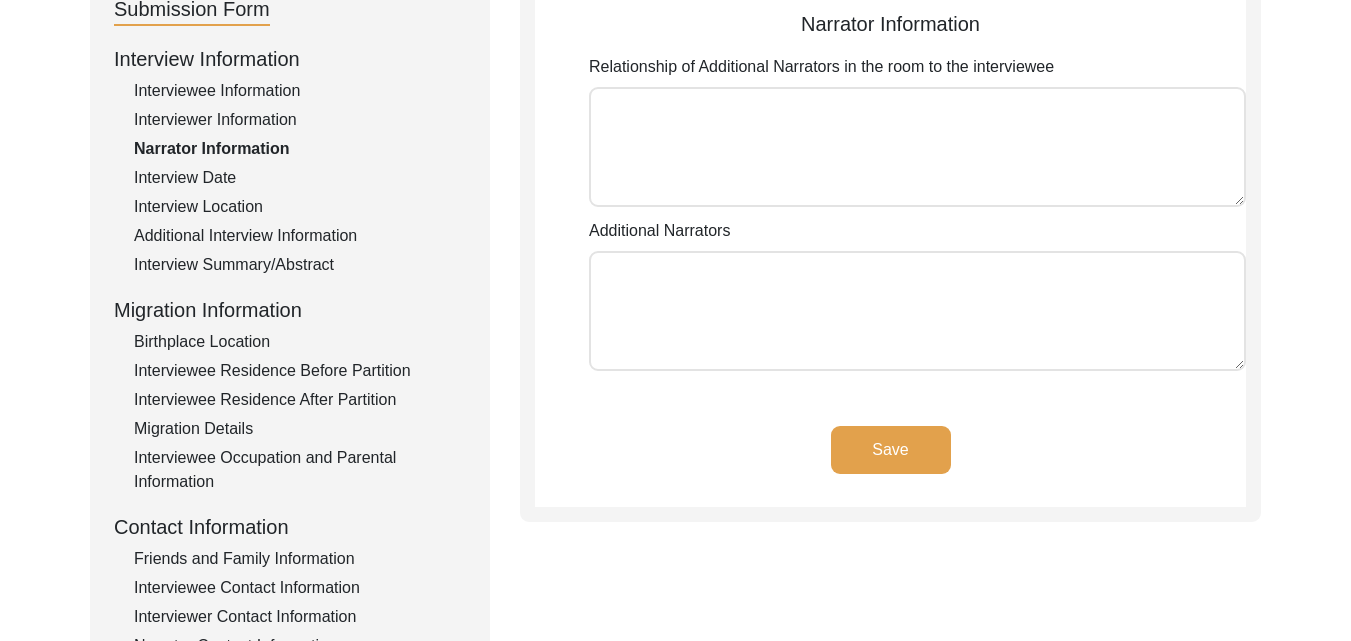 click on "Relationship of Additional Narrators in the room to the interviewee" at bounding box center [917, 147] 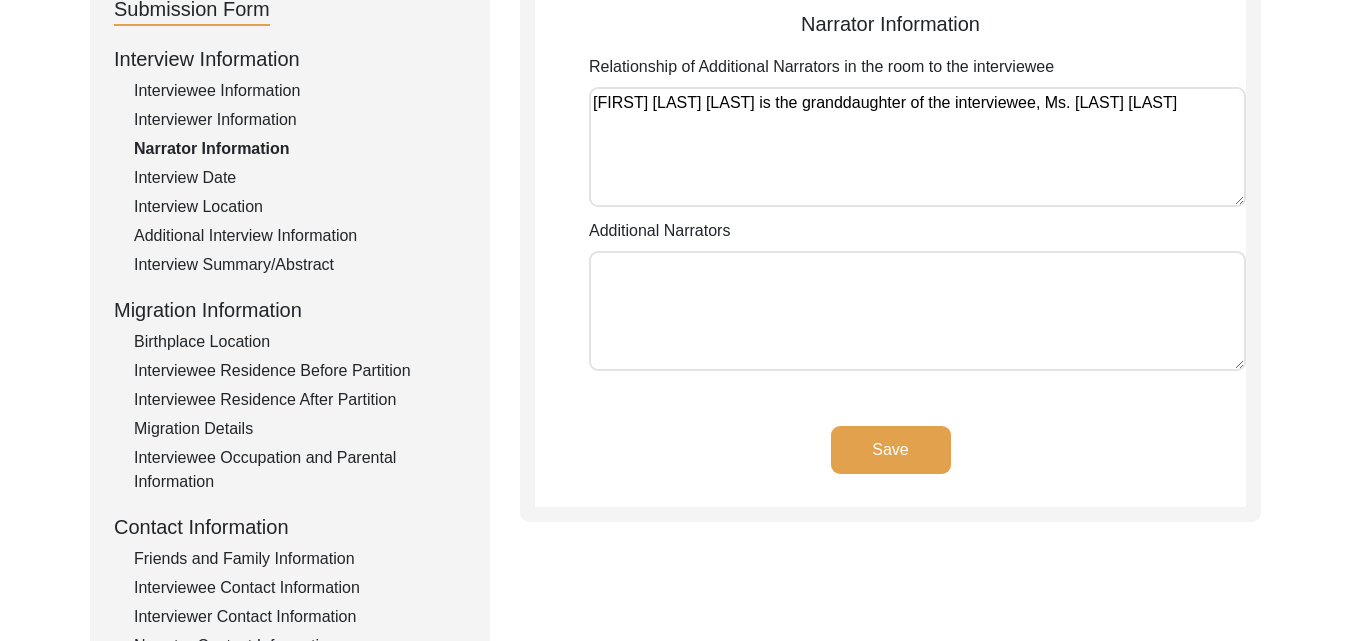 type on "[FIRST] [LAST] [LAST] is the granddaughter of the interviewee, Ms. [LAST] [LAST]" 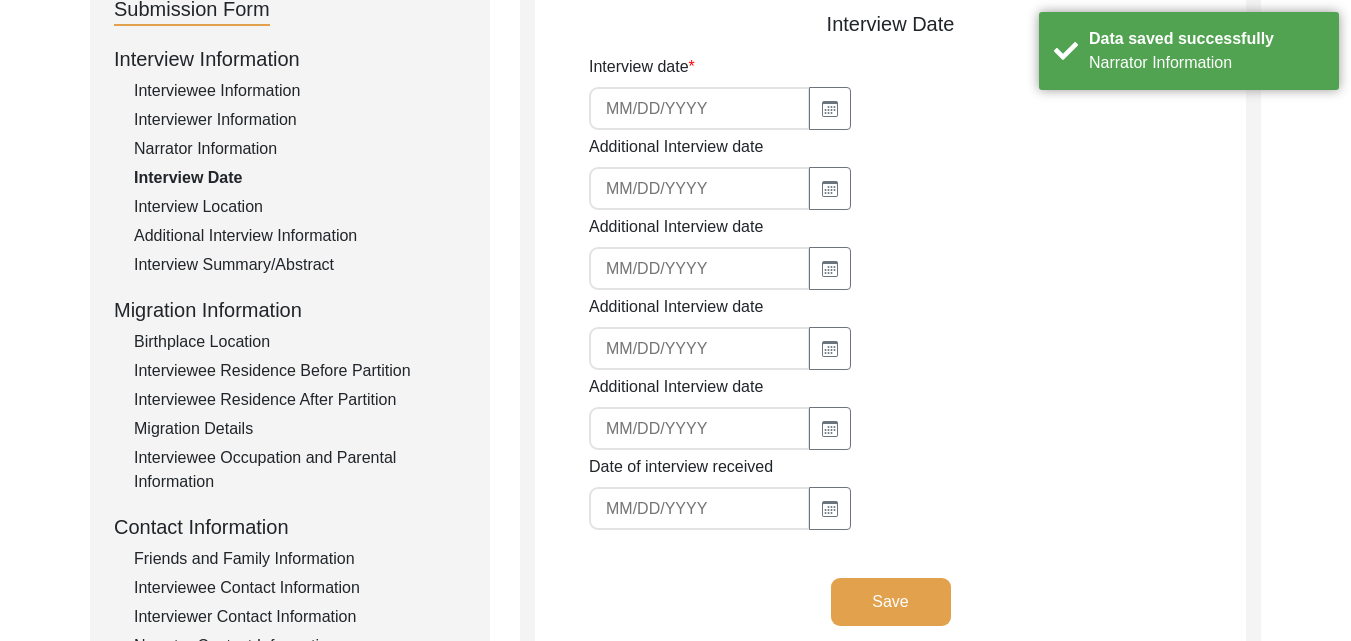 click on "Narrator Information" 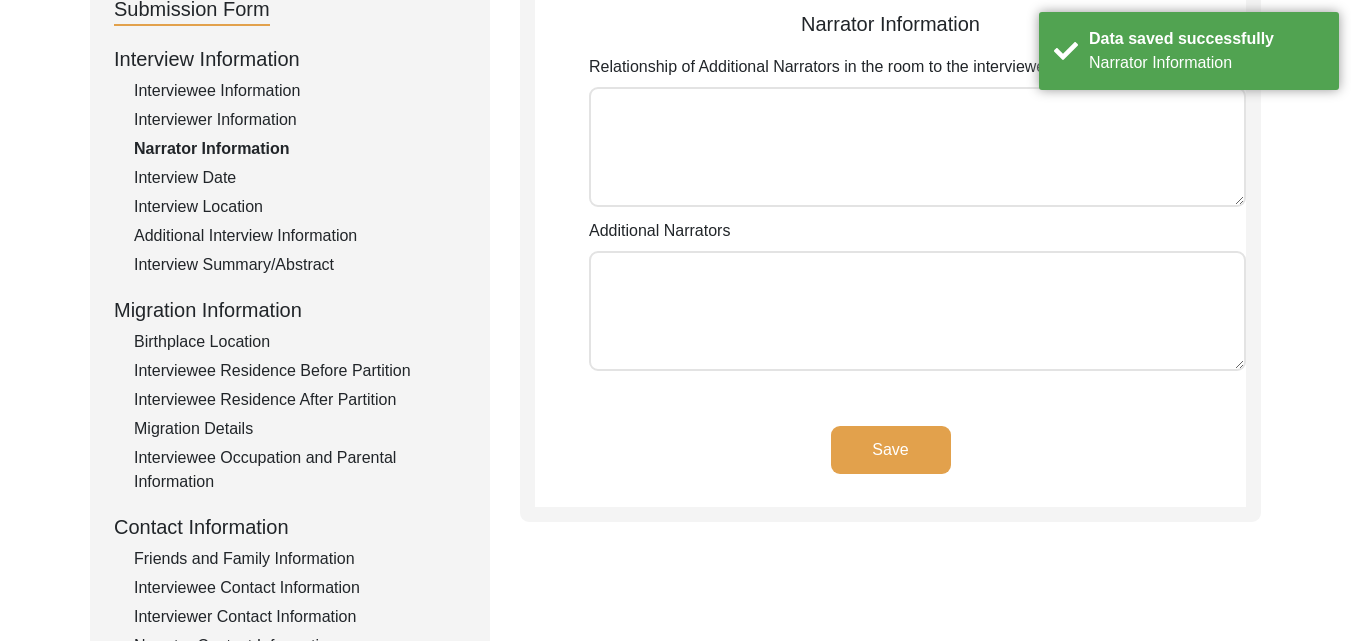 type on "[FIRST] [LAST] [LAST] is the granddaughter of the interviewee, Ms. [LAST] [LAST]" 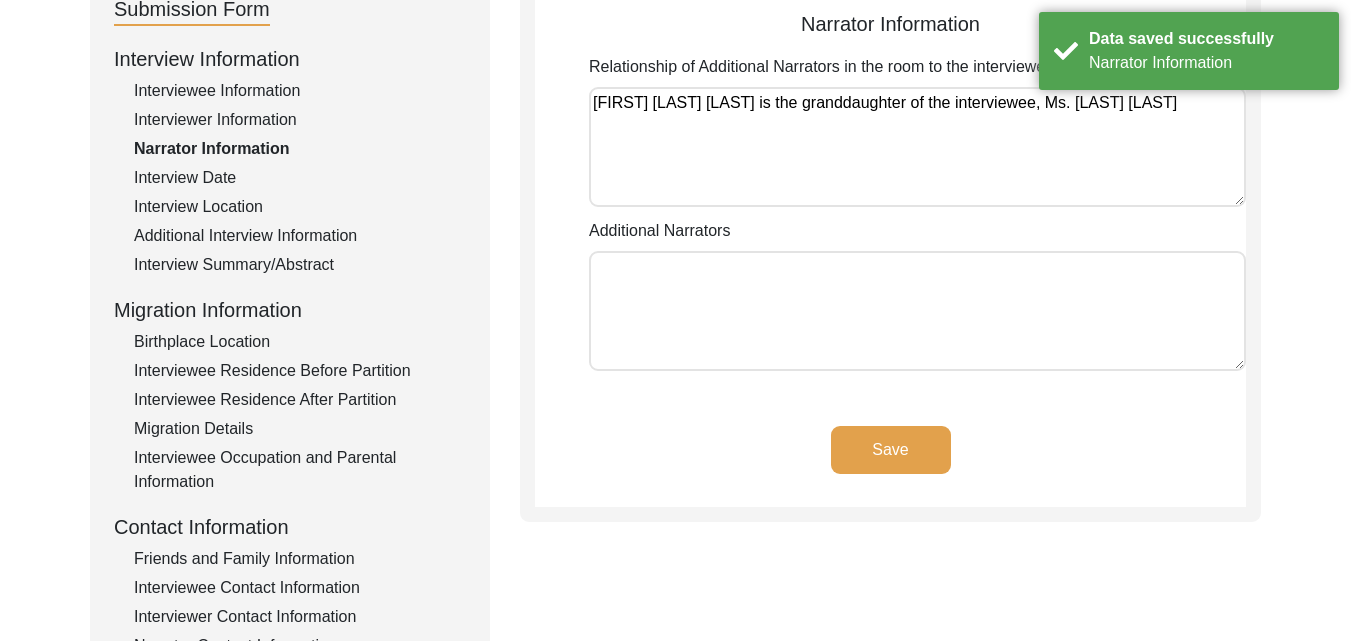 click on "Additional Narrators" at bounding box center (917, 311) 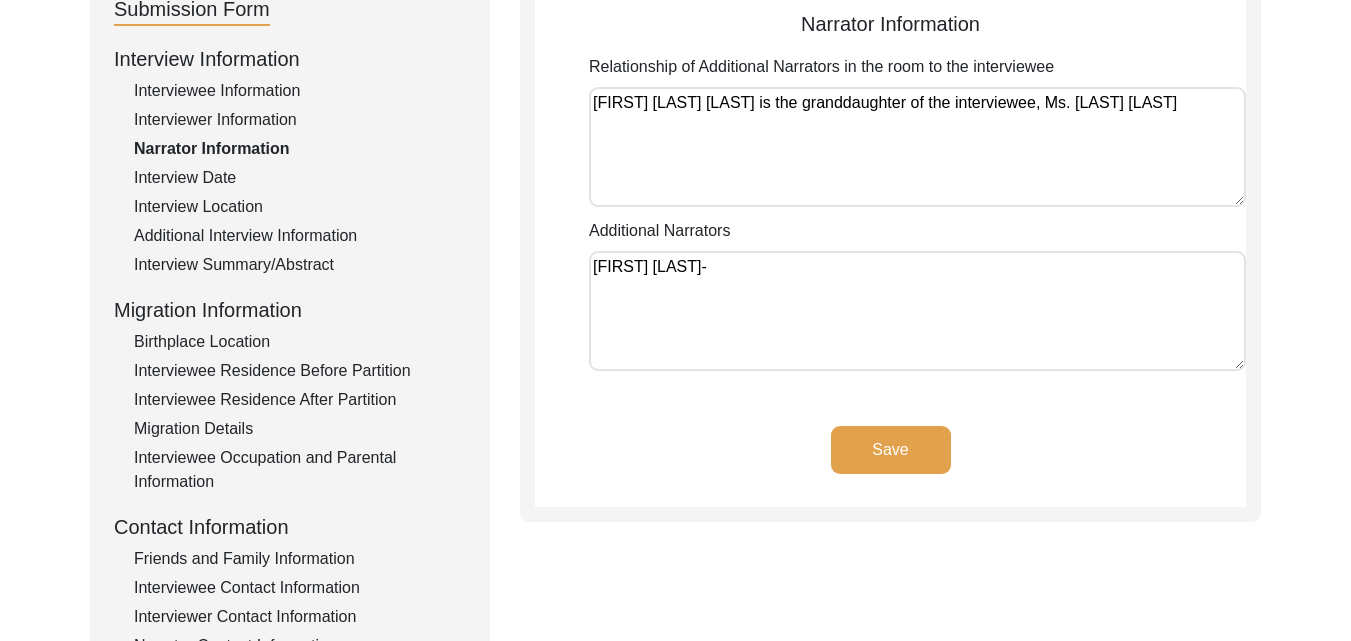 type on "[FIRST] [LAST]-" 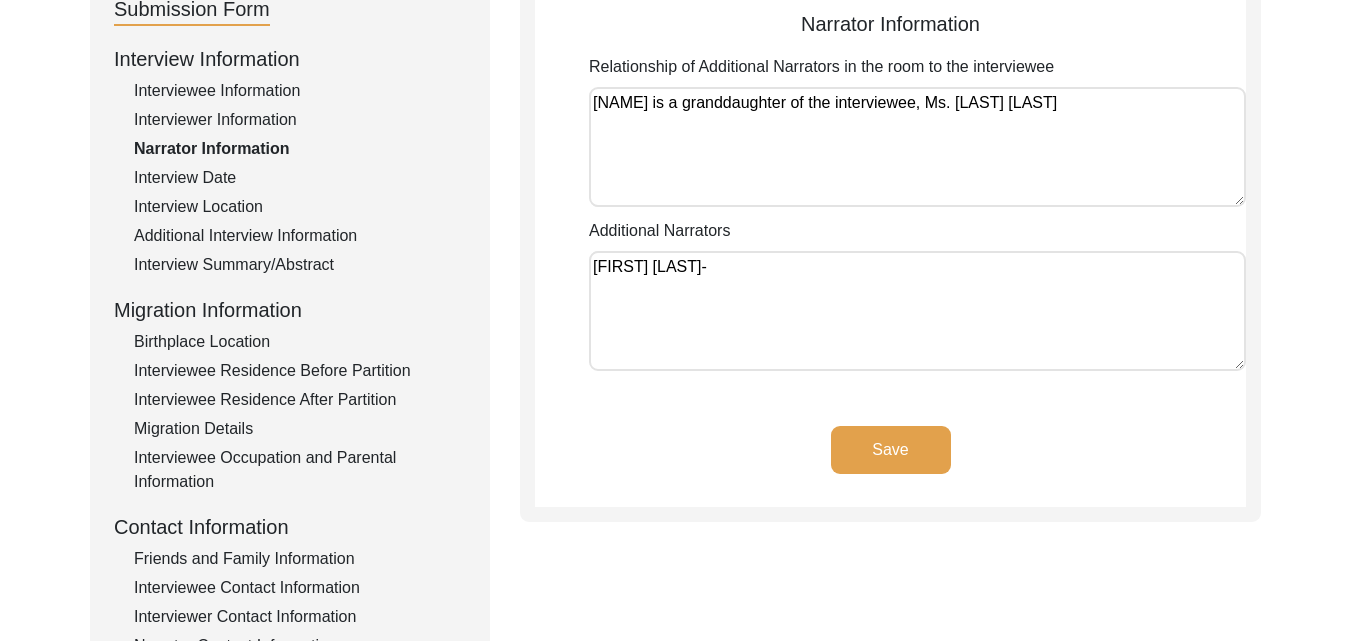 type on "[NAME] is a granddaughter of the interviewee, Ms. [LAST] [LAST]" 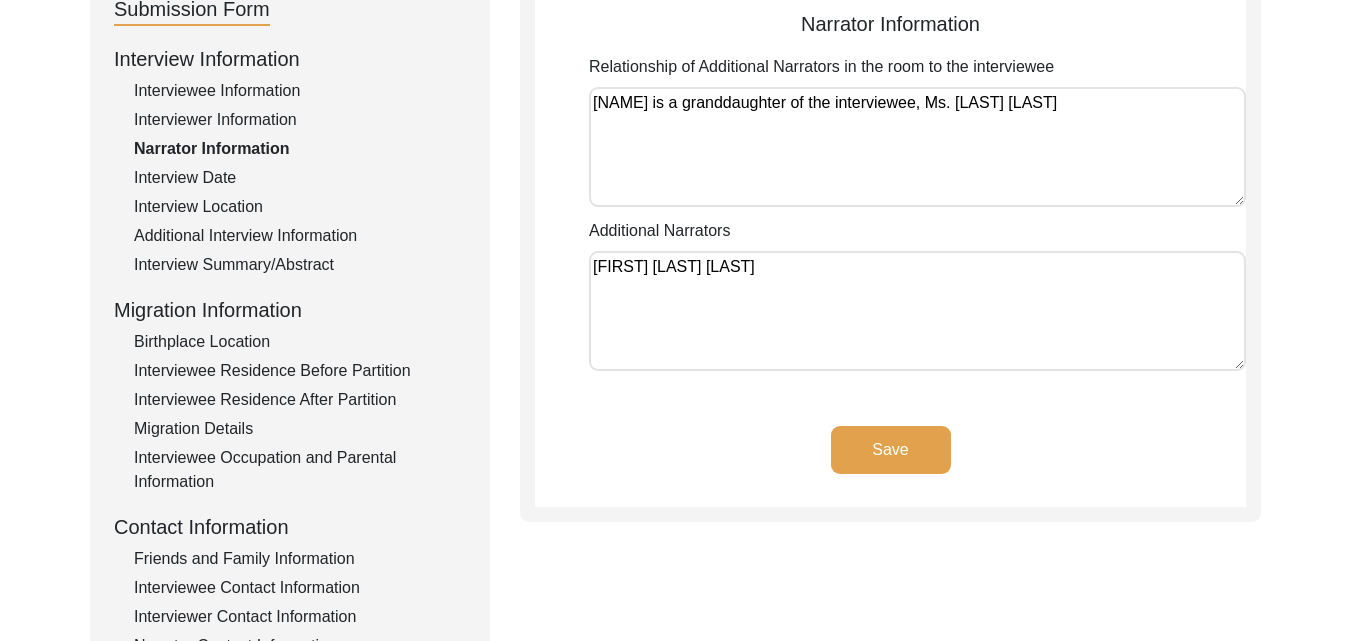 type on "[FIRST] [LAST] [LAST]" 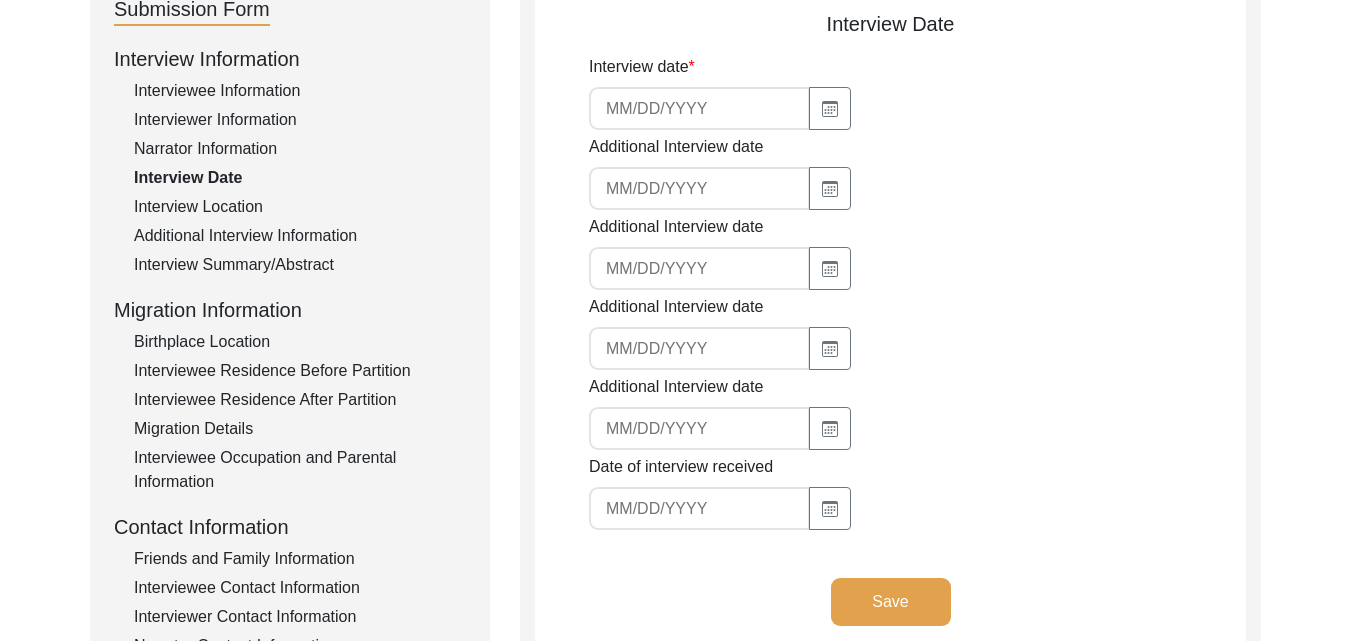 click 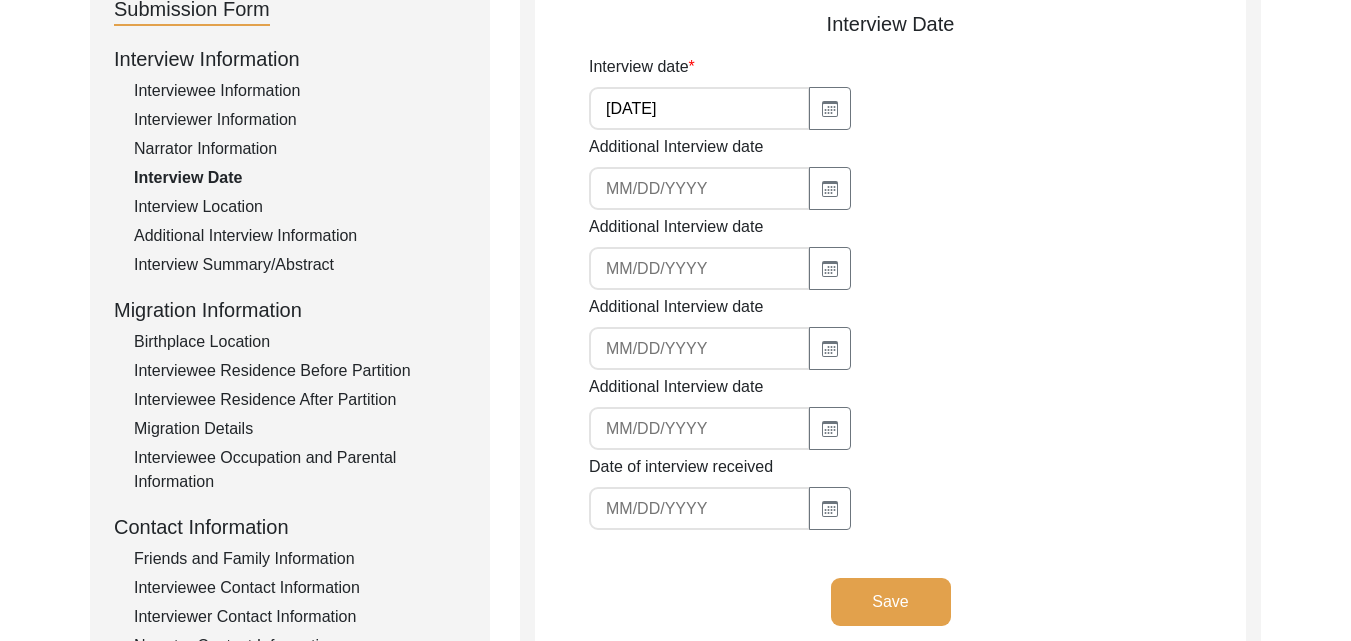 type on "[DATE]" 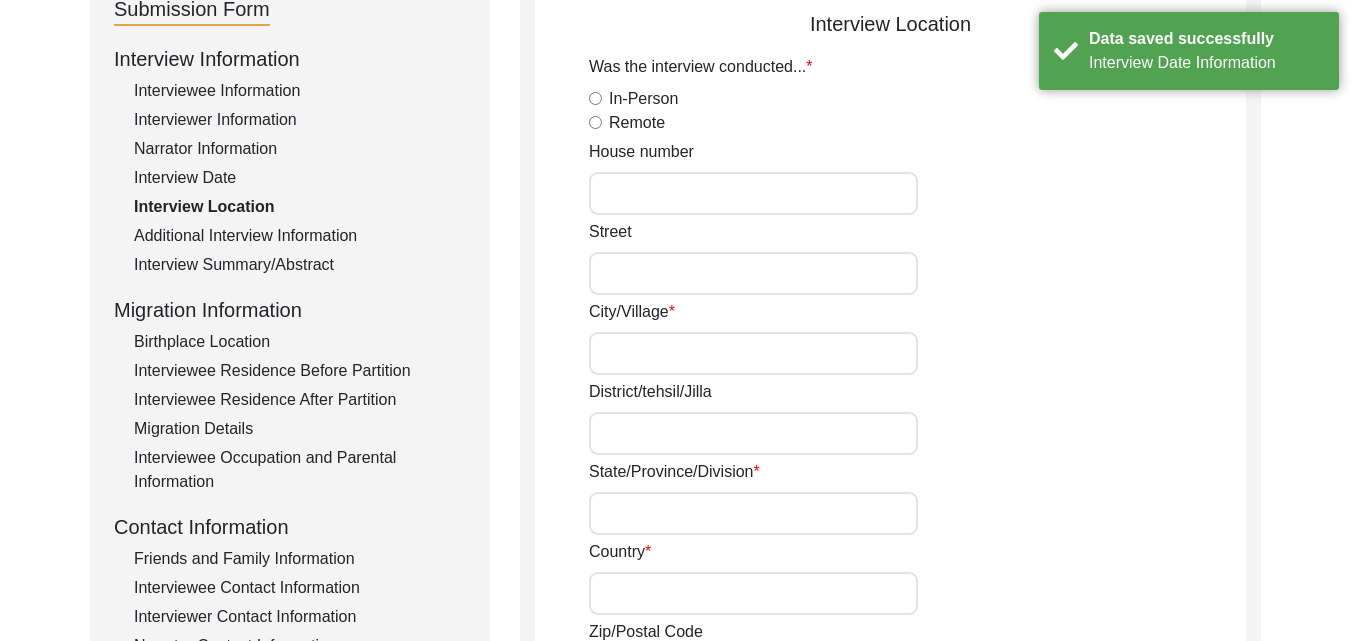 click on "Remote" 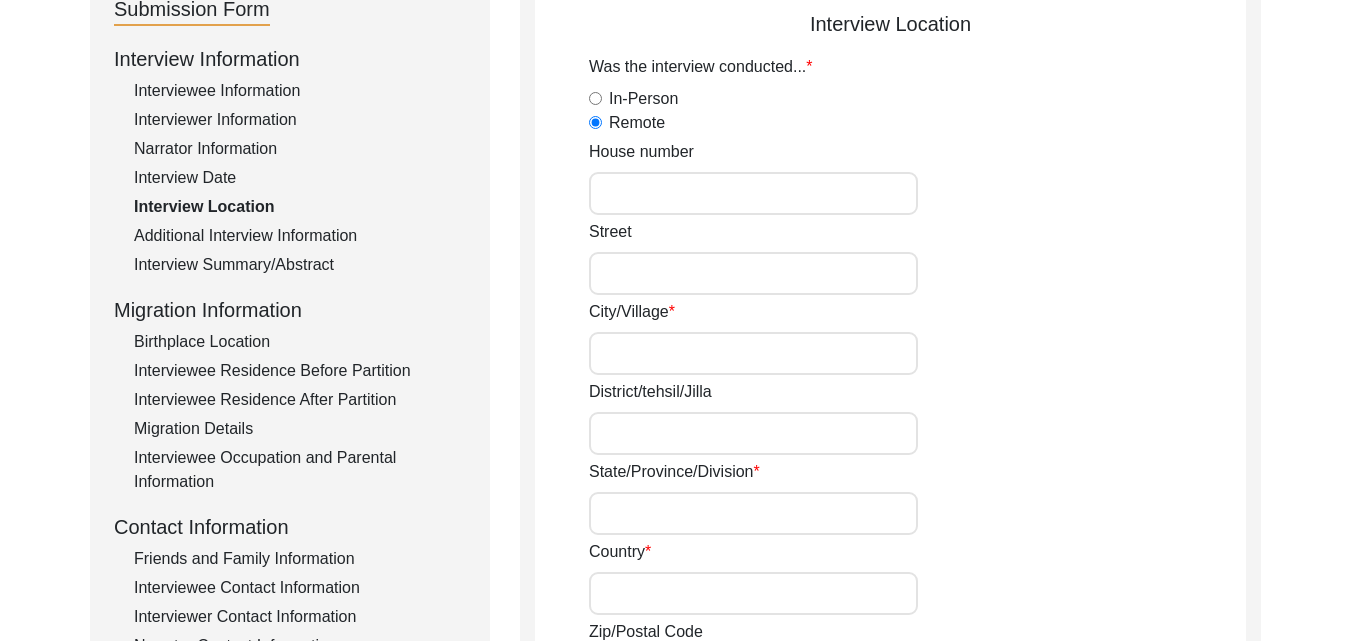 click on "House number" at bounding box center [753, 193] 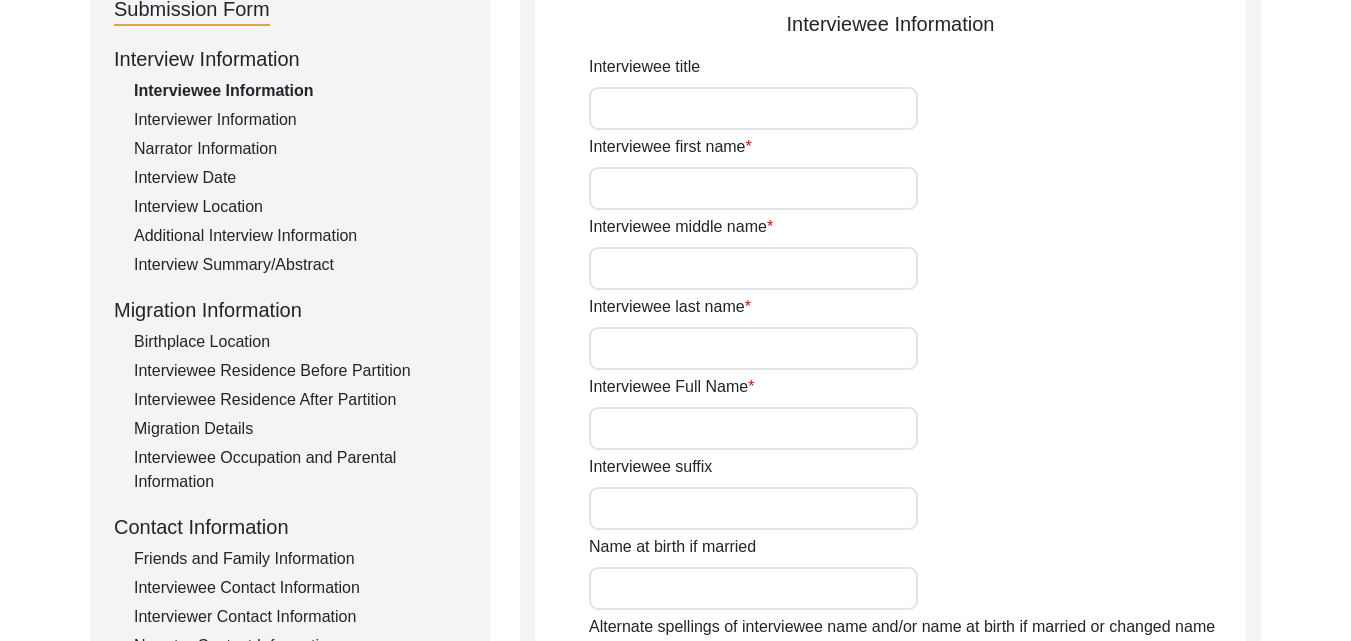 type on "NIL" 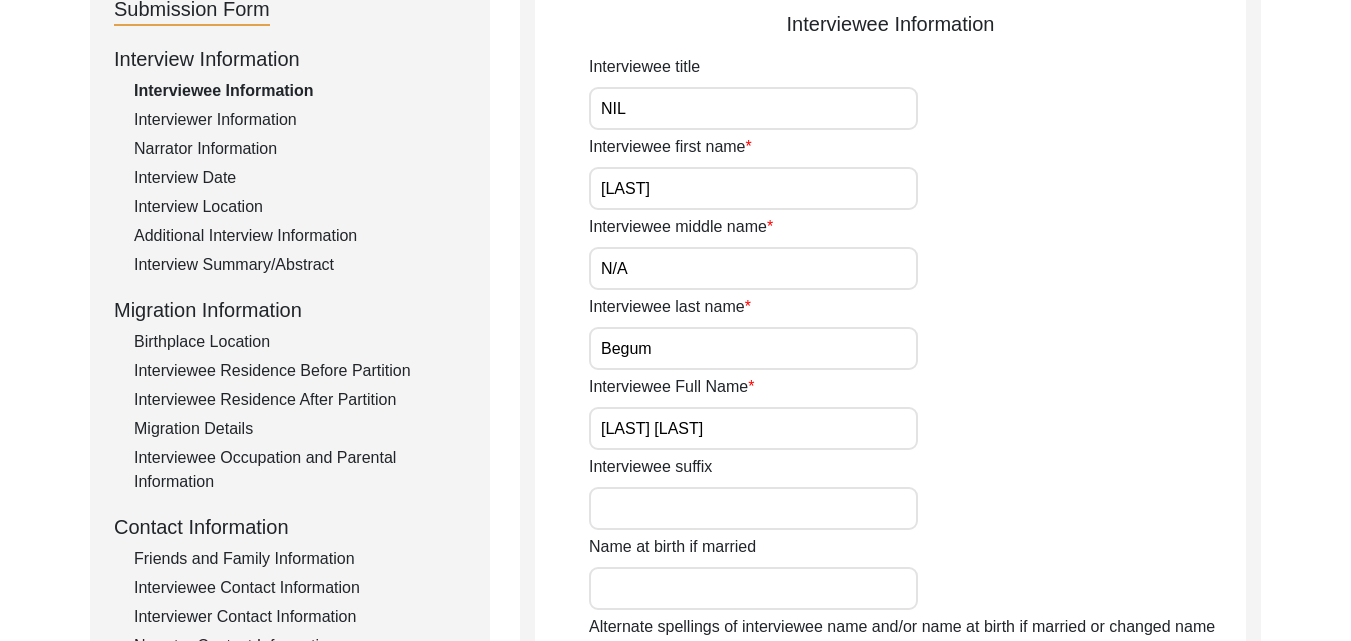 type on "Female" 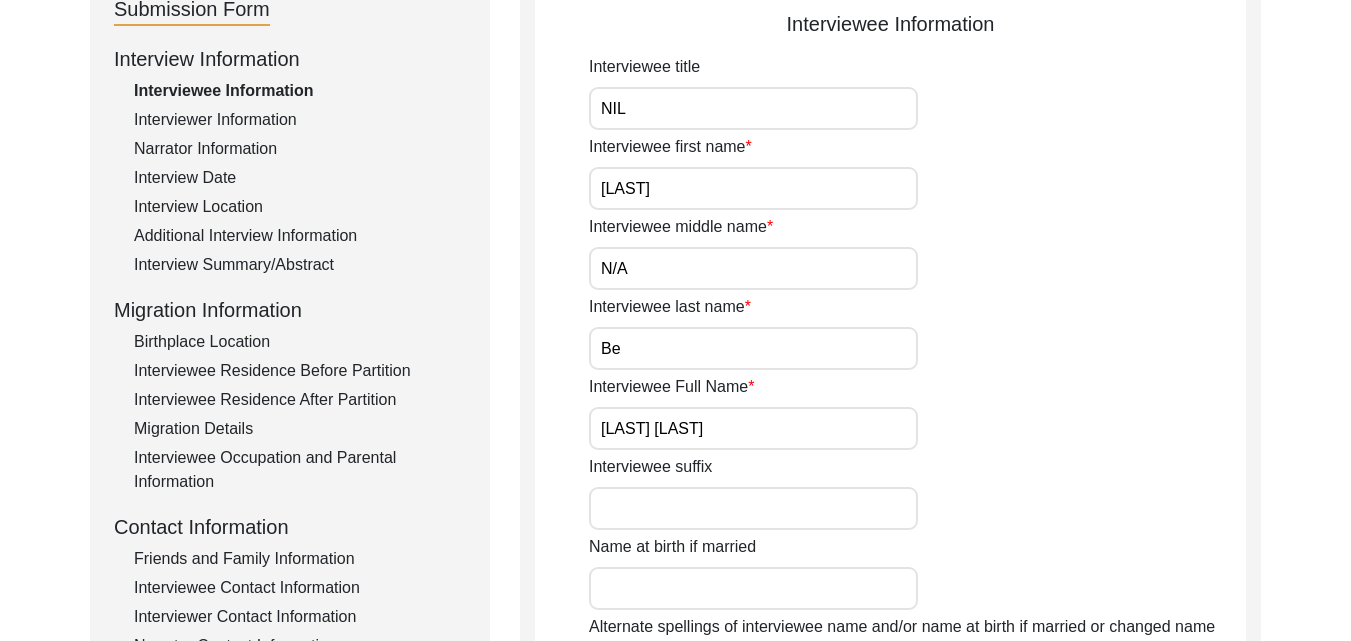 type on "B" 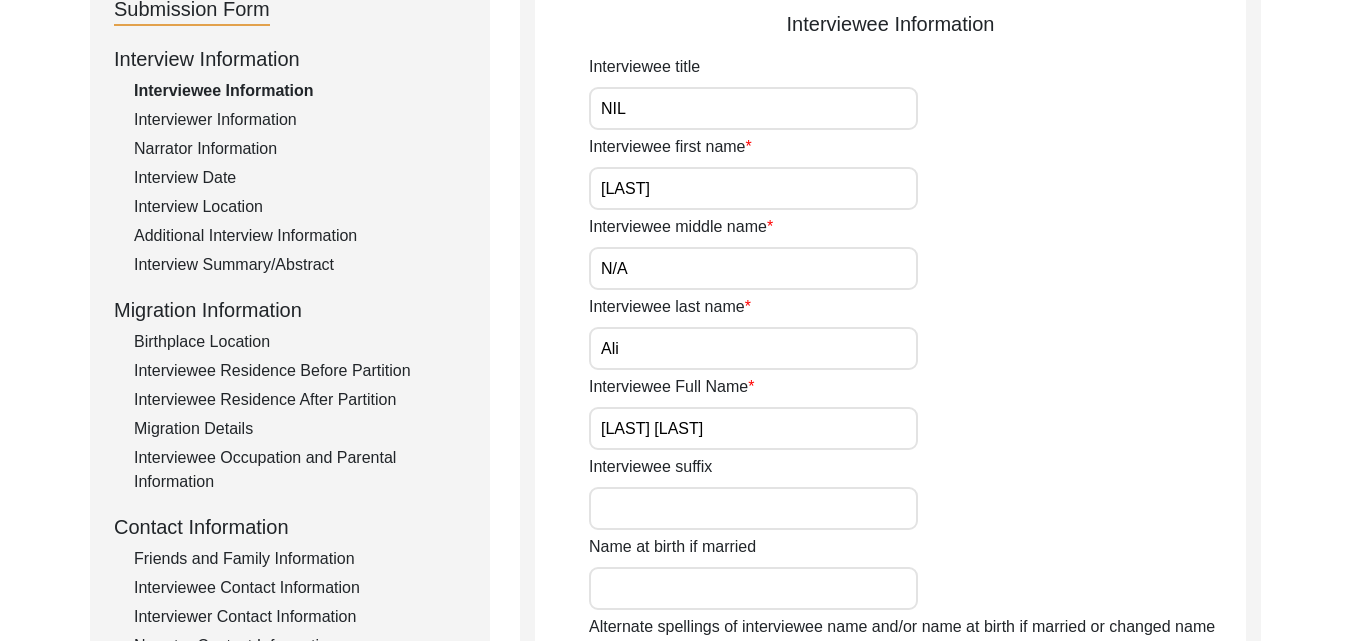 type on "Ali" 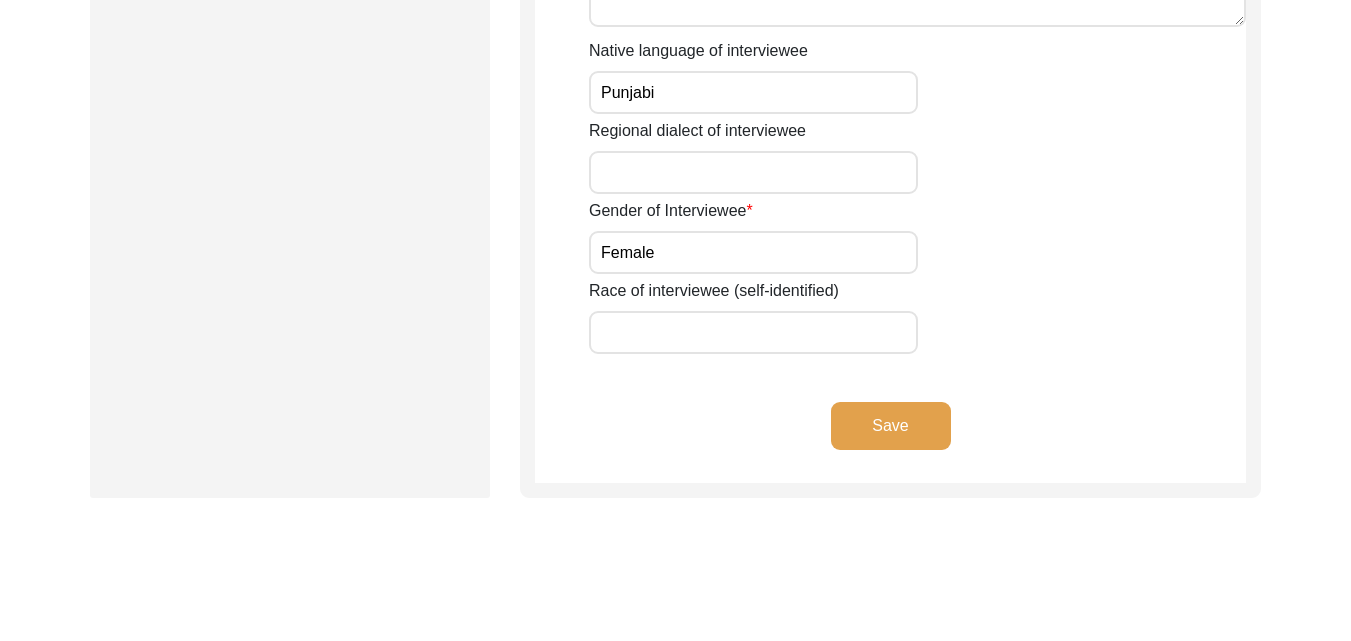 scroll, scrollTop: 1485, scrollLeft: 0, axis: vertical 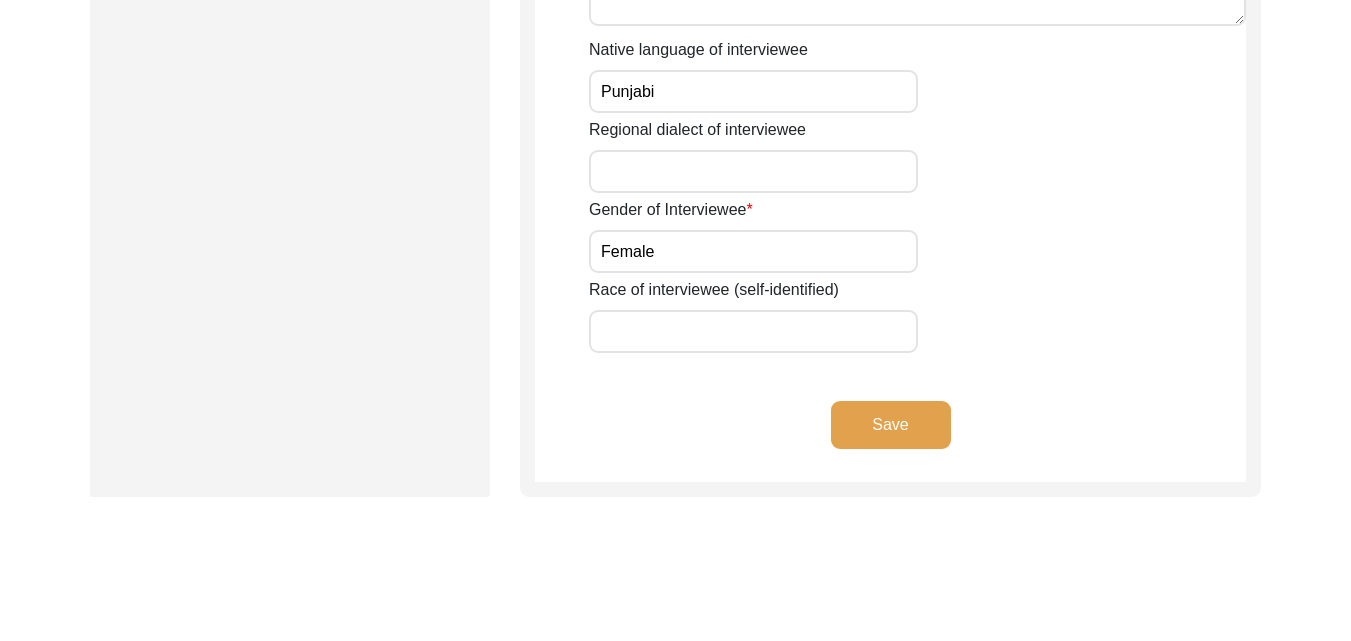 type on "[NAME]" 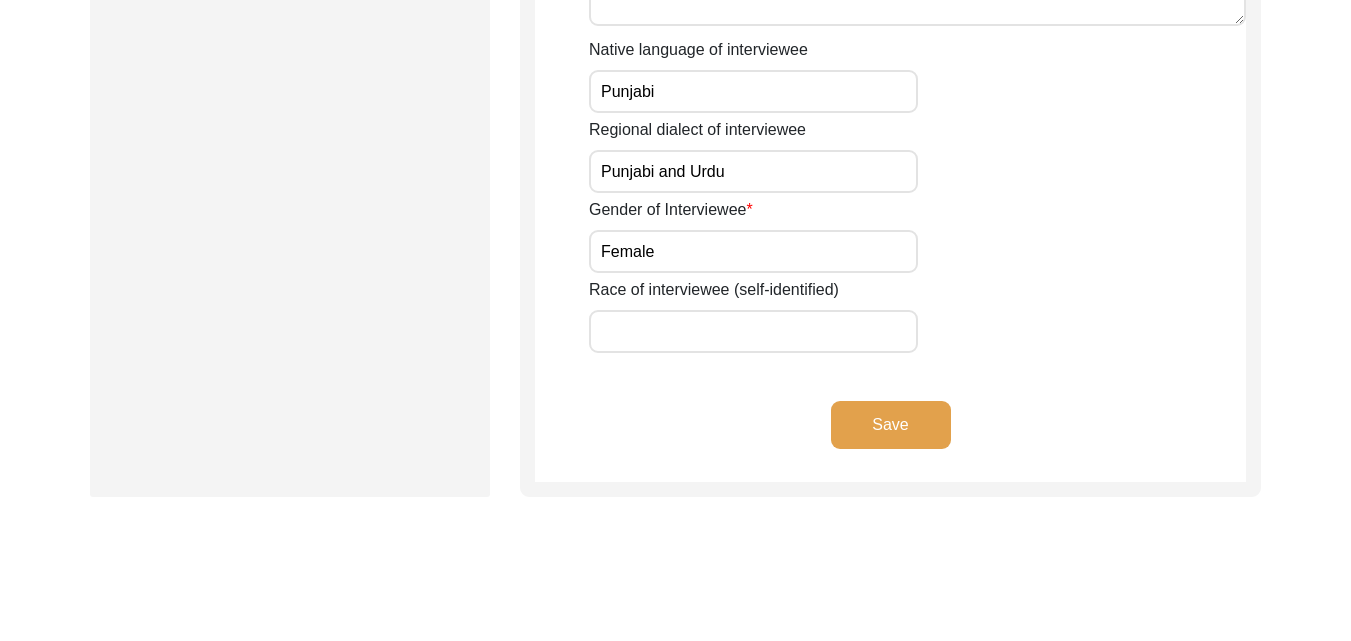 type on "Punjabi and Urdu" 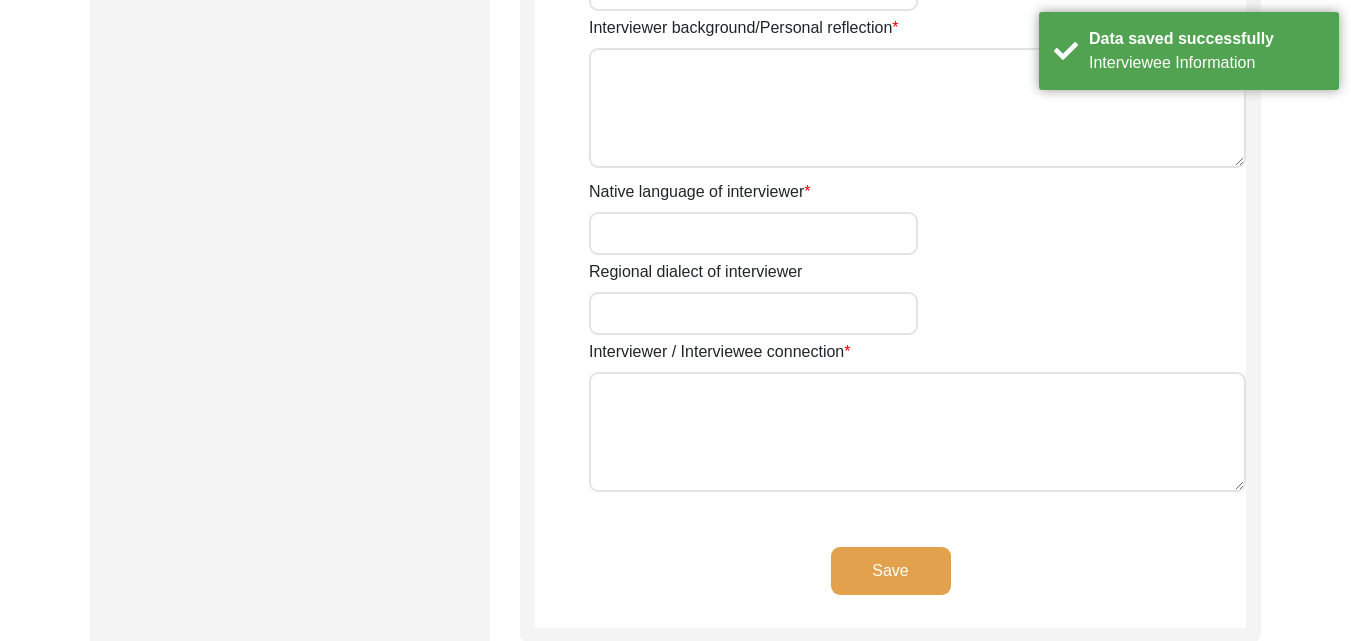 type on "[NAME]" 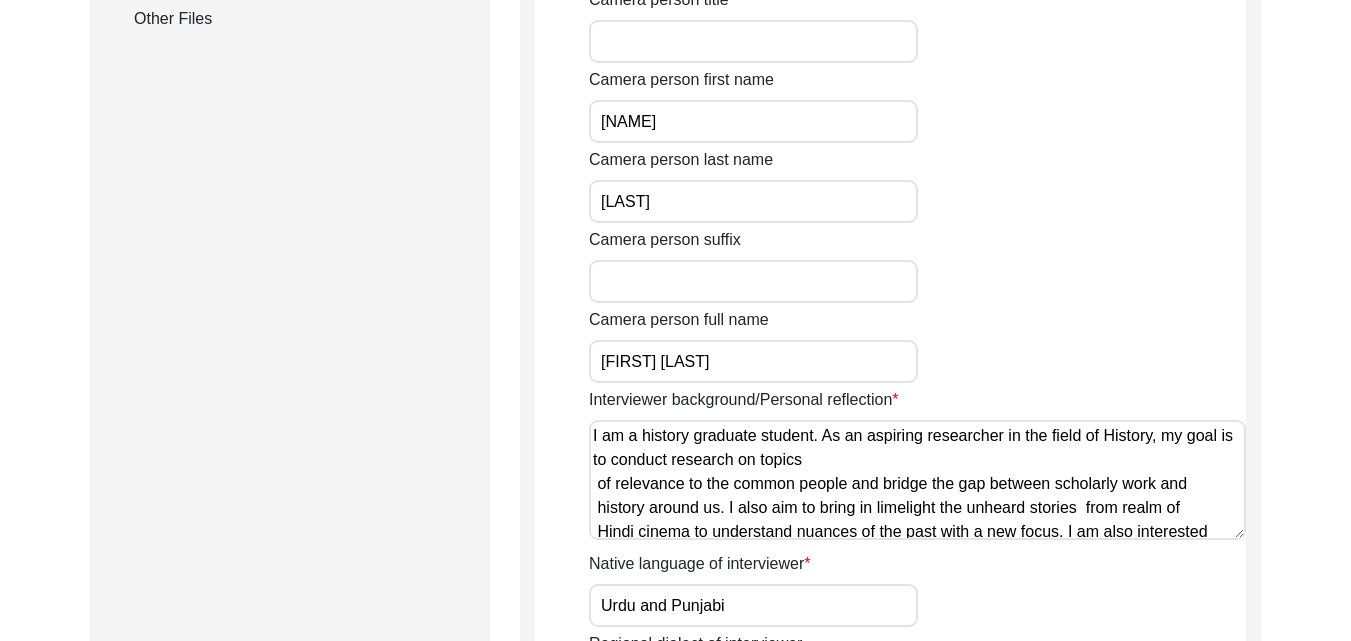 scroll, scrollTop: 1485, scrollLeft: 0, axis: vertical 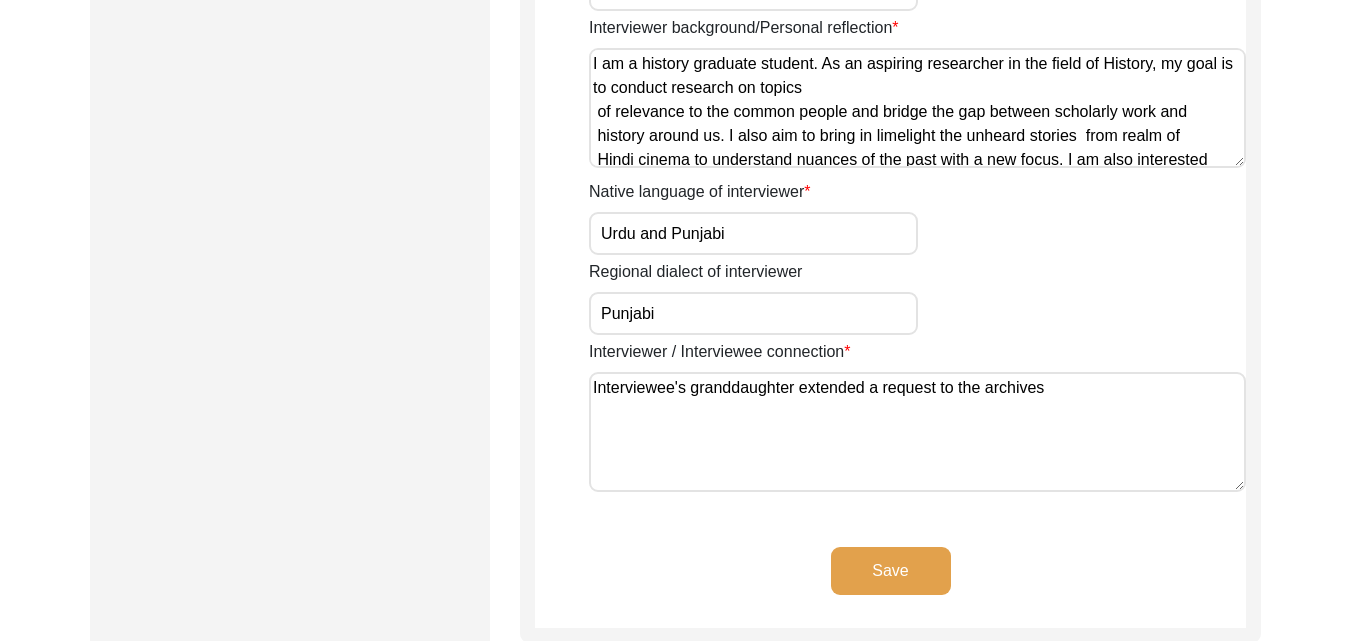 click on "Save" 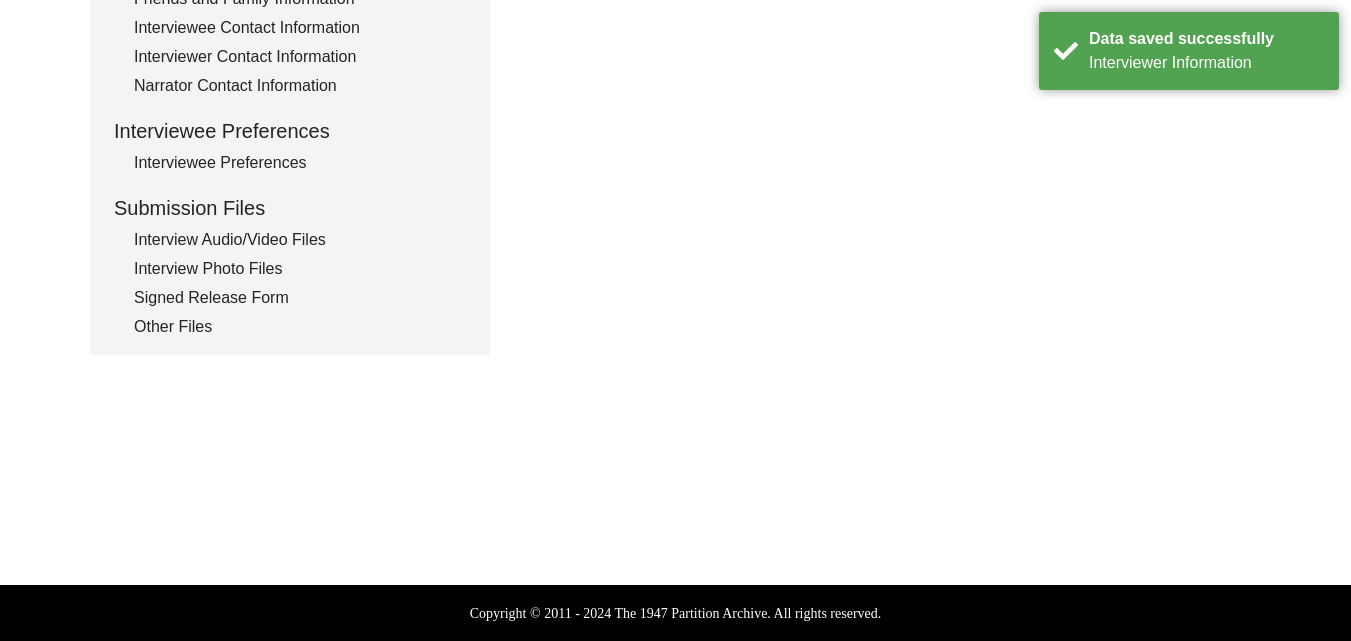 type on "[NAME] is a granddaughter of the interviewee, Ms. [LAST] [LAST]" 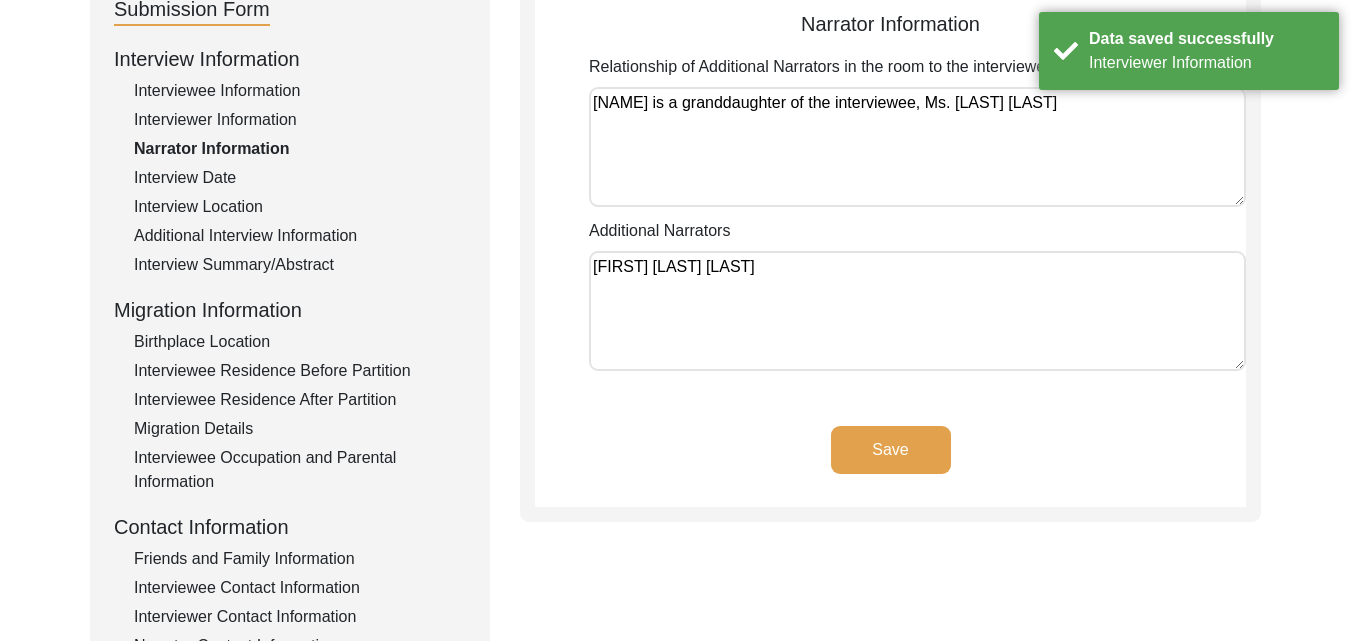 click on "[NAME] is a granddaughter of the interviewee, Ms. [LAST] [LAST]" at bounding box center (917, 147) 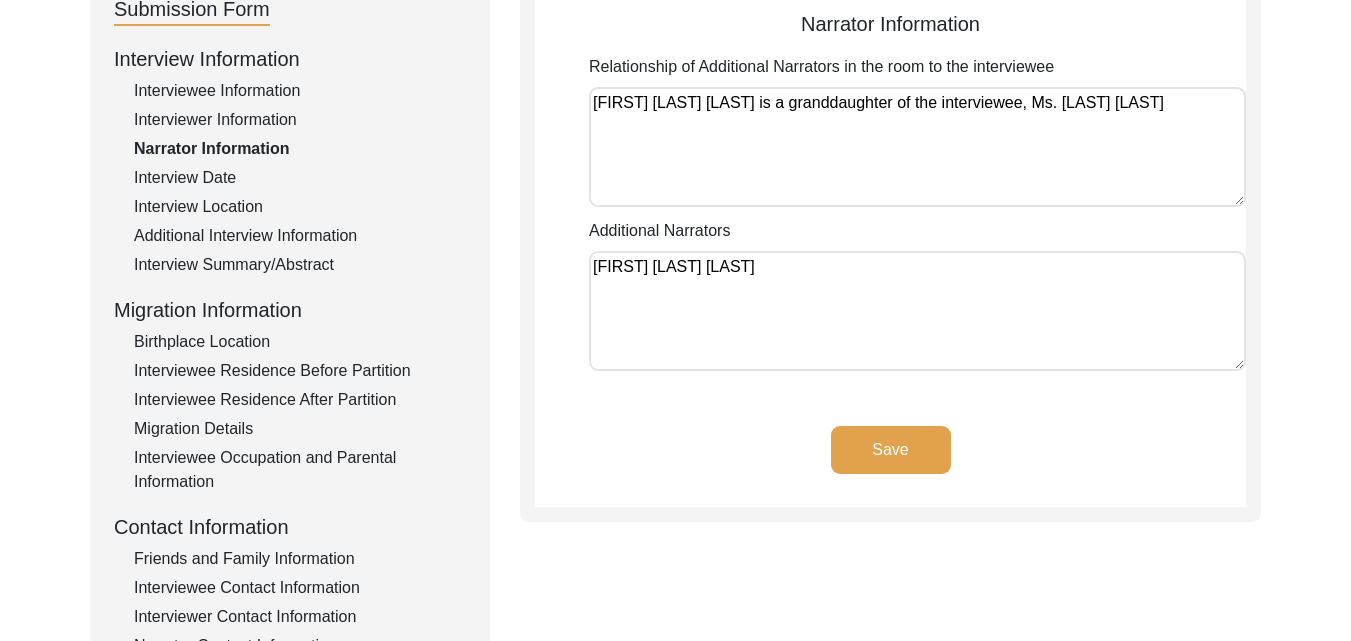type on "[FIRST] [LAST] [LAST] is a granddaughter of the interviewee, Ms. [LAST] [LAST]" 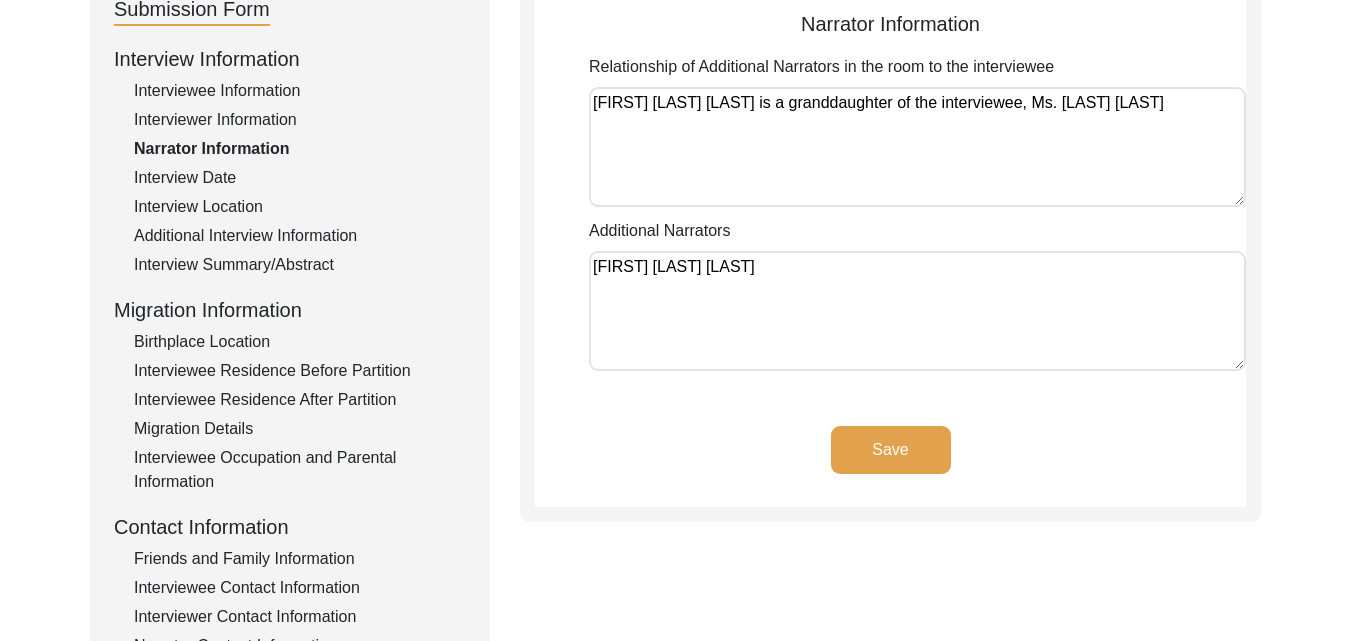 click on "Save" 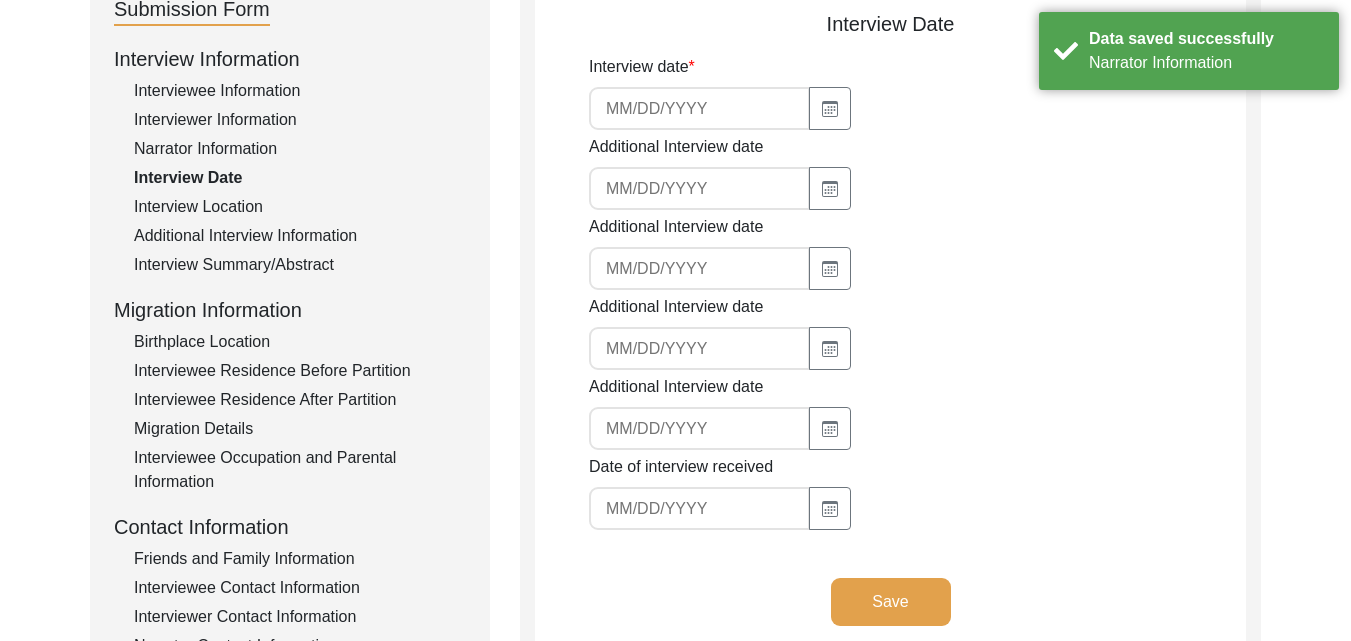 type on "[DATE]" 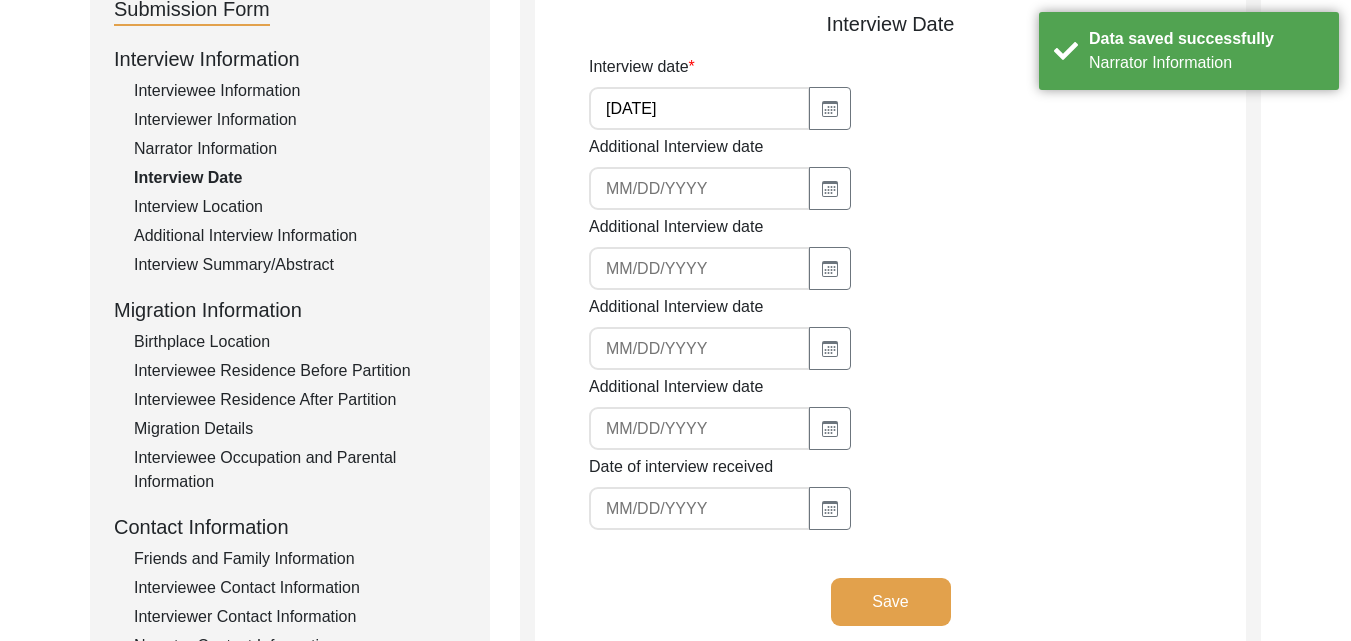 click on "Save" 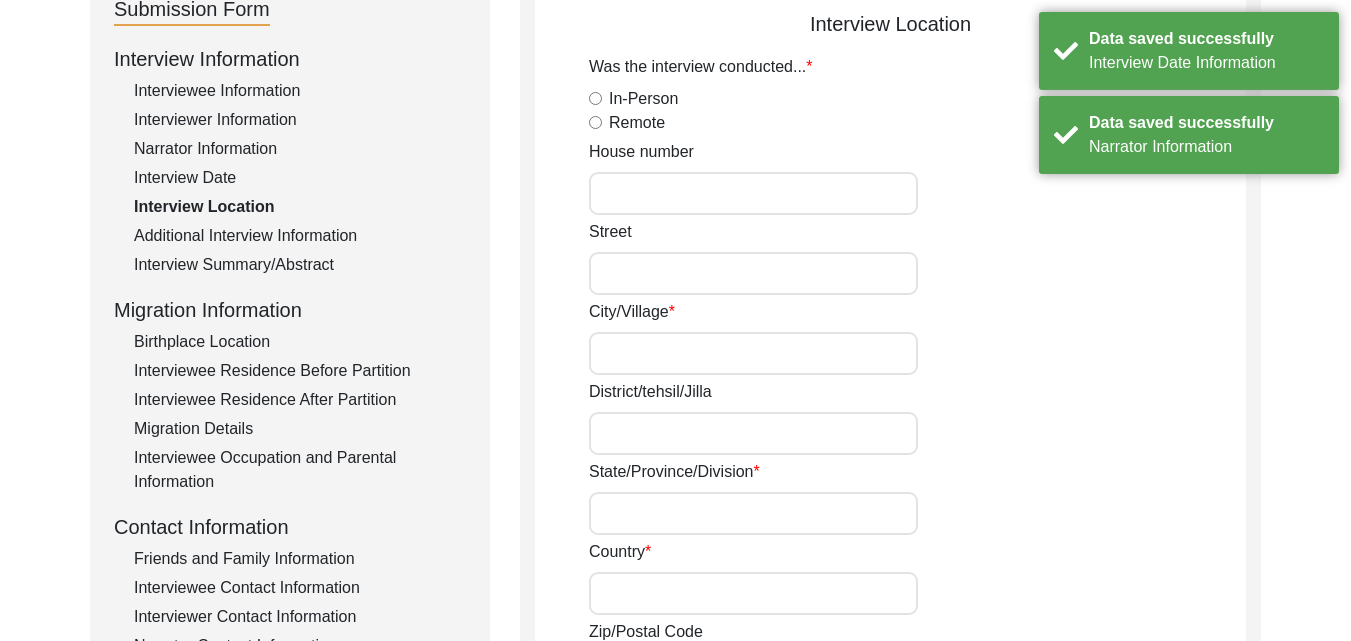 click on "In-Person" 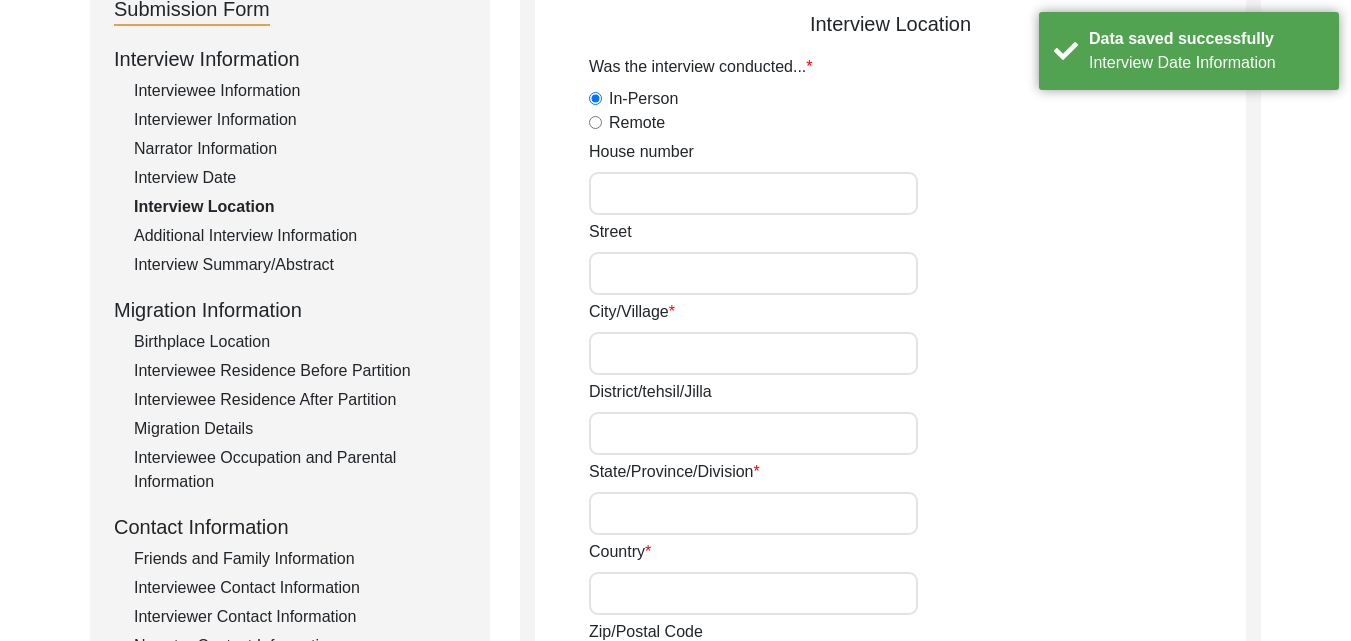 click on "Remote" 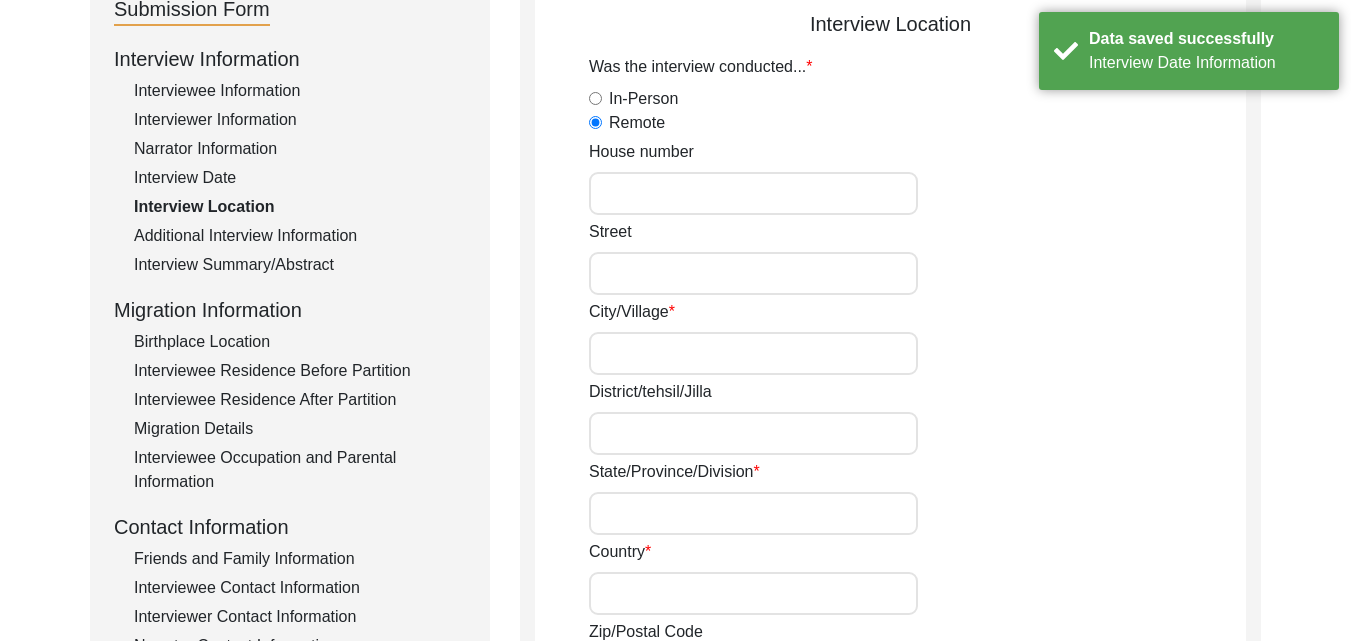 click on "In-Person" 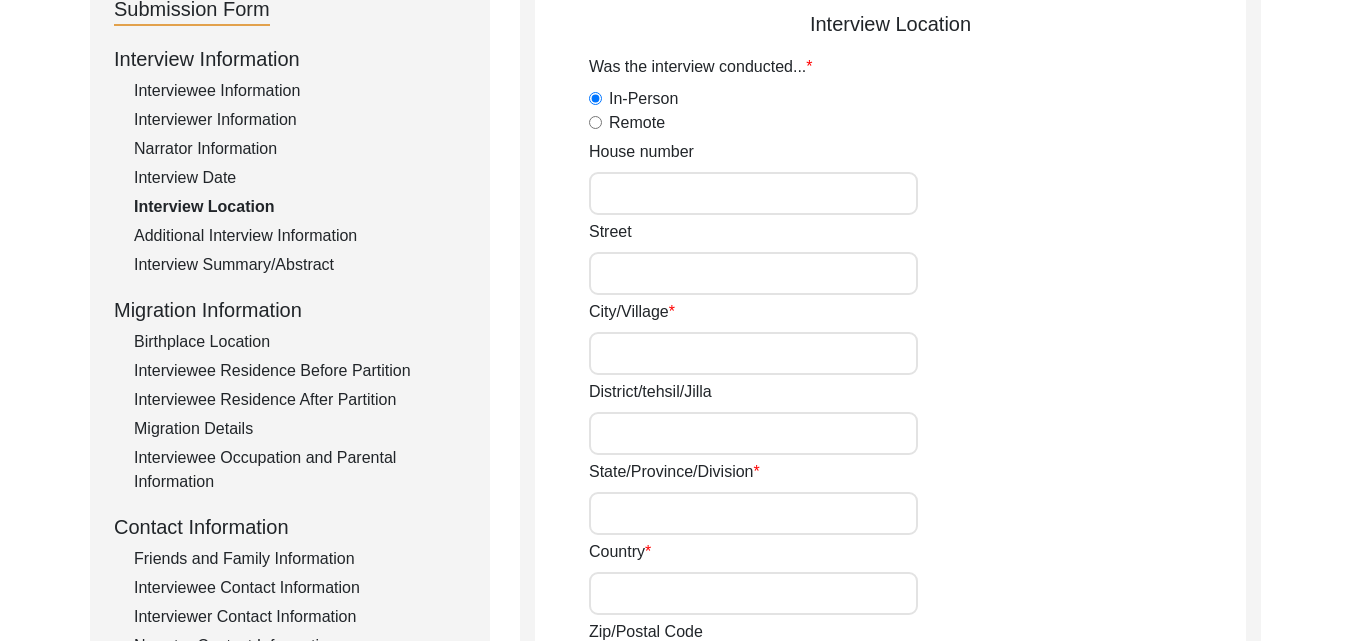 click on "House number" at bounding box center (753, 193) 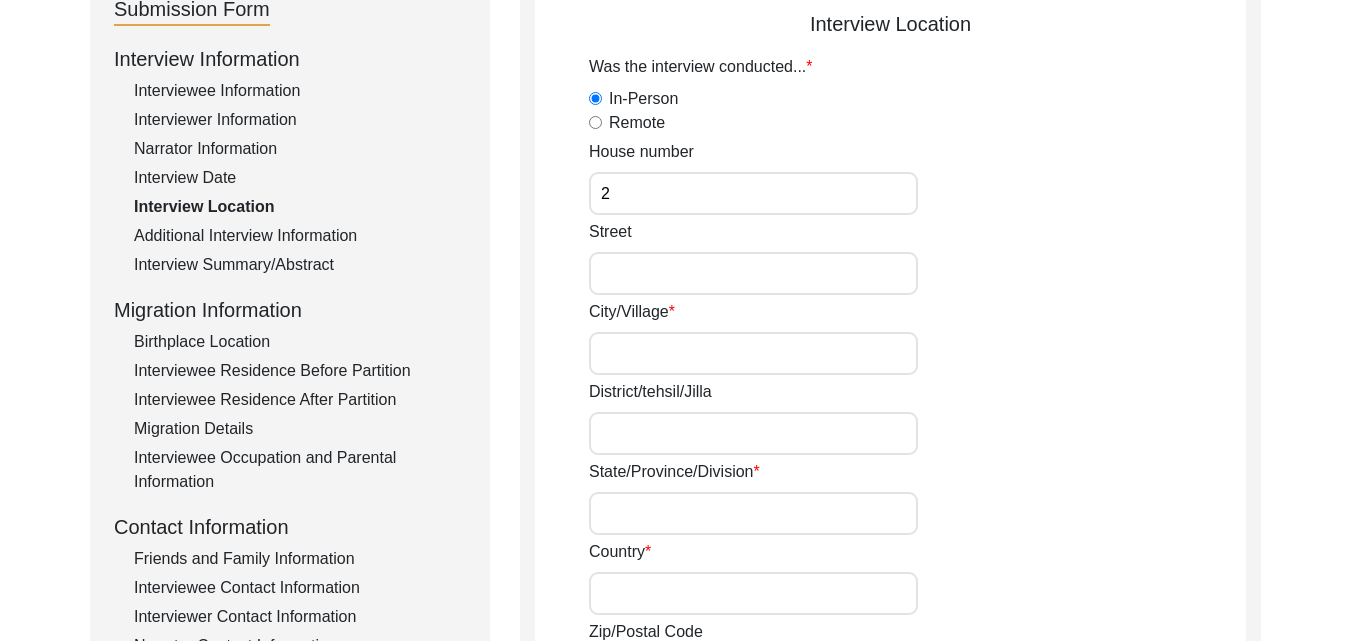 type on "2" 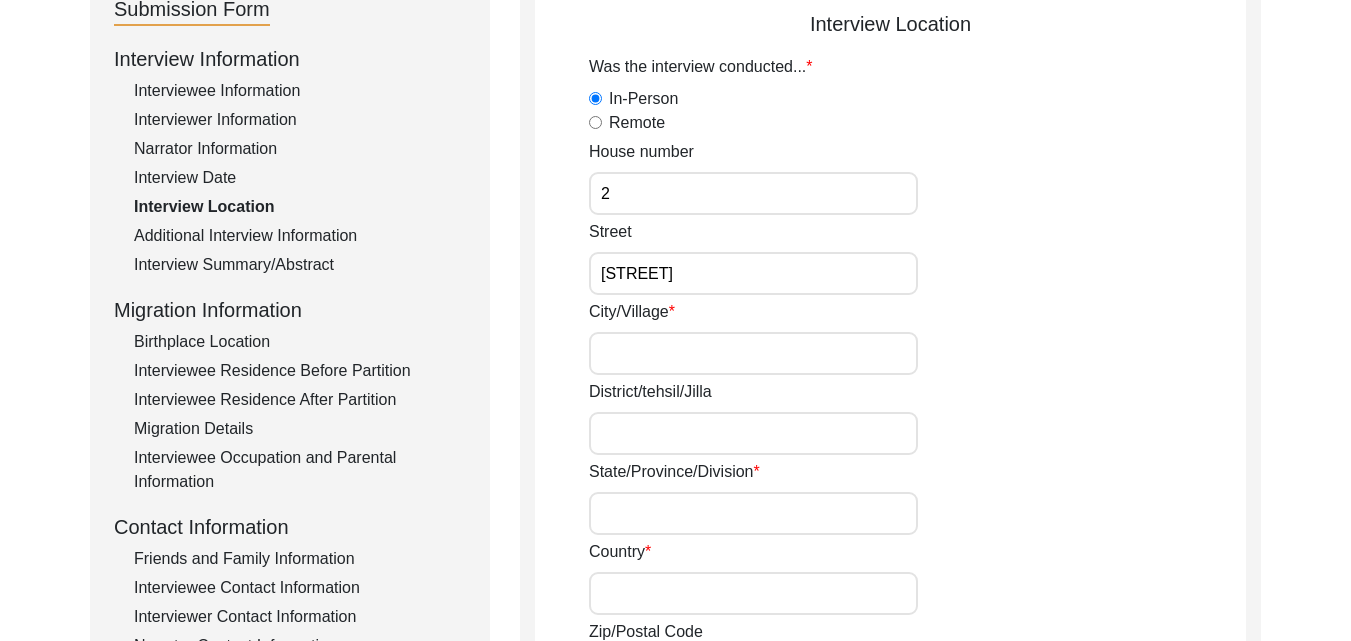type on "[STREET]" 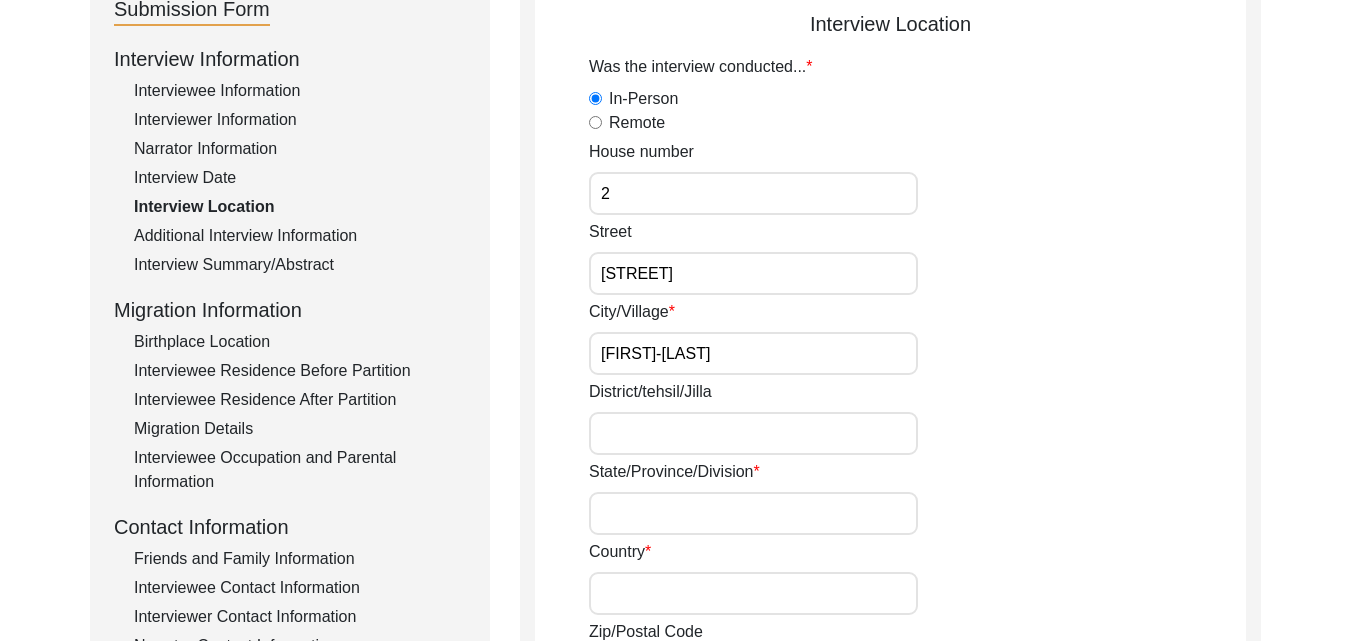 click on "District/tehsil/Jilla" at bounding box center (753, 433) 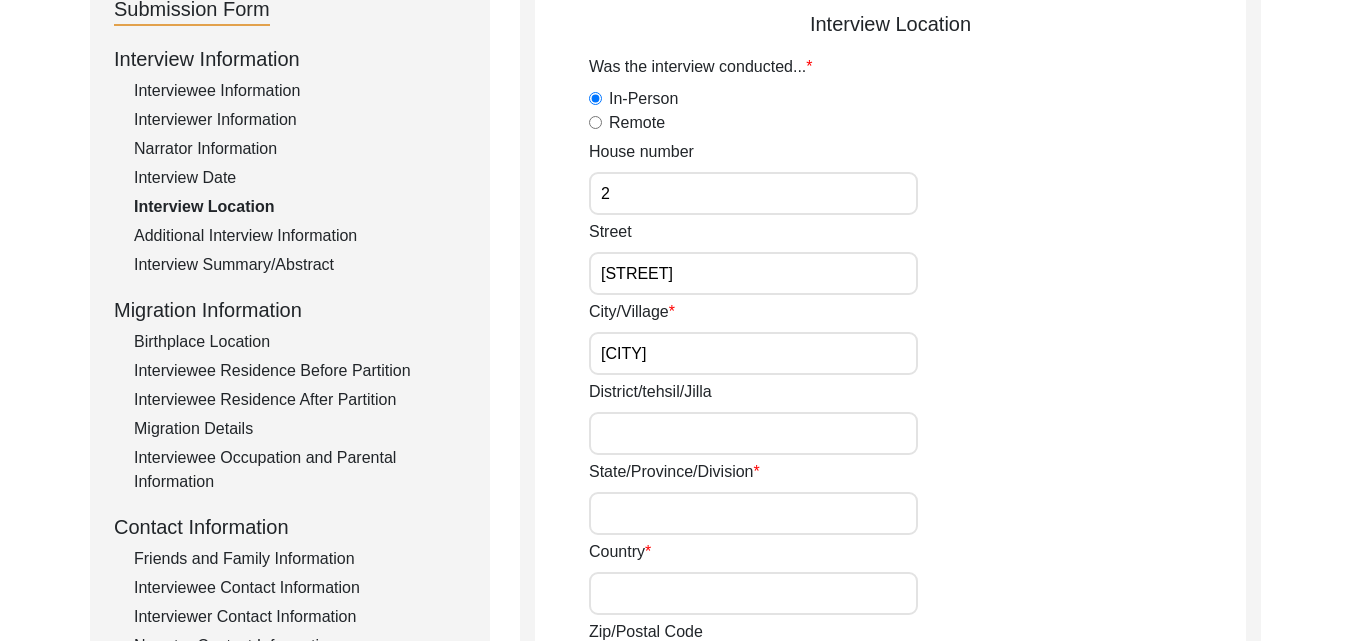 type on "[CITY]" 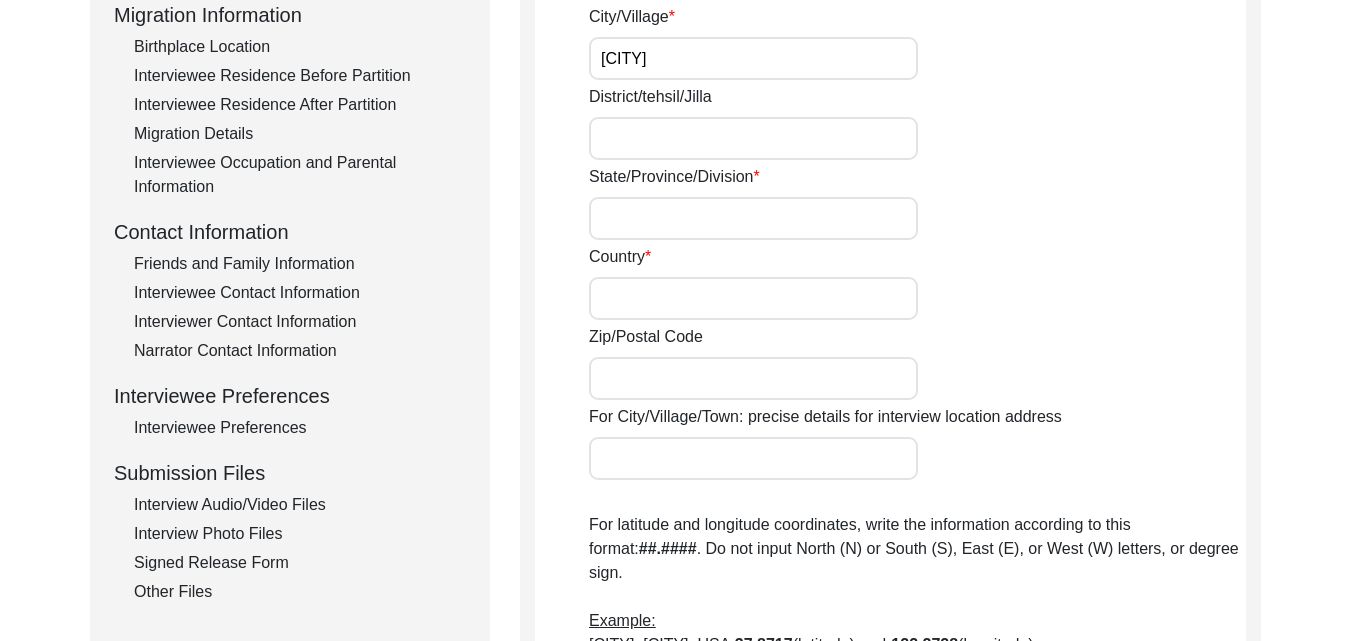 scroll, scrollTop: 565, scrollLeft: 0, axis: vertical 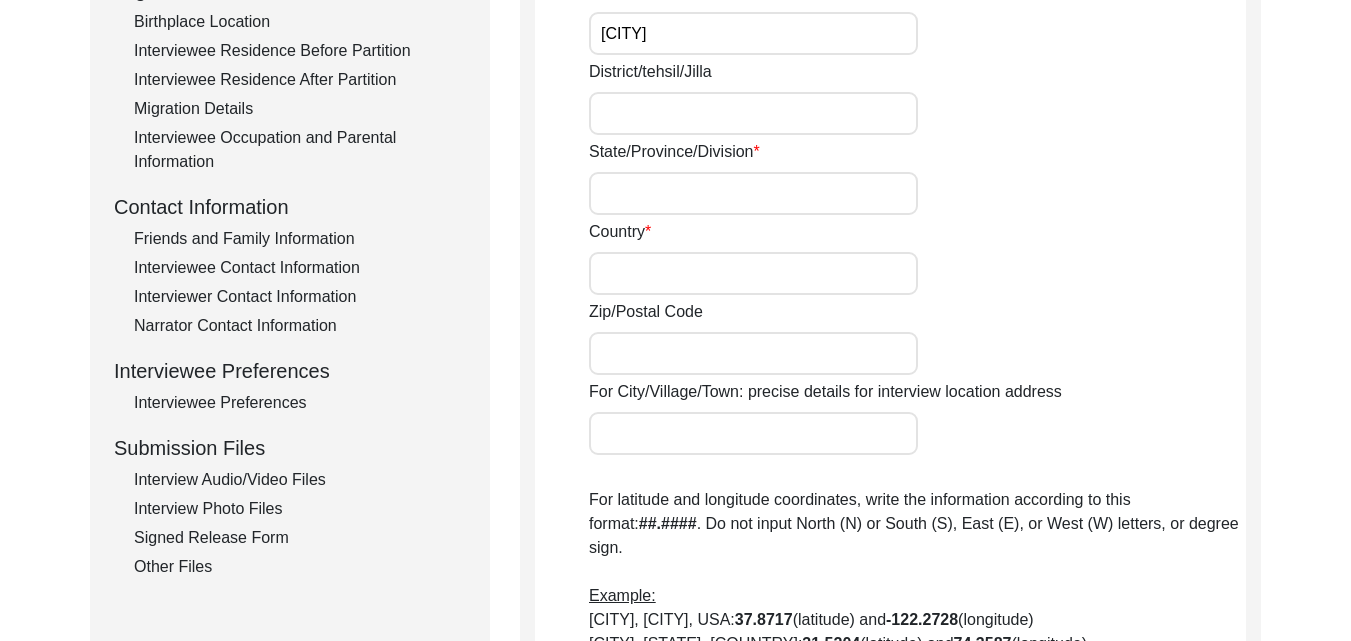click on "State/Province/Division" at bounding box center [753, 193] 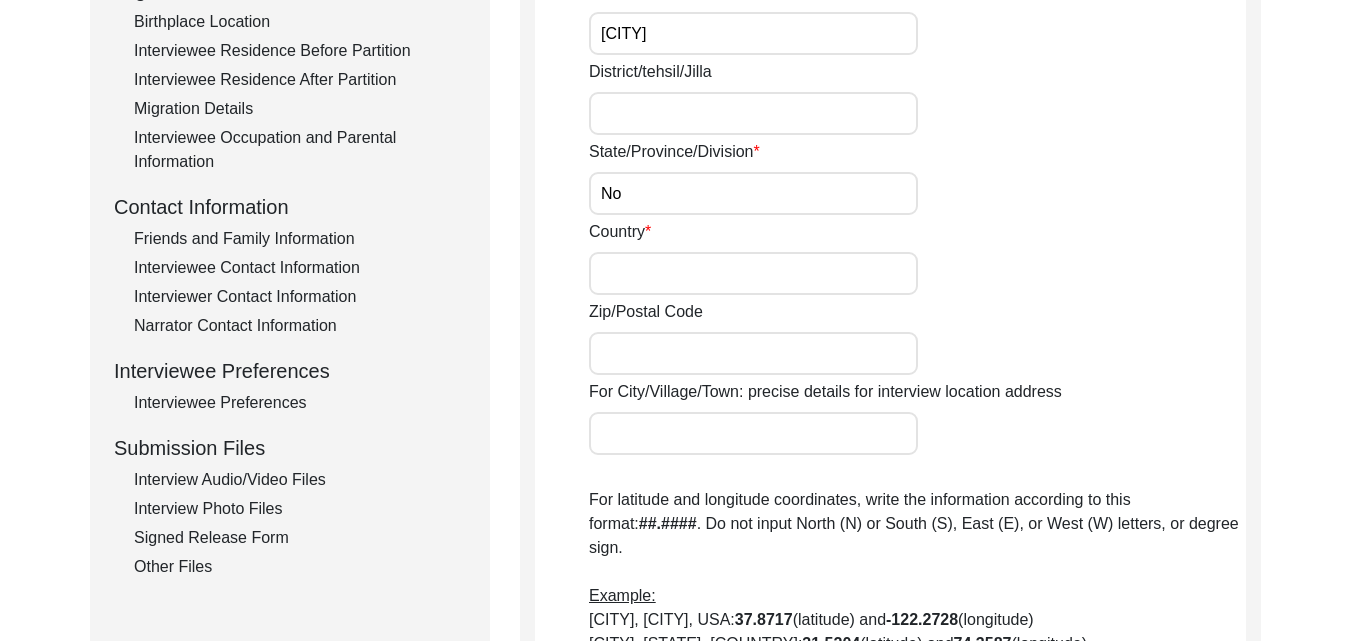 type on "N" 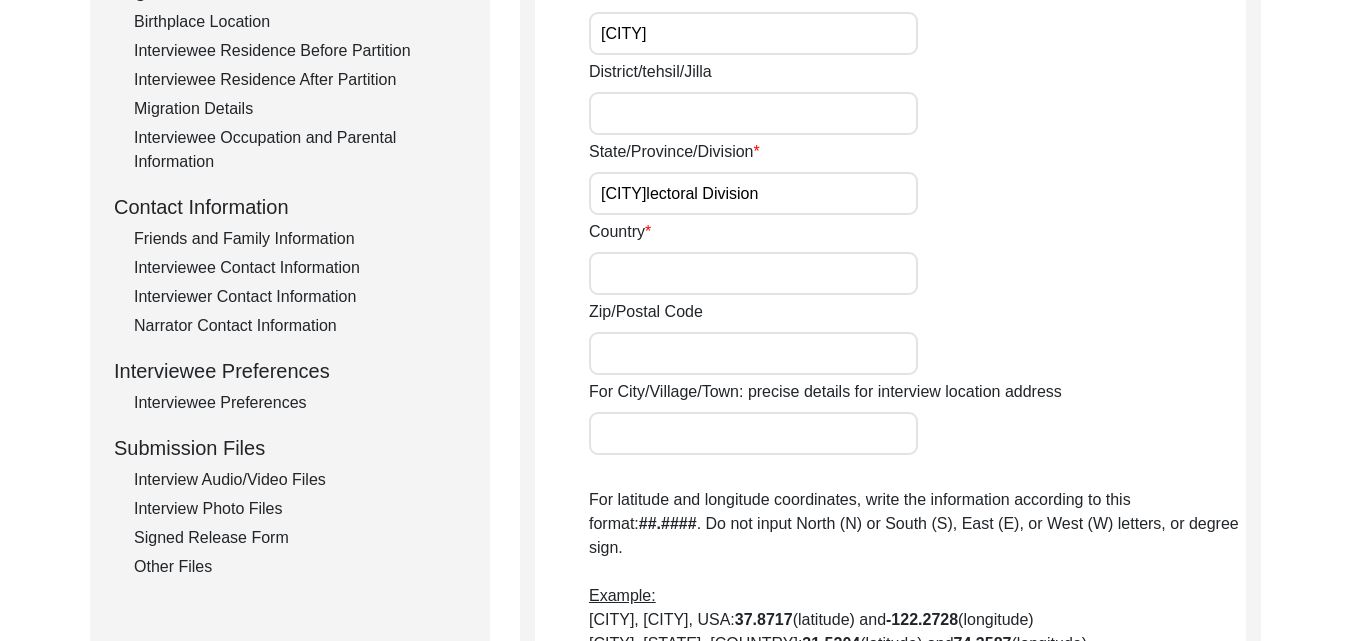 click on "[CITY]lectoral Division" at bounding box center [753, 193] 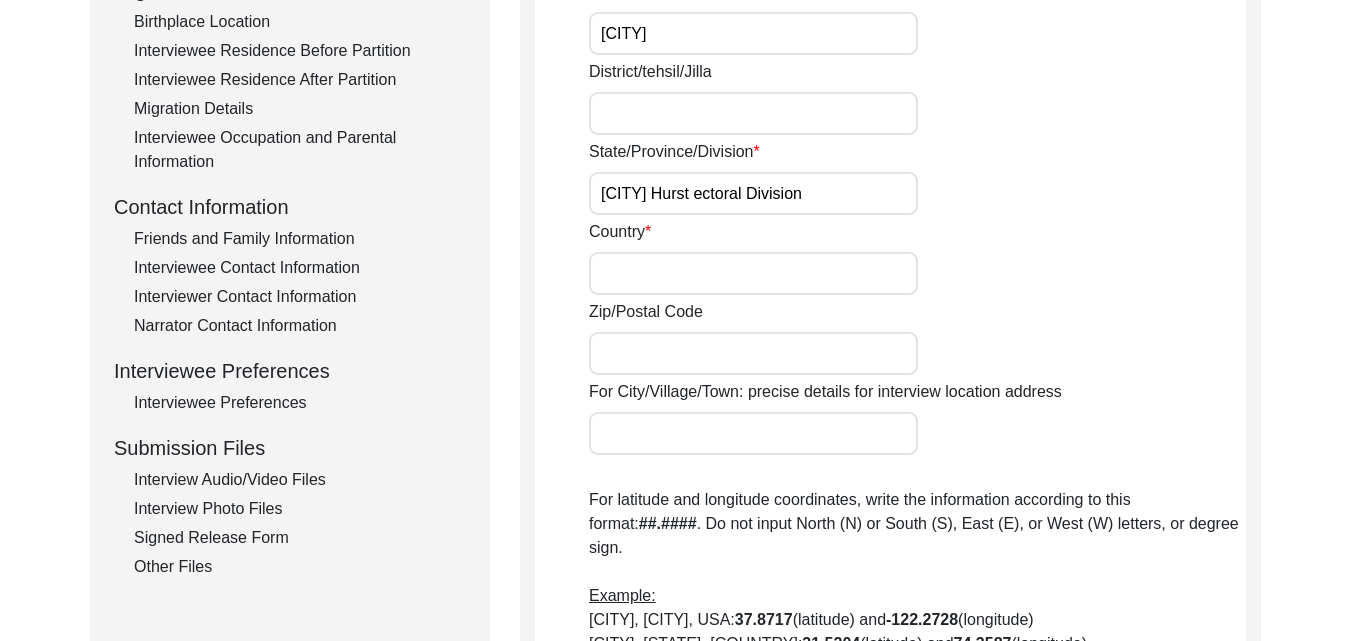 click on "[CITY] Hurst ectoral Division" at bounding box center [753, 193] 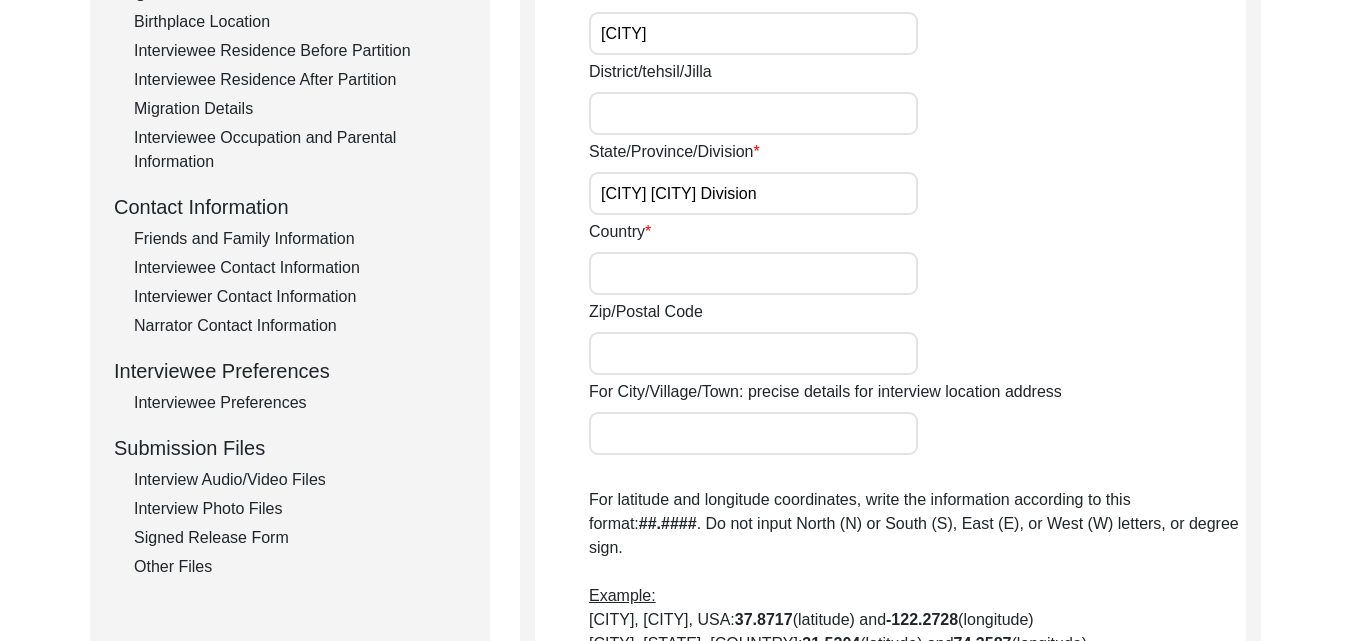type on "[CITY] [CITY] Division" 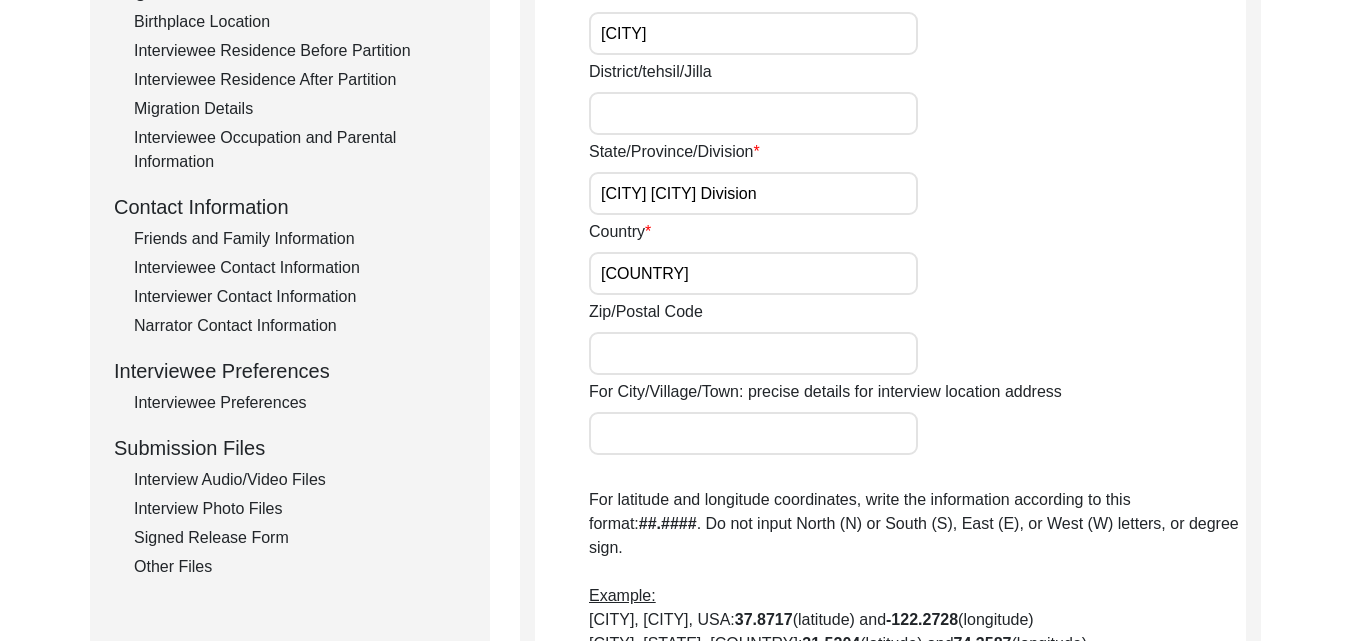 type on "[COUNTRY]" 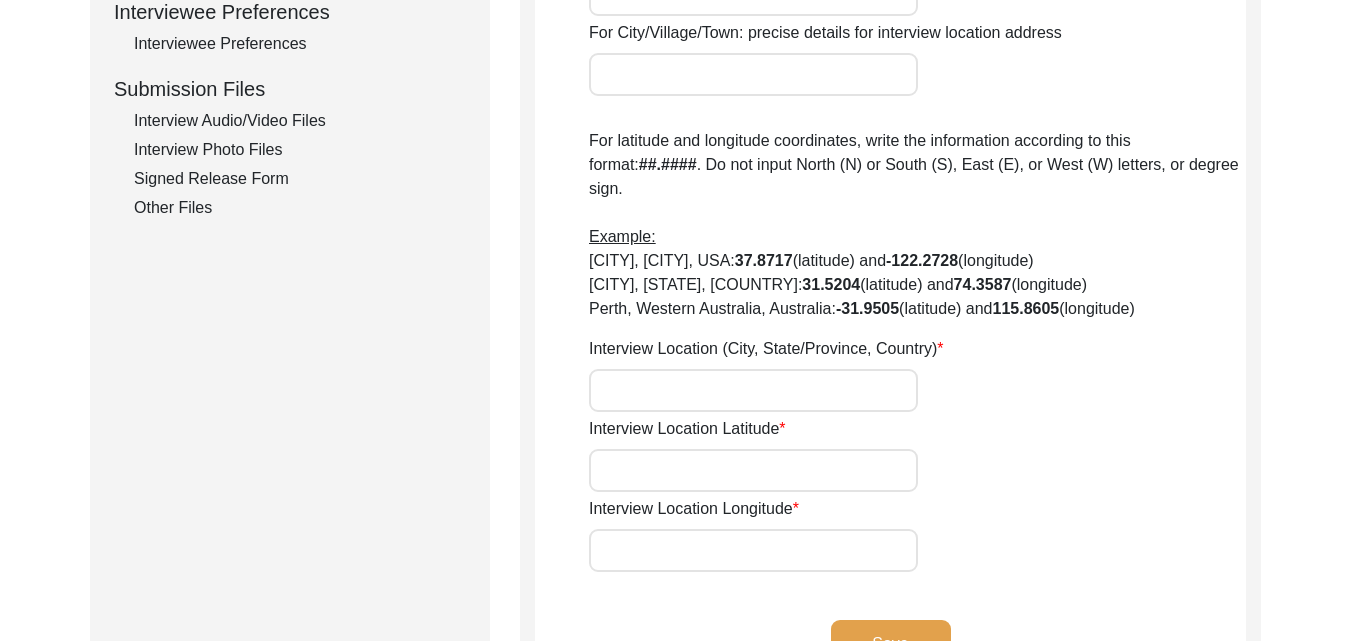 scroll, scrollTop: 925, scrollLeft: 0, axis: vertical 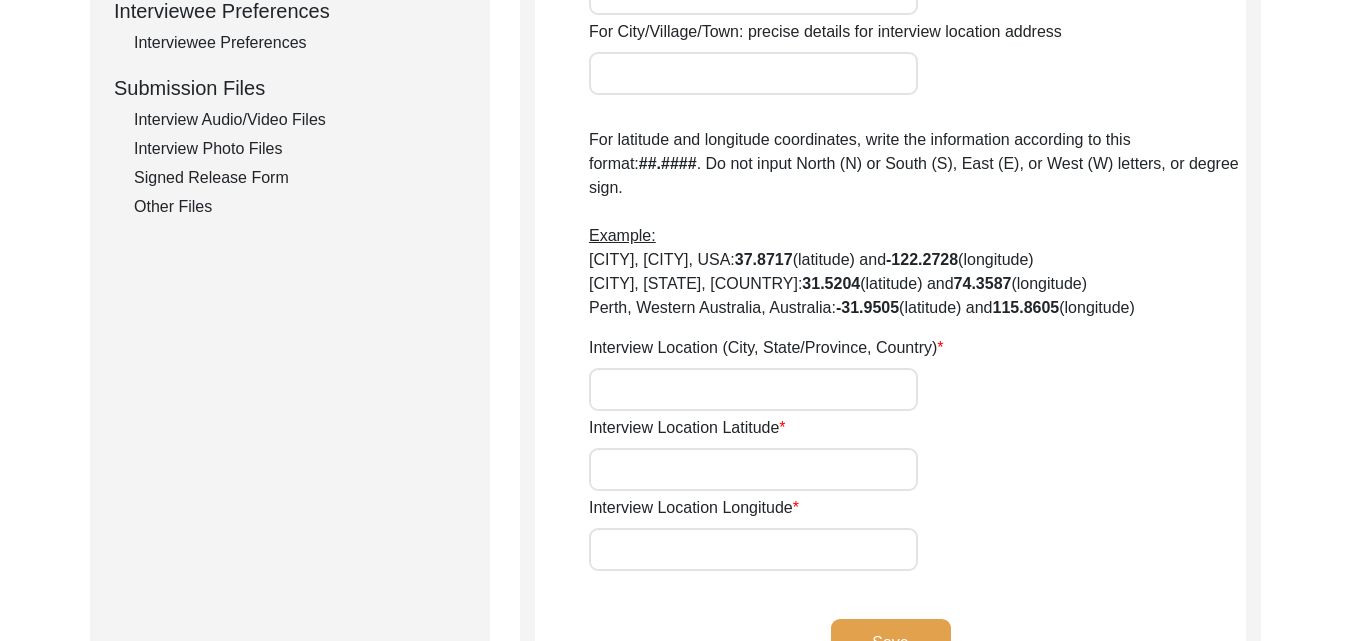 click on "Interview Location (City, State/Province, Country)" at bounding box center (753, 389) 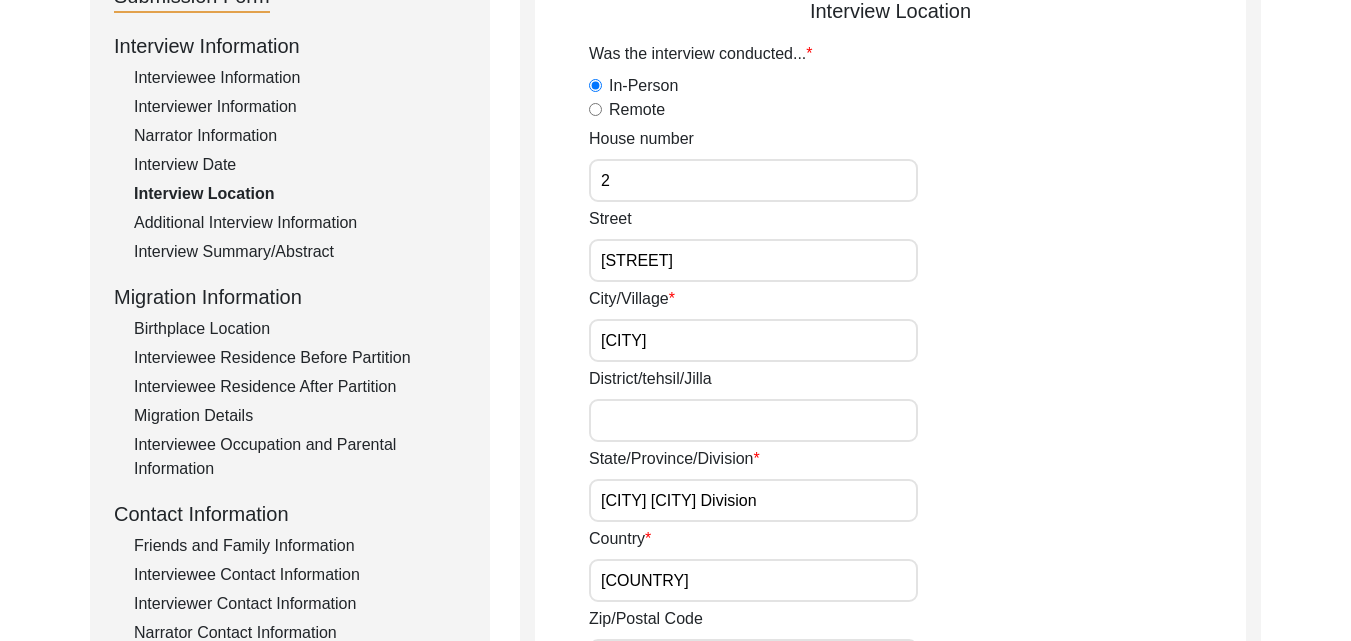 scroll, scrollTop: 245, scrollLeft: 0, axis: vertical 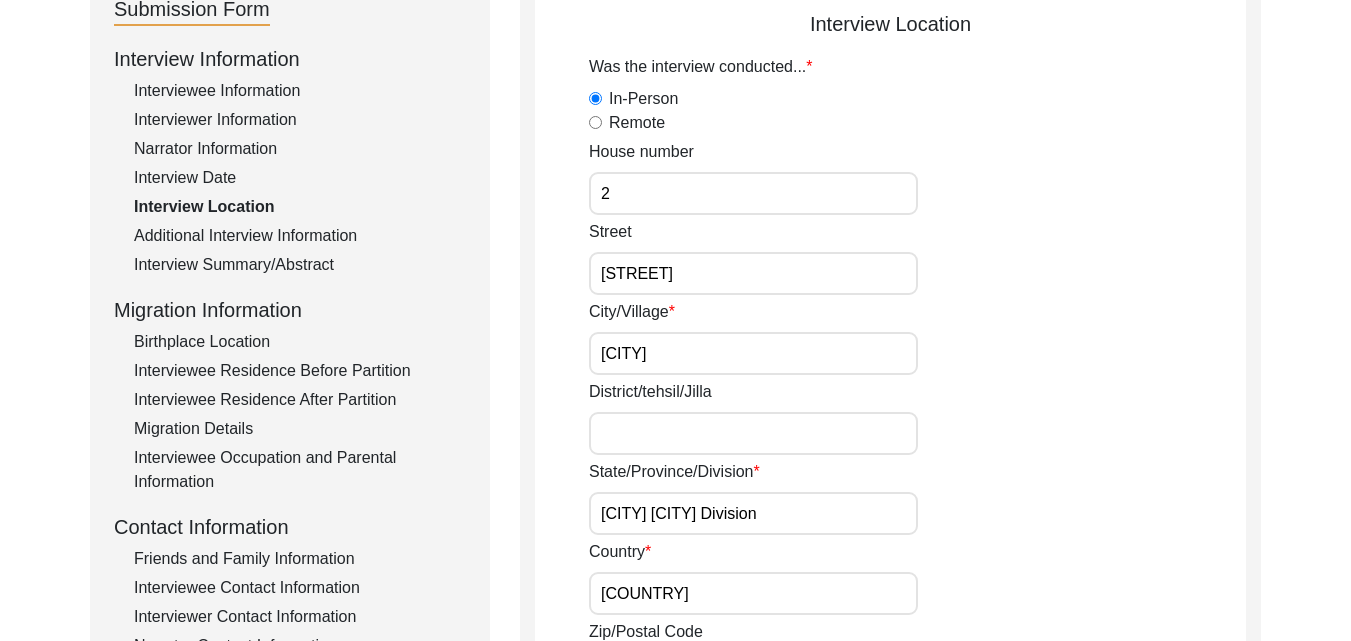 click on "[STREET]" at bounding box center [753, 273] 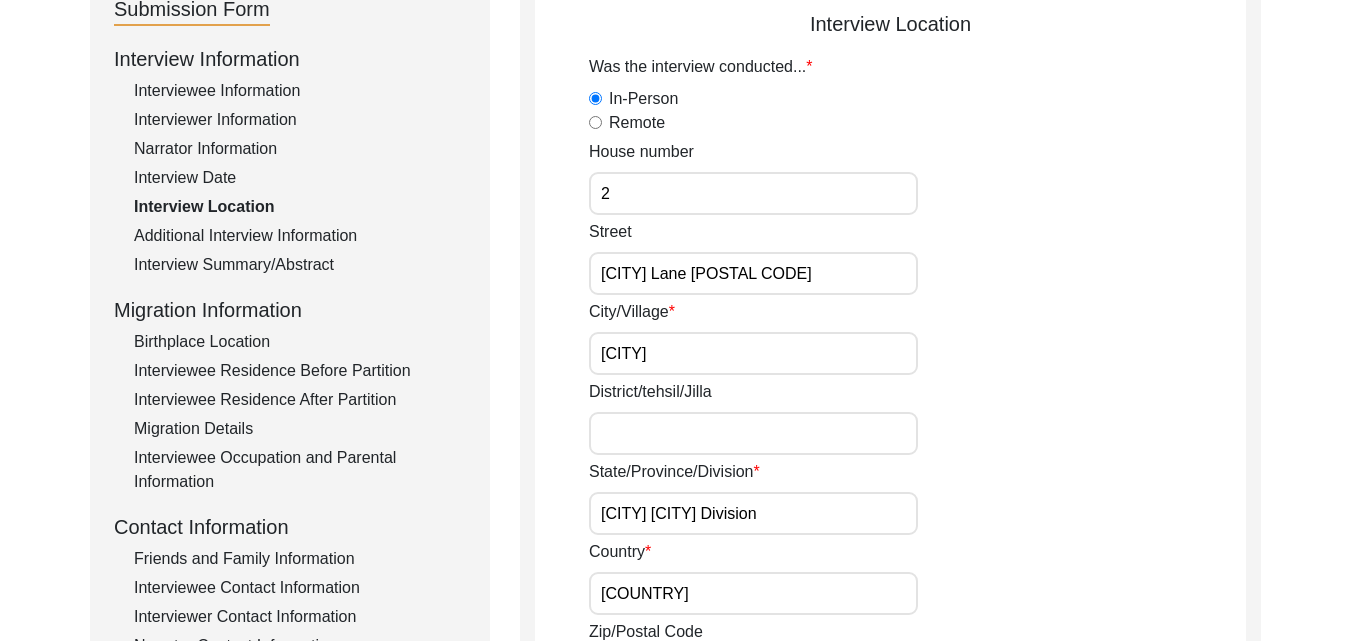 type on "[CITY] Lane [POSTAL CODE]" 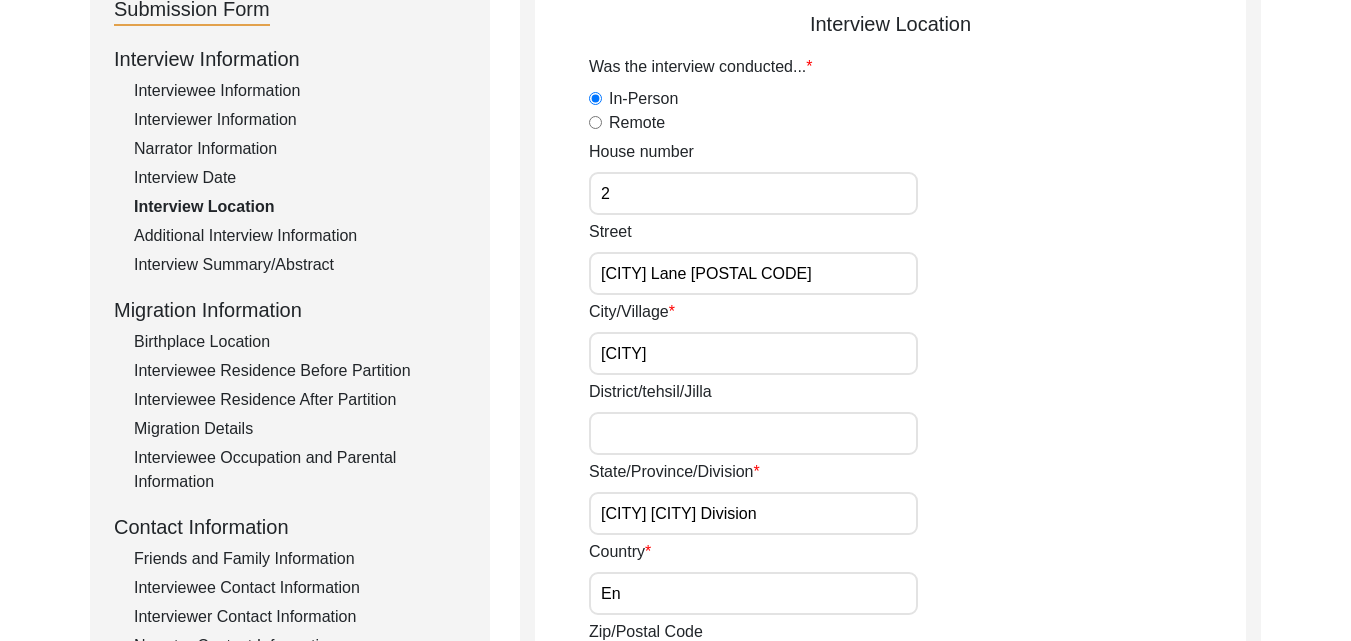 type on "E" 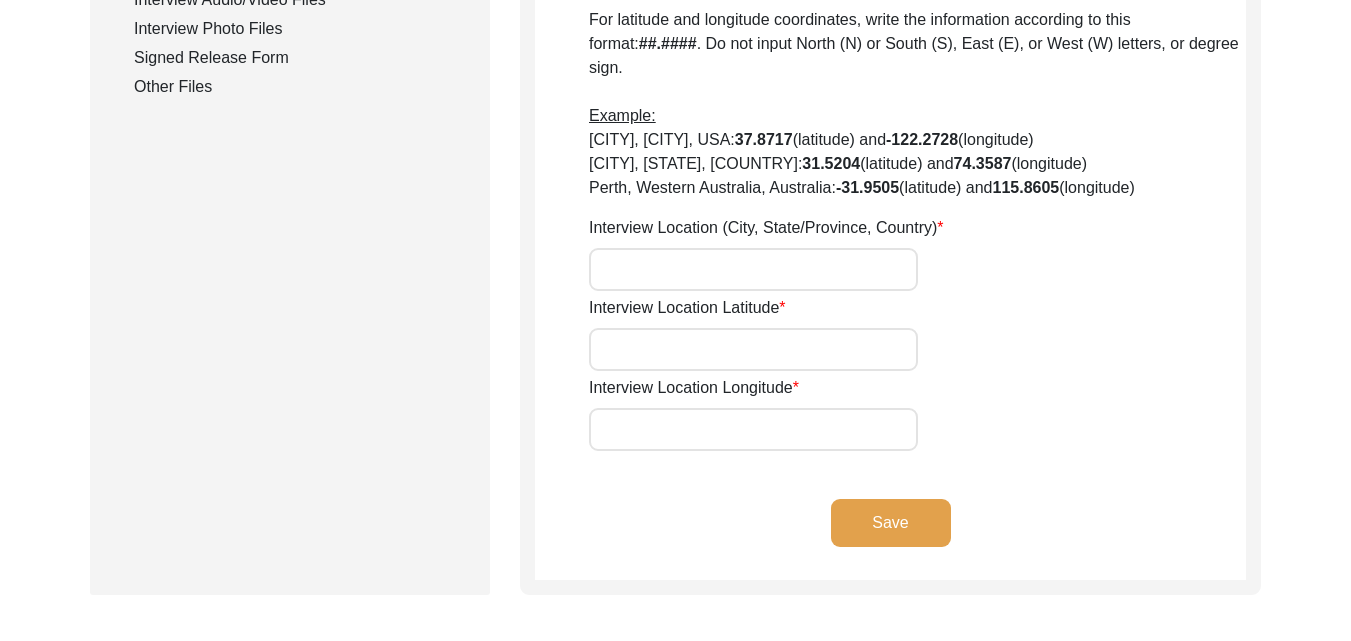 scroll, scrollTop: 1098, scrollLeft: 0, axis: vertical 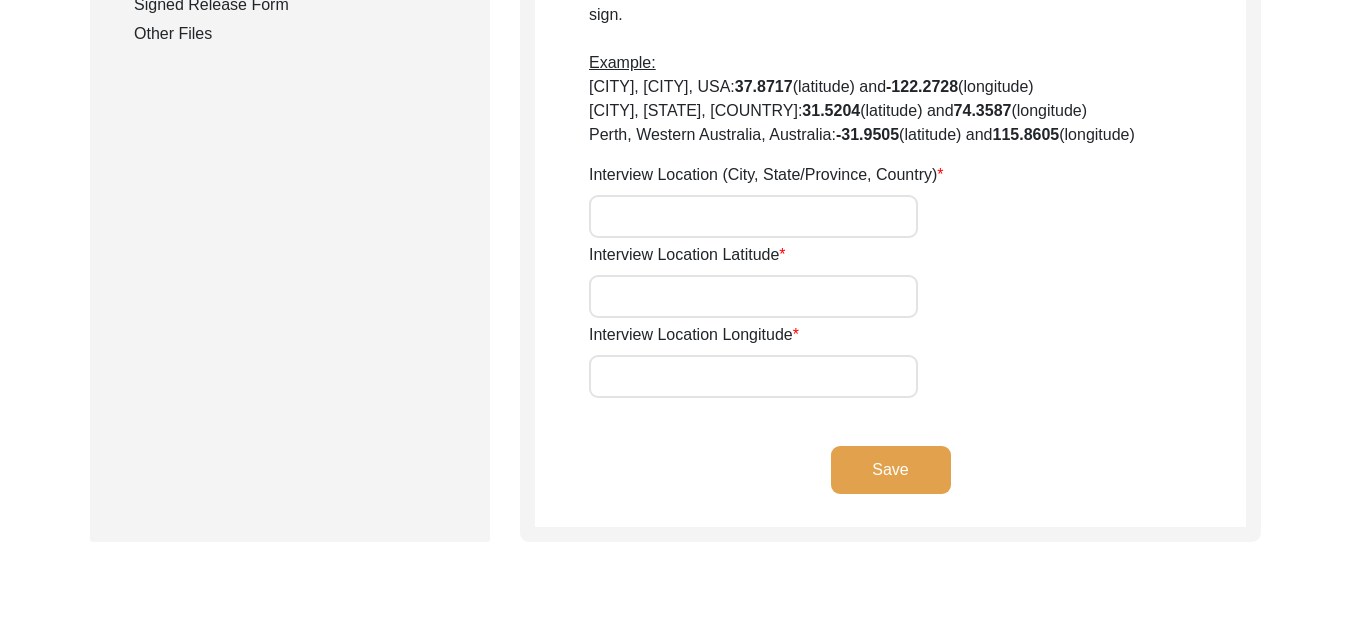 type on "[COUNTRY]" 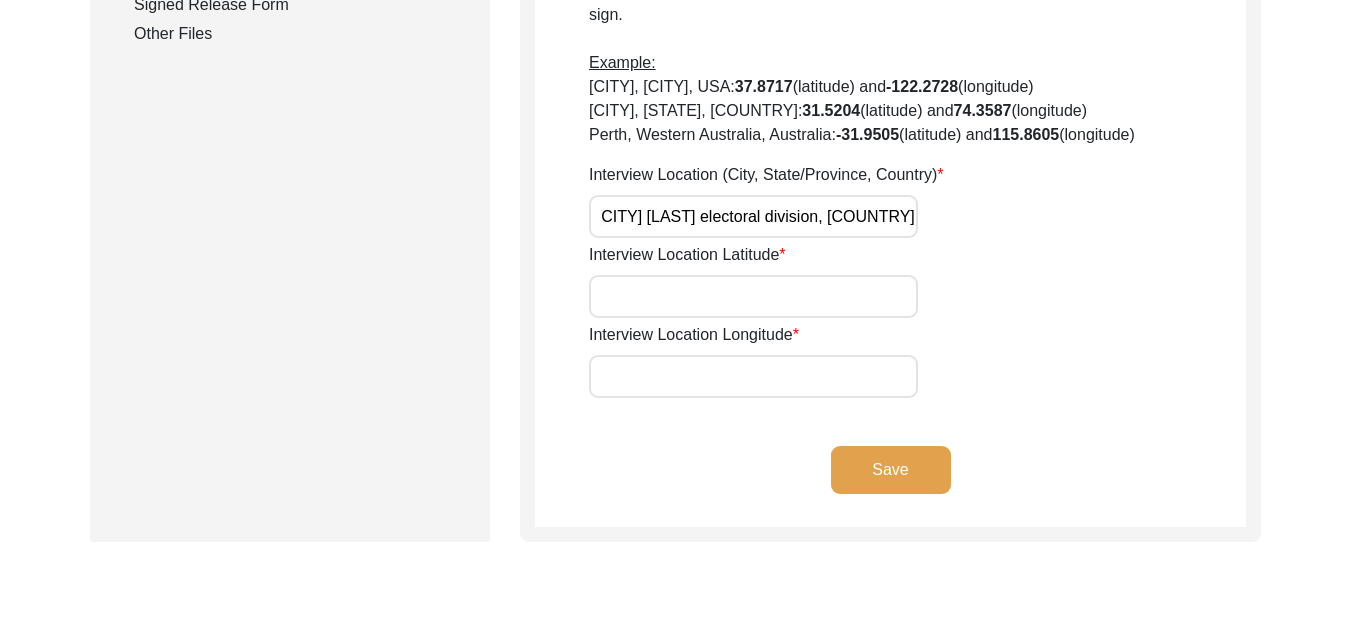 scroll, scrollTop: 0, scrollLeft: 171, axis: horizontal 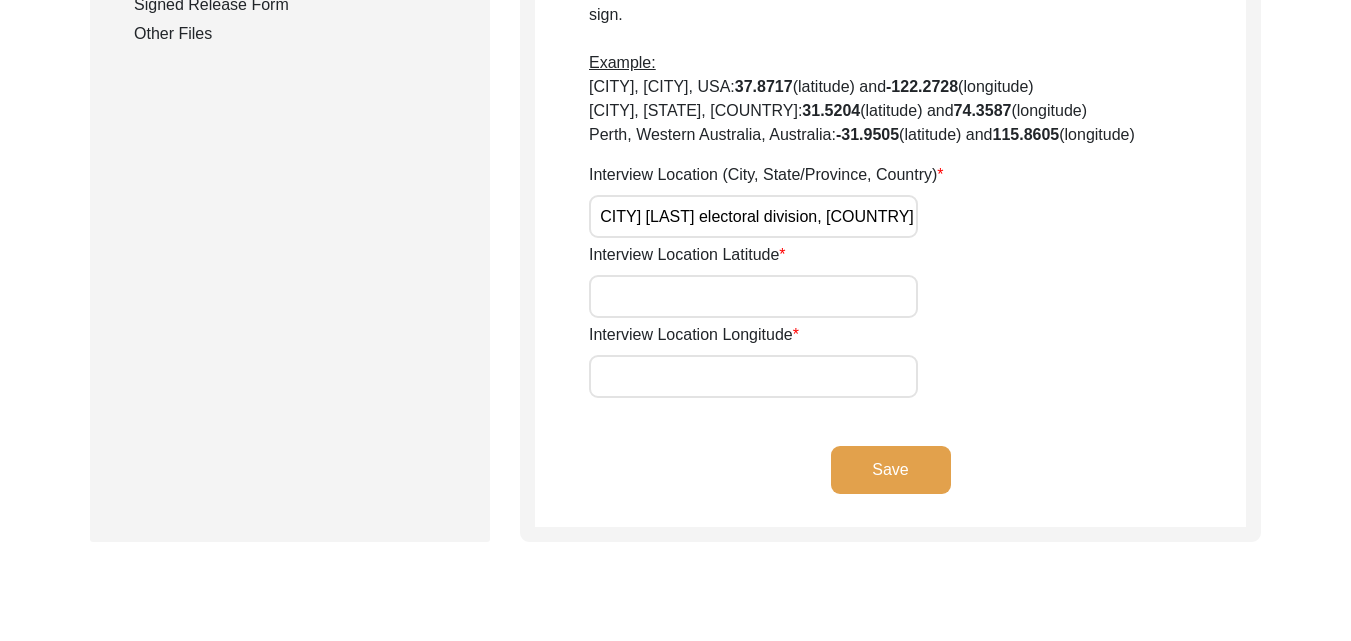 type on "[CITY]-Under-[CITY], [CITY] [LAST] electoral division, [COUNTRY]" 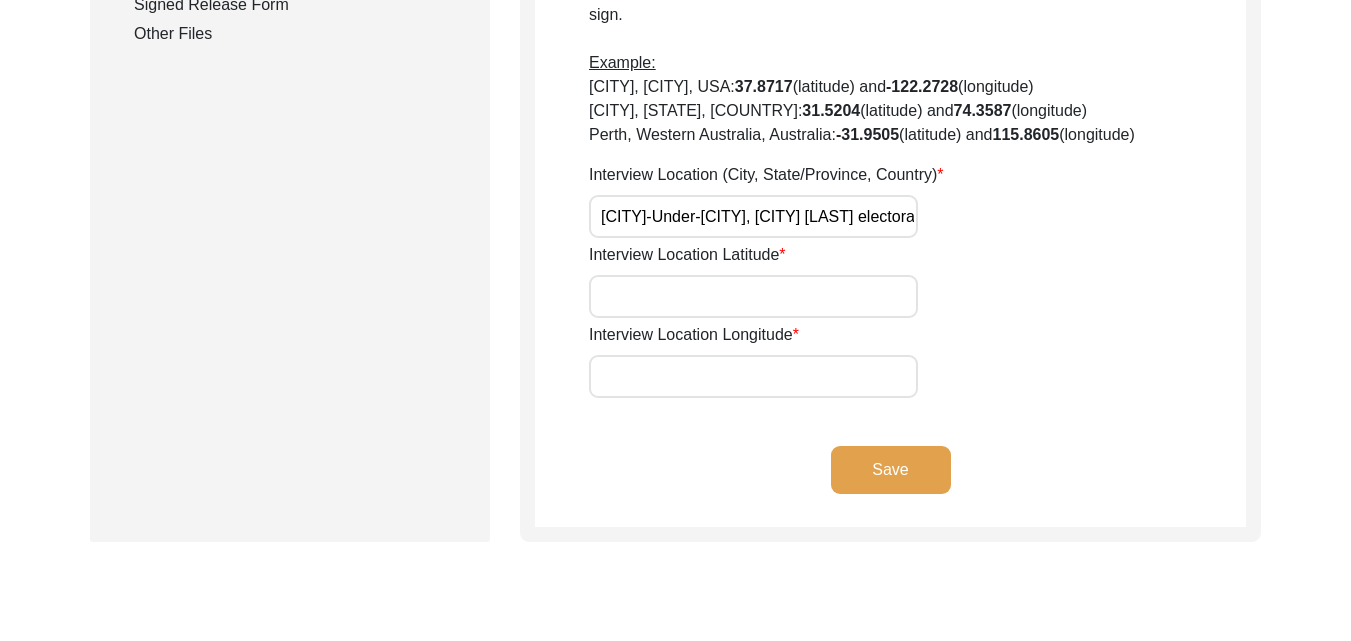 click on "Interview Location Latitude" at bounding box center (753, 296) 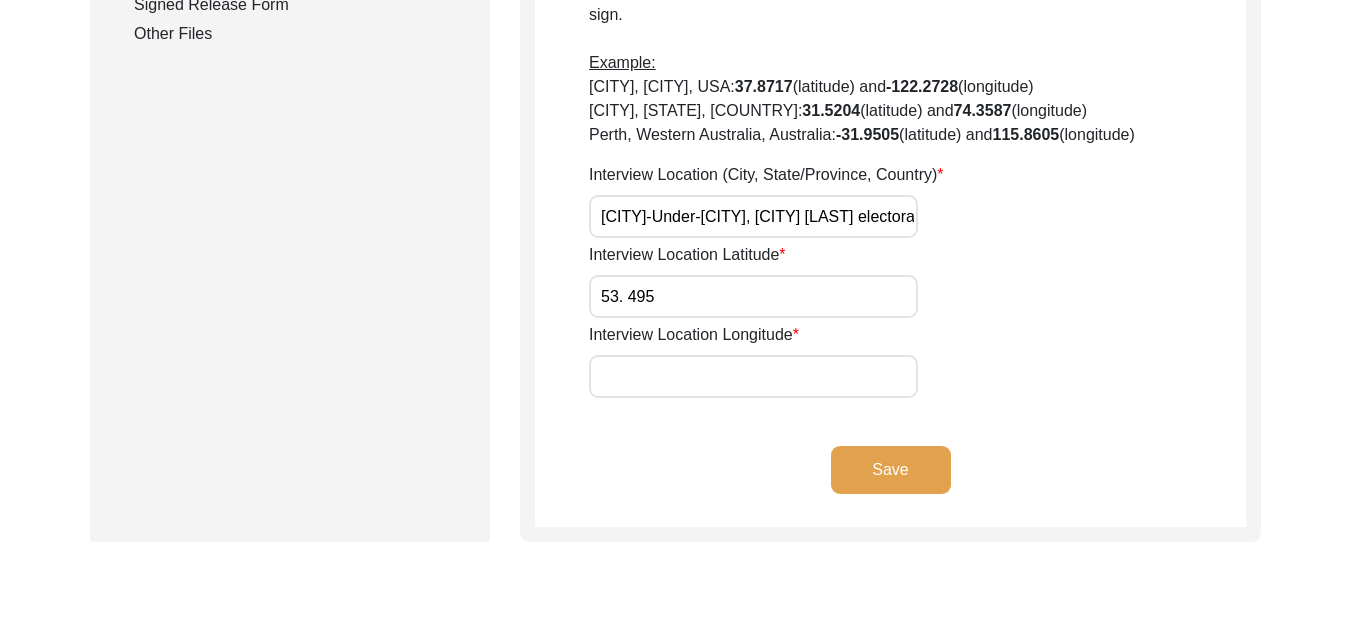 type on "53. 495" 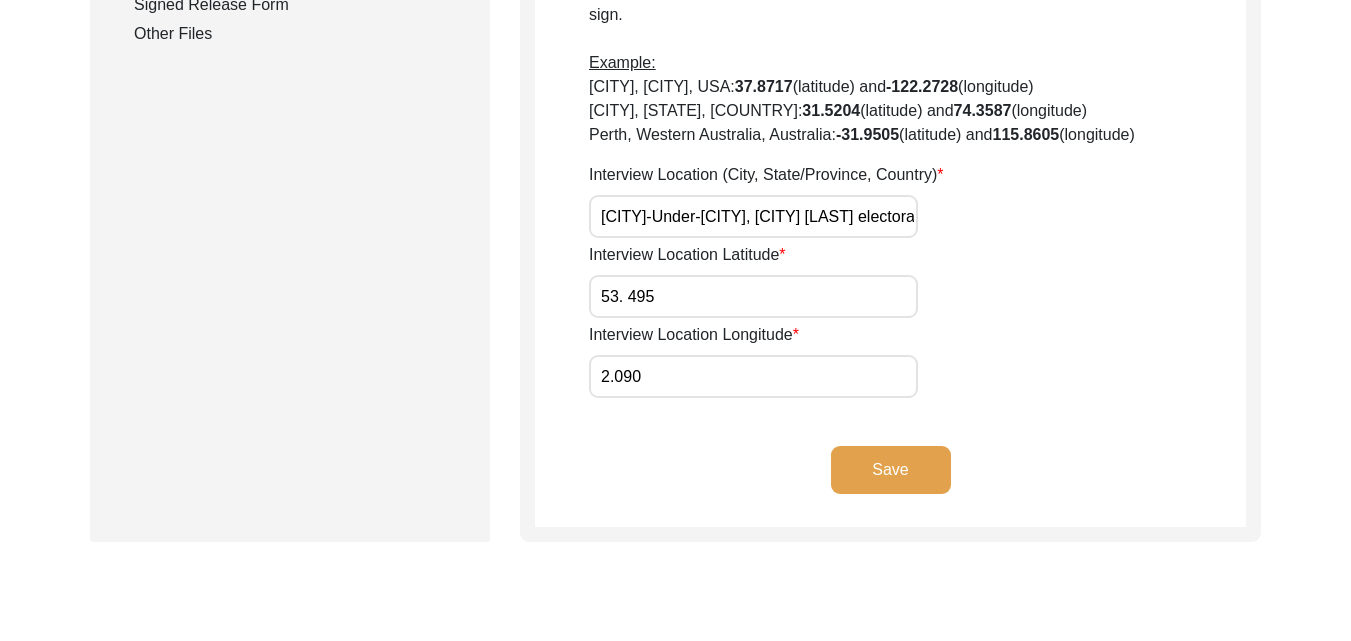 type on "2.090" 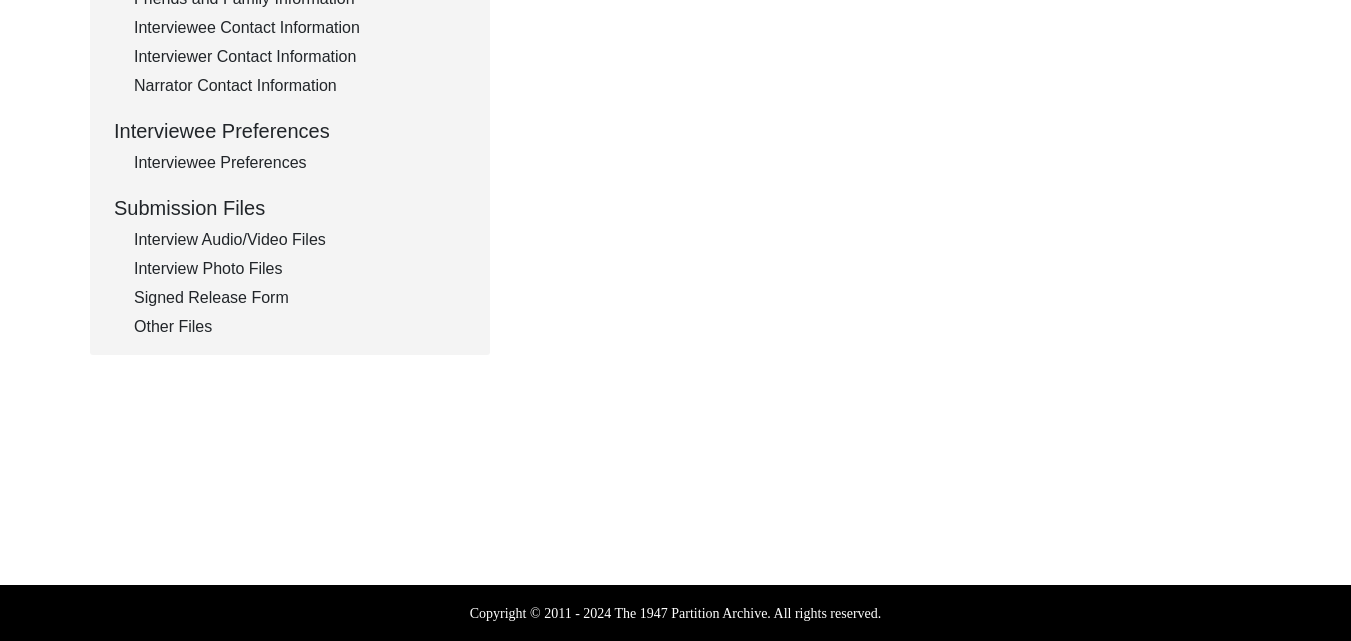 scroll, scrollTop: 805, scrollLeft: 0, axis: vertical 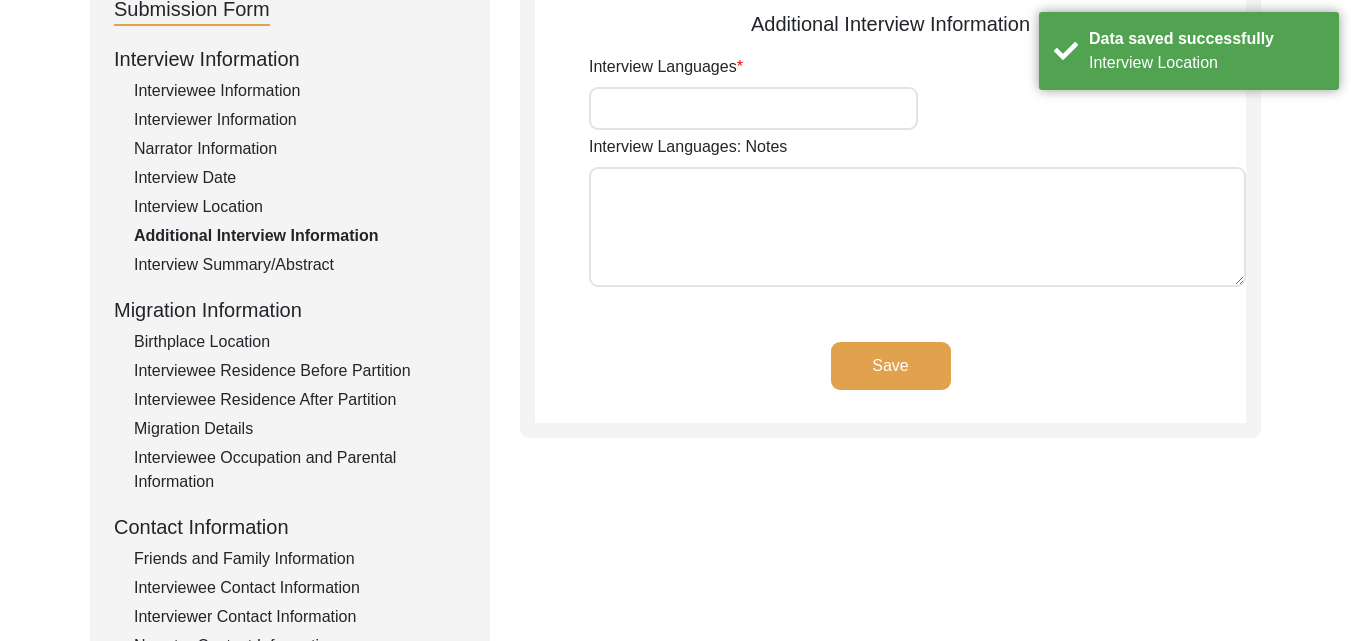 click on "Interview Languages" at bounding box center (753, 108) 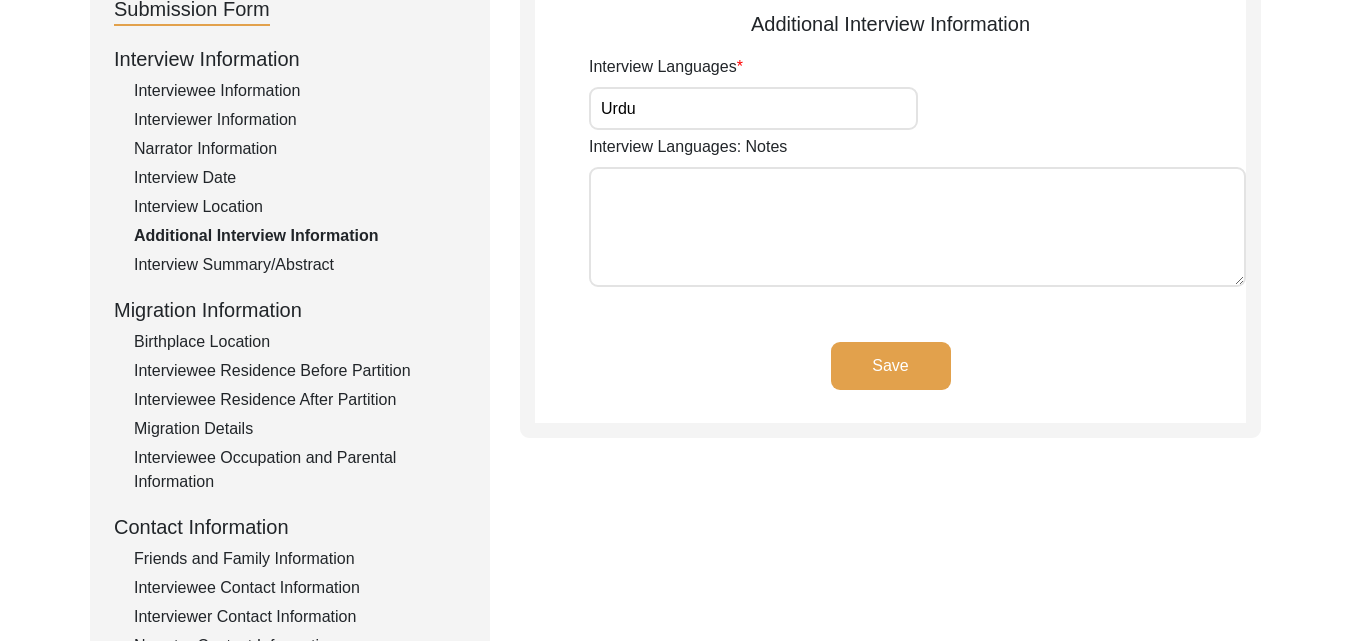 type on "Urdu" 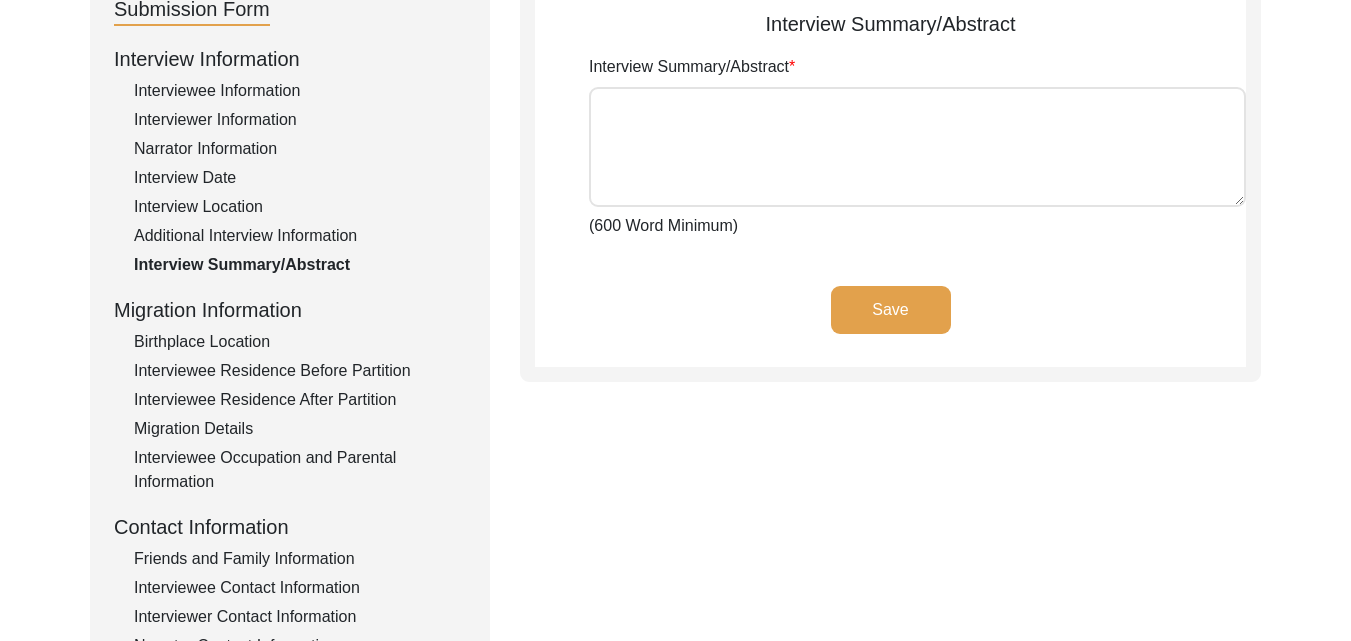 click on "Interview Summary/Abstract" at bounding box center [917, 147] 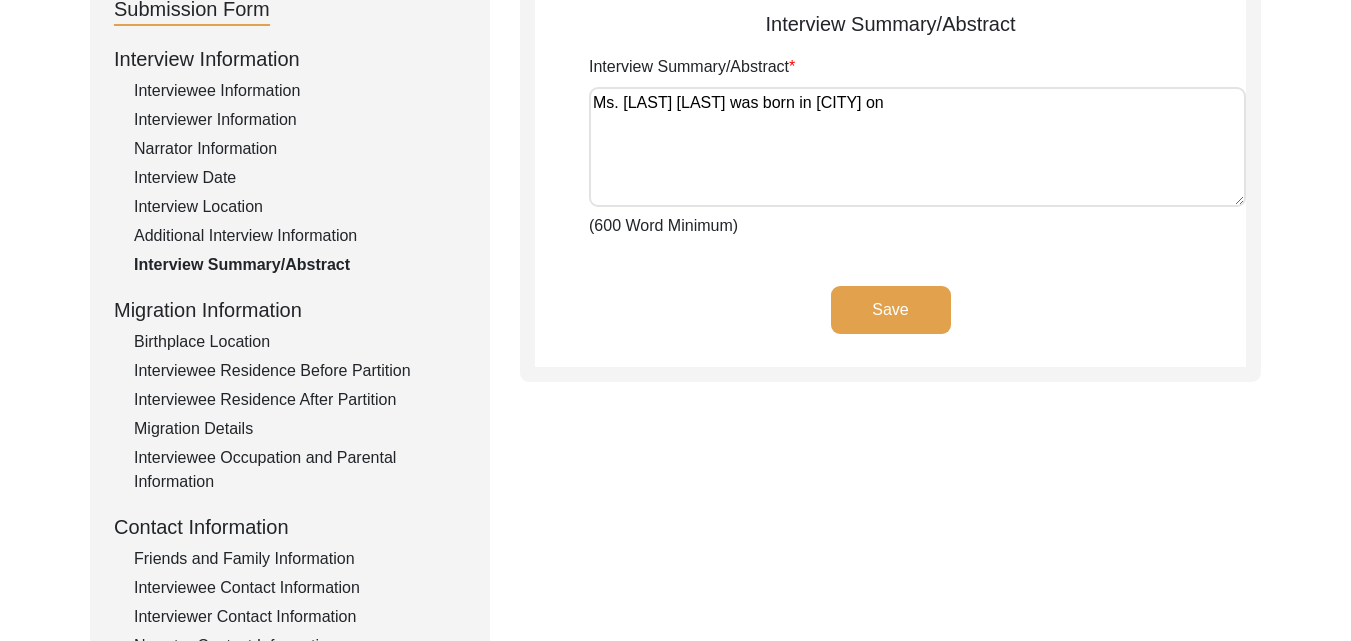 drag, startPoint x: 676, startPoint y: 124, endPoint x: 869, endPoint y: 96, distance: 195.02051 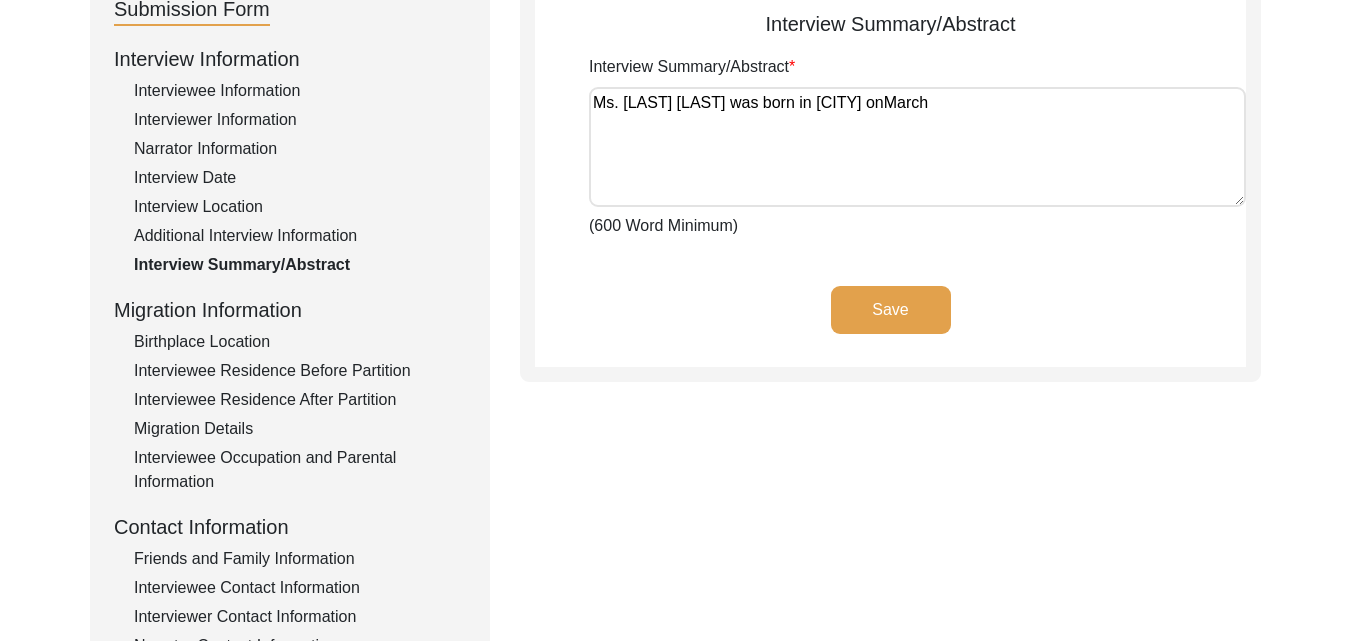 click on "Ms. [LAST] [LAST] was born in [CITY] onMarch" at bounding box center (917, 147) 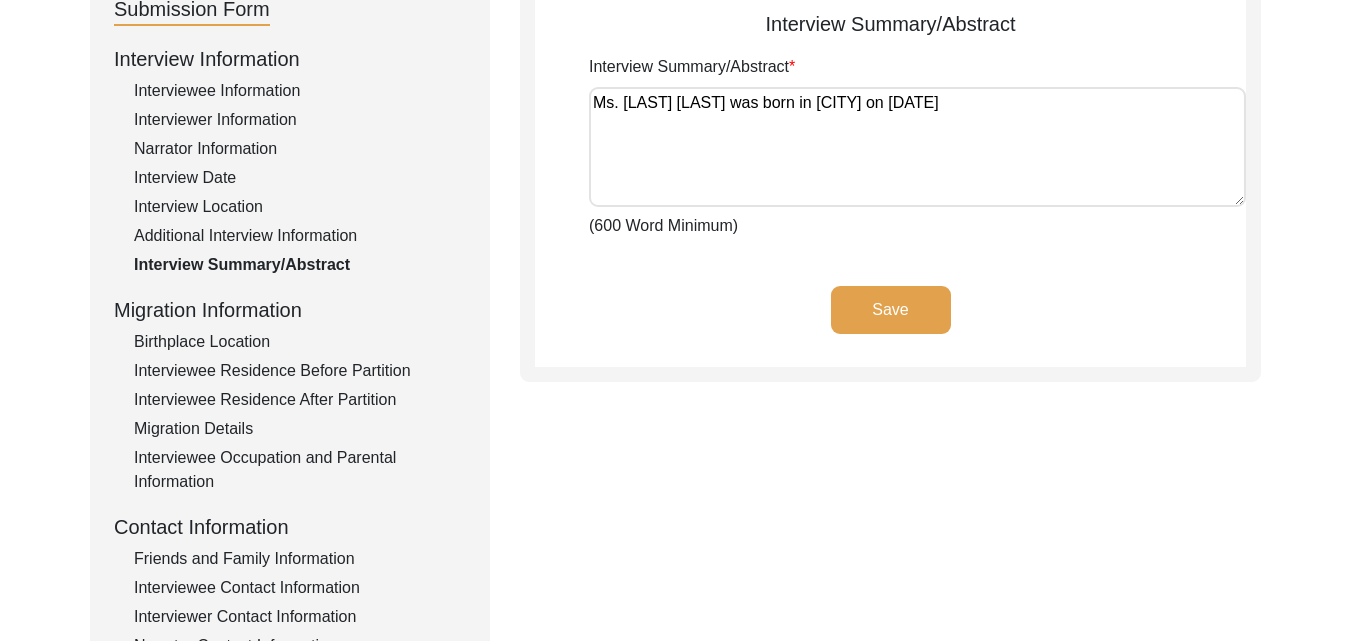 click on "Ms. [LAST] [LAST] was born in [CITY] on [DATE]" at bounding box center (917, 147) 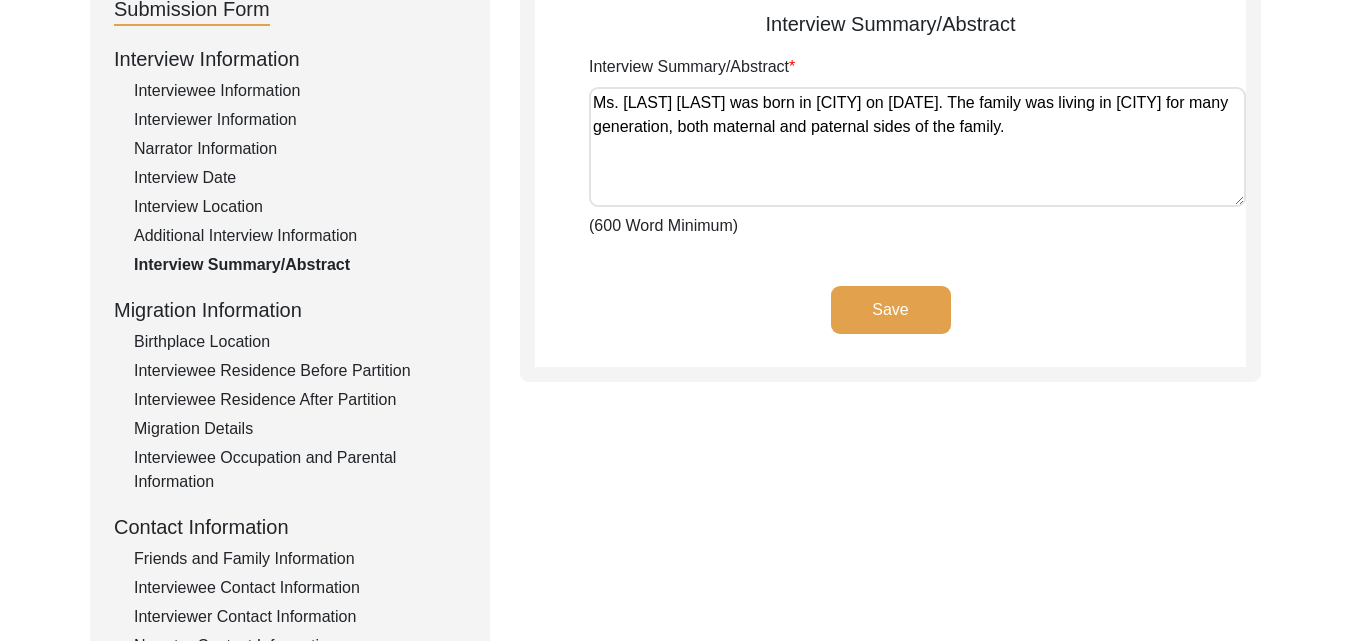 paste on "had been living in Patiala for many generations, on both the maternal and paternal sides" 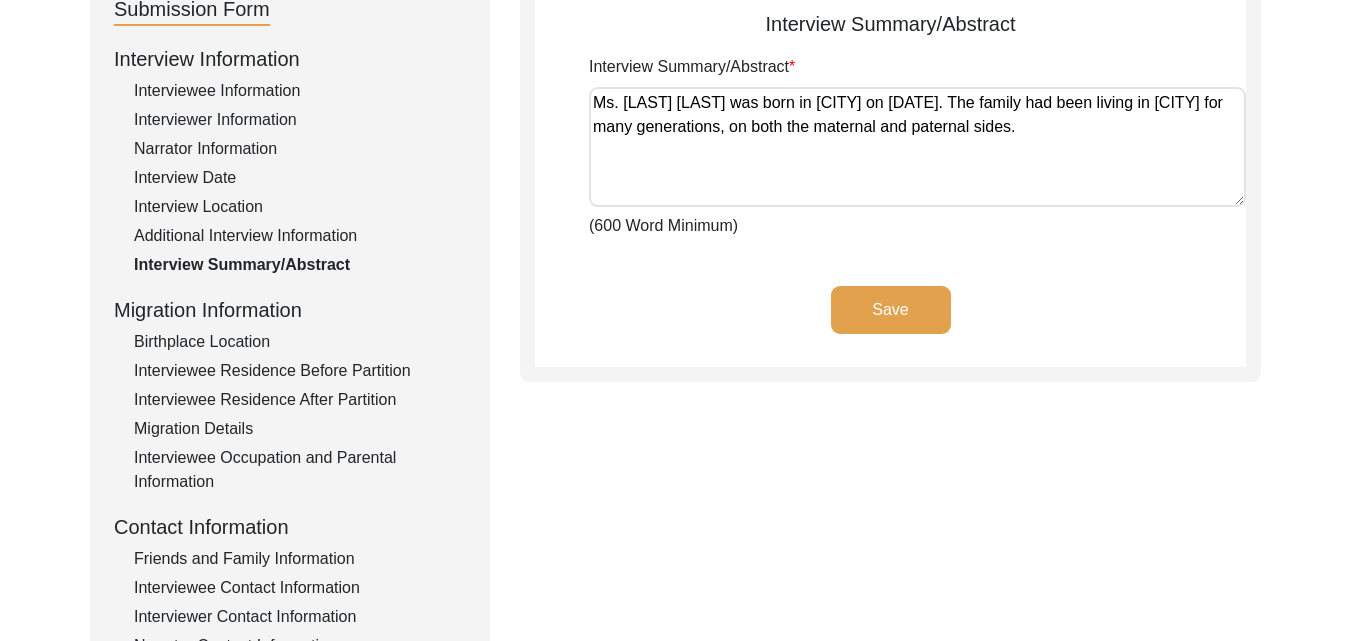 click on "Ms. [LAST] [LAST] was born in [CITY] on [DATE]. The family had been living in [CITY] for many generations, on both the maternal and paternal sides." at bounding box center (917, 147) 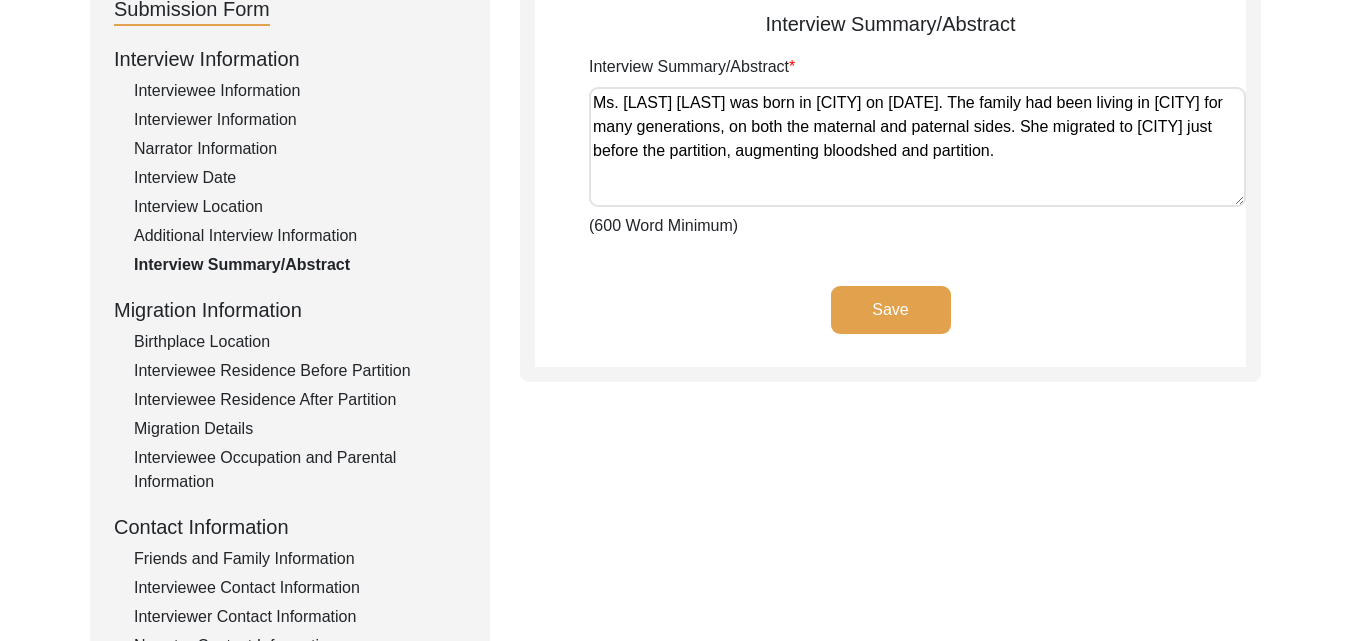 paste on "contributing to the bloodshed and divis" 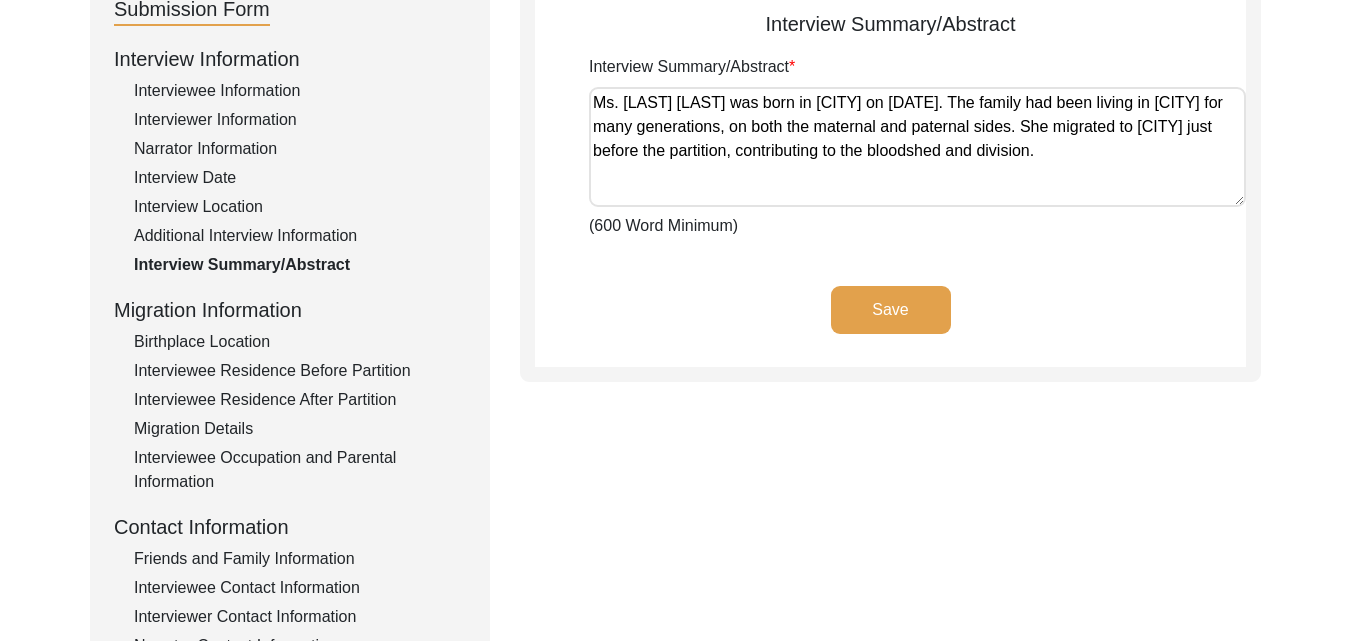 click on "Ms. [LAST] [LAST] was born in [CITY] on [DATE]. The family had been living in [CITY] for many generations, on both the maternal and paternal sides. She migrated to [CITY] just before the partition, contributing to the bloodshed and division." at bounding box center (917, 147) 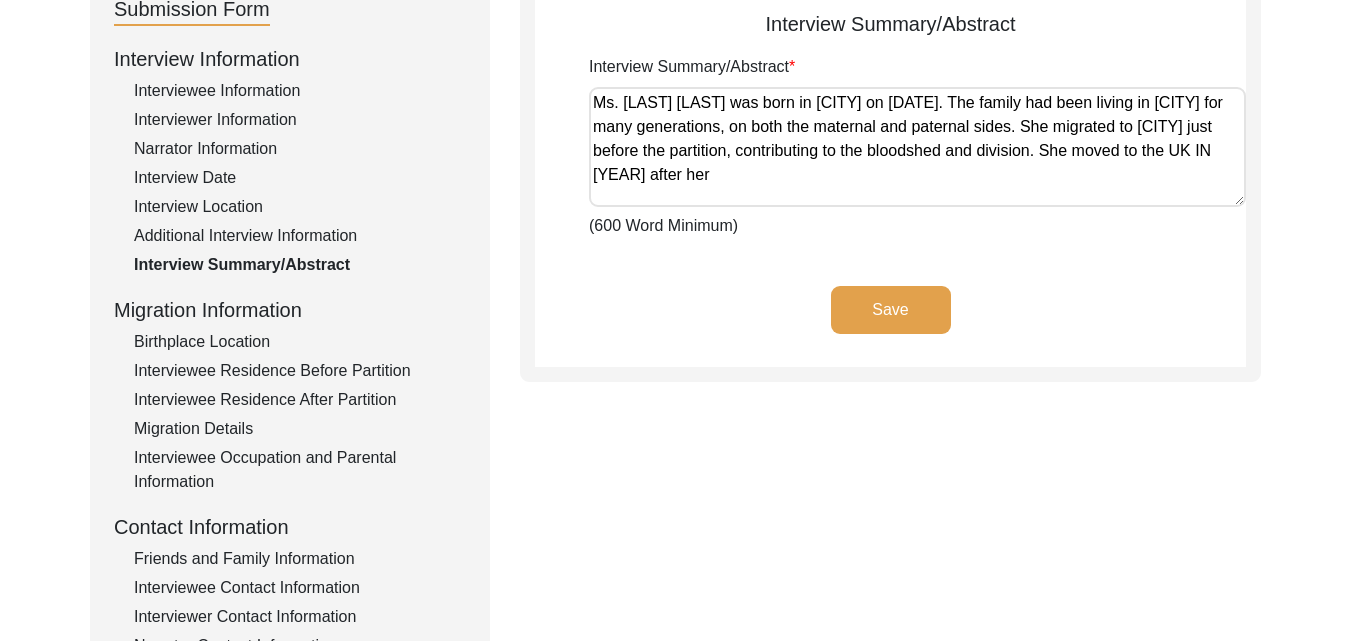 click on "Ms. [LAST] [LAST] was born in [CITY] on [DATE]. The family had been living in [CITY] for many generations, on both the maternal and paternal sides. She migrated to [CITY] just before the partition, contributing to the bloodshed and division. She moved to the UK IN [YEAR] after her" at bounding box center [917, 147] 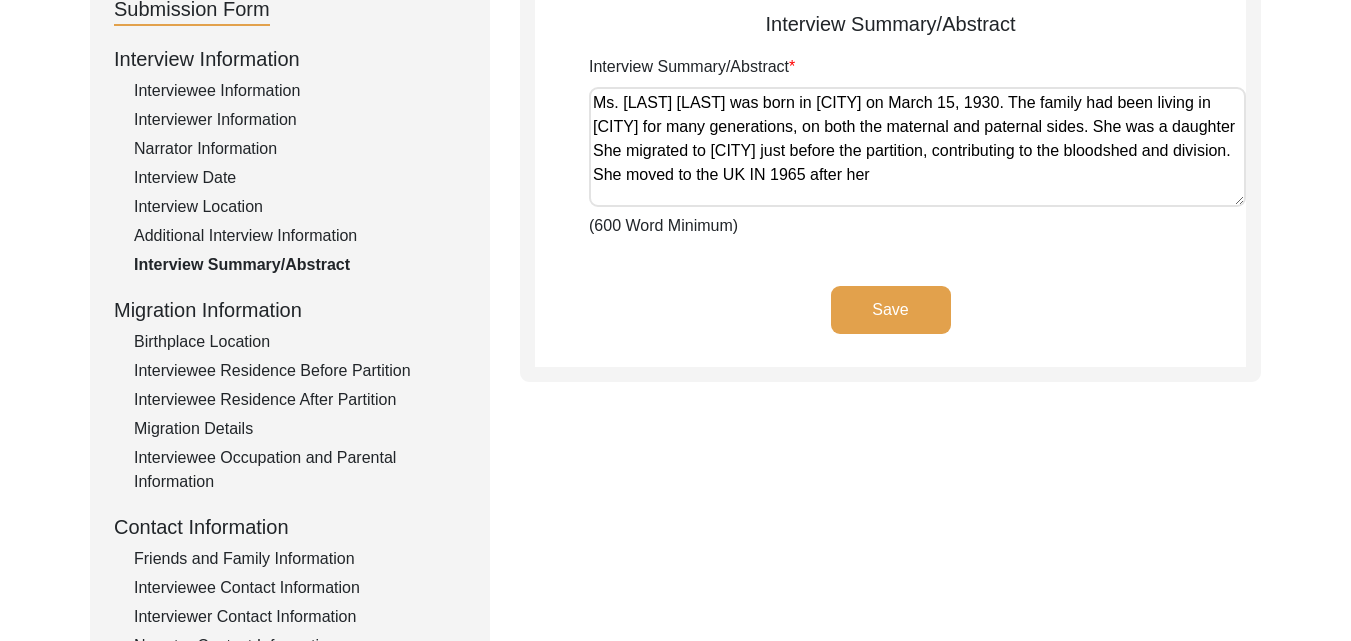 click on "Ms. [LAST] [LAST] was born in [CITY] on March 15, 1930. The family had been living in [CITY] for many generations, on both the maternal and paternal sides. She was a daughter She migrated to [CITY] just before the partition, contributing to the bloodshed and division. She moved to the UK IN 1965 after her" at bounding box center (917, 147) 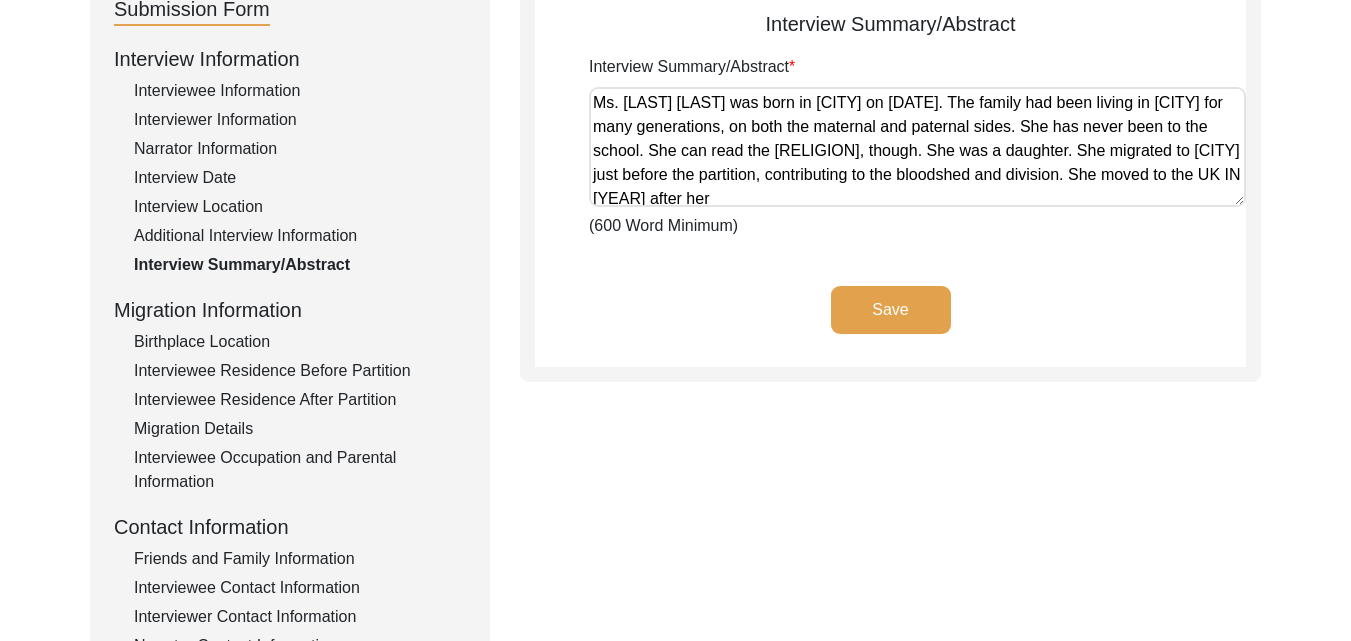 click on "Ms. [LAST] [LAST] was born in [CITY] on [DATE]. The family had been living in [CITY] for many generations, on both the maternal and paternal sides. She has never been to the school. She can read the [RELIGION], though. She was a daughter. She migrated to [CITY] just before the partition, contributing to the bloodshed and division. She moved to the UK IN [YEAR] after her" at bounding box center (917, 147) 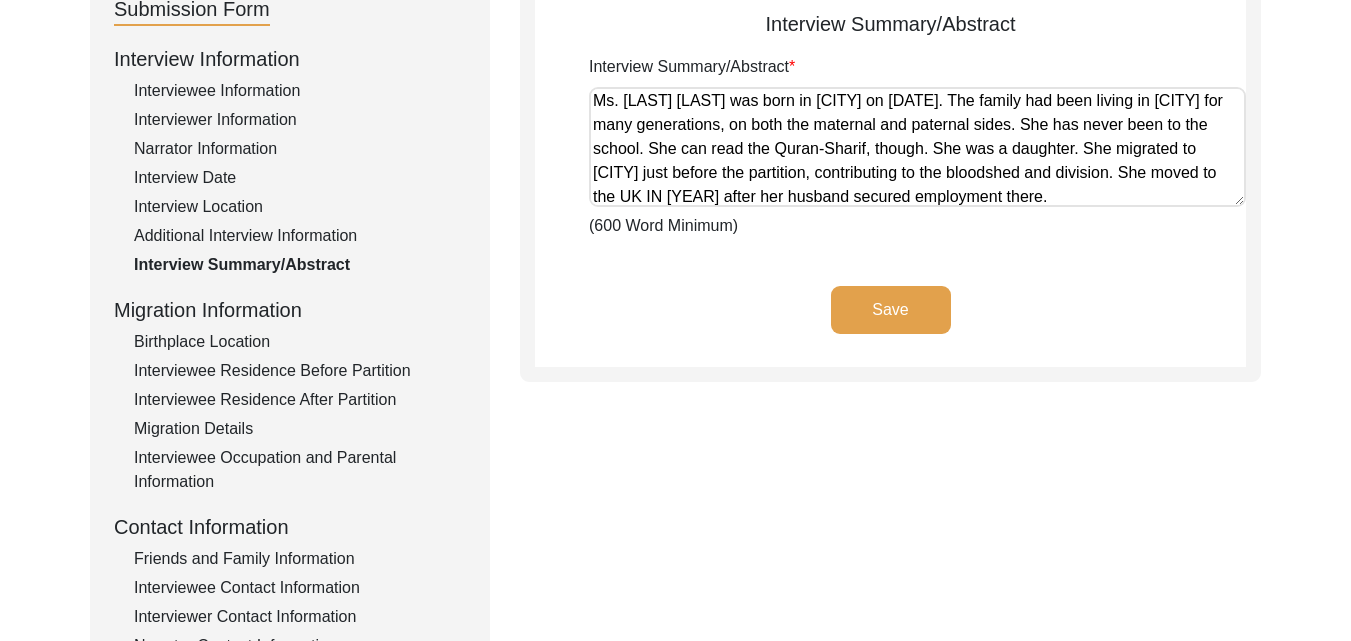 paste on "The family received the news of an augmented partition from the family of one of her sisters who lived in [CITY]. The family continued to believe that they will not have to migrate from their ancestral home. Ms. [LAST] who had gotten married recently migrated to [CITY] along with her husband.
During the ensuing violence, all the Muslims of the locality moved to her father's haveli. All the ladies and children were locked in a room on the first floor. All the men with the weapons they couldn't collect were protecting them on the ground floor. Ms. [LAST]'s father had a gun since he was a thanedaar (police officer). He was shot dead by a machine gun, his son, 13 years old [NAME] also succumbed to his injuries from the machine gun bullets. After most of the men were killed or severely injured
Ms. [LAST] shared that a herd of pigs were made to dismiss the Eid prayers. It began a long three day long onslaught of Muslims in [CITY]." 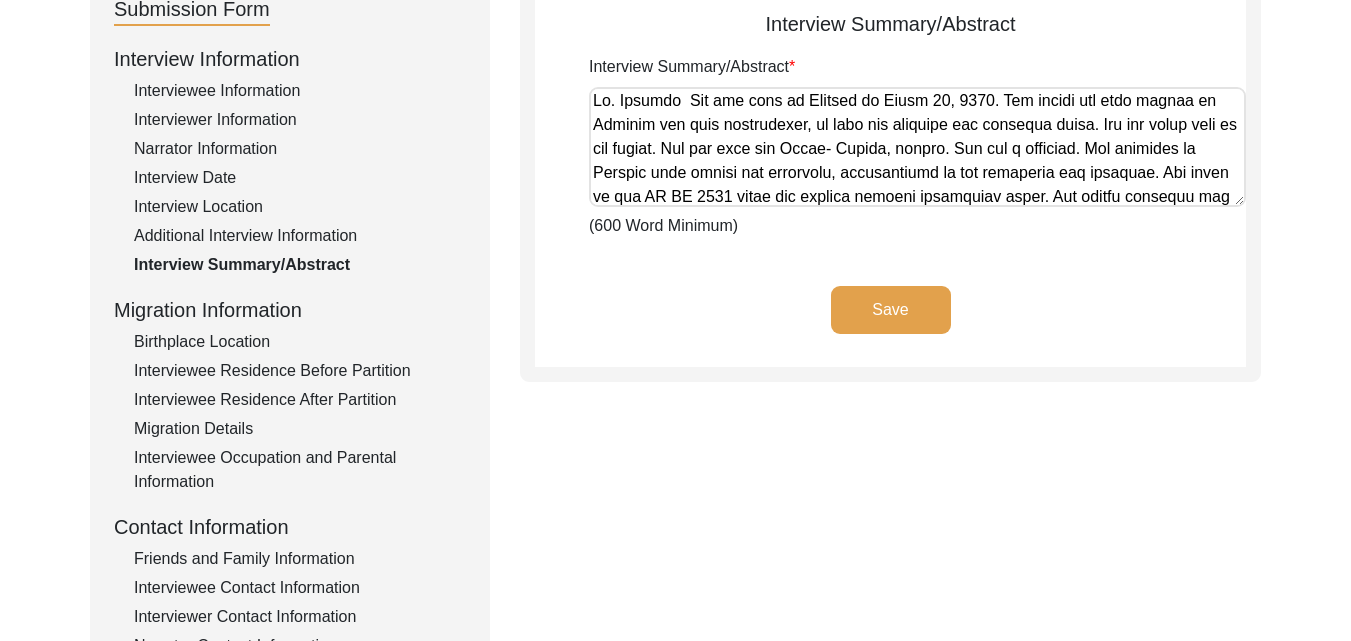 scroll, scrollTop: 290, scrollLeft: 0, axis: vertical 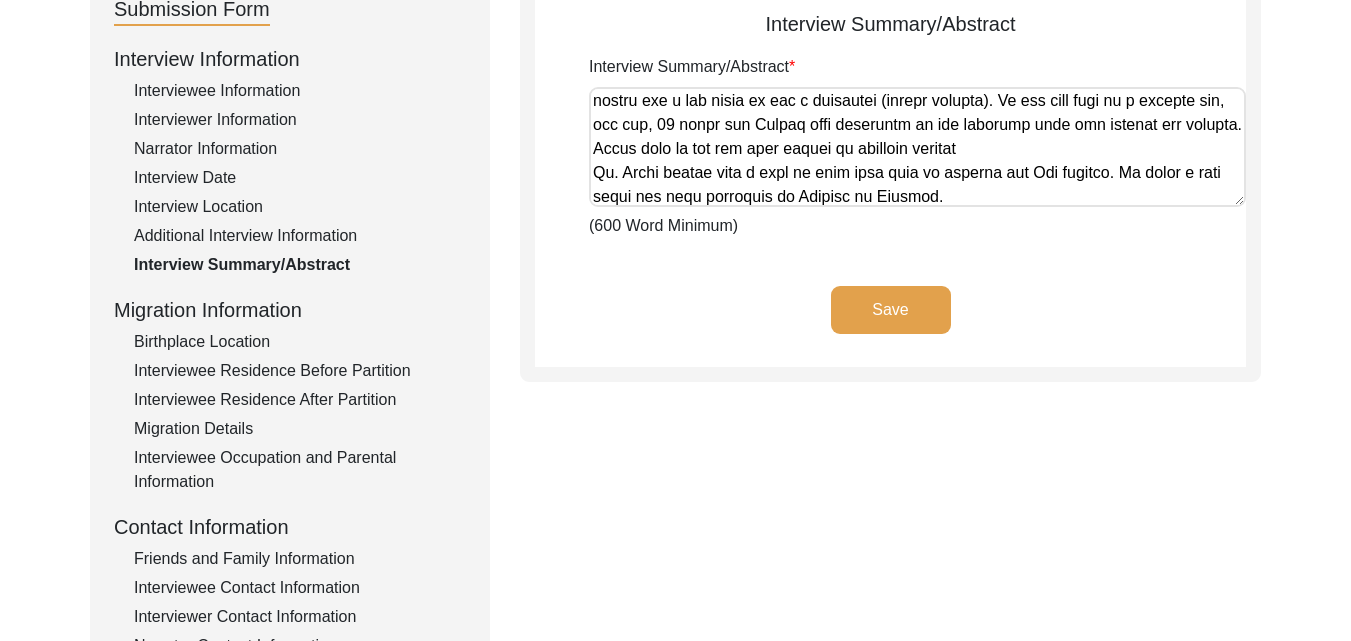 paste on "As soon as the mob of rioters started reaching the women to abduct them and kill the children. The women cracked the wall and started jumping off the first floor. Most of them committed suicide by jumping in the well of the mosque. By the time, Ms. [LAST]'s mother reached the well, it was full to the walls with dead bodies. She ran to hide in the neighbouring areas.
Her father was a respectable man of the city. He was the thanedaar of the police station. They lived at a haveli near the railway in [CITY]" 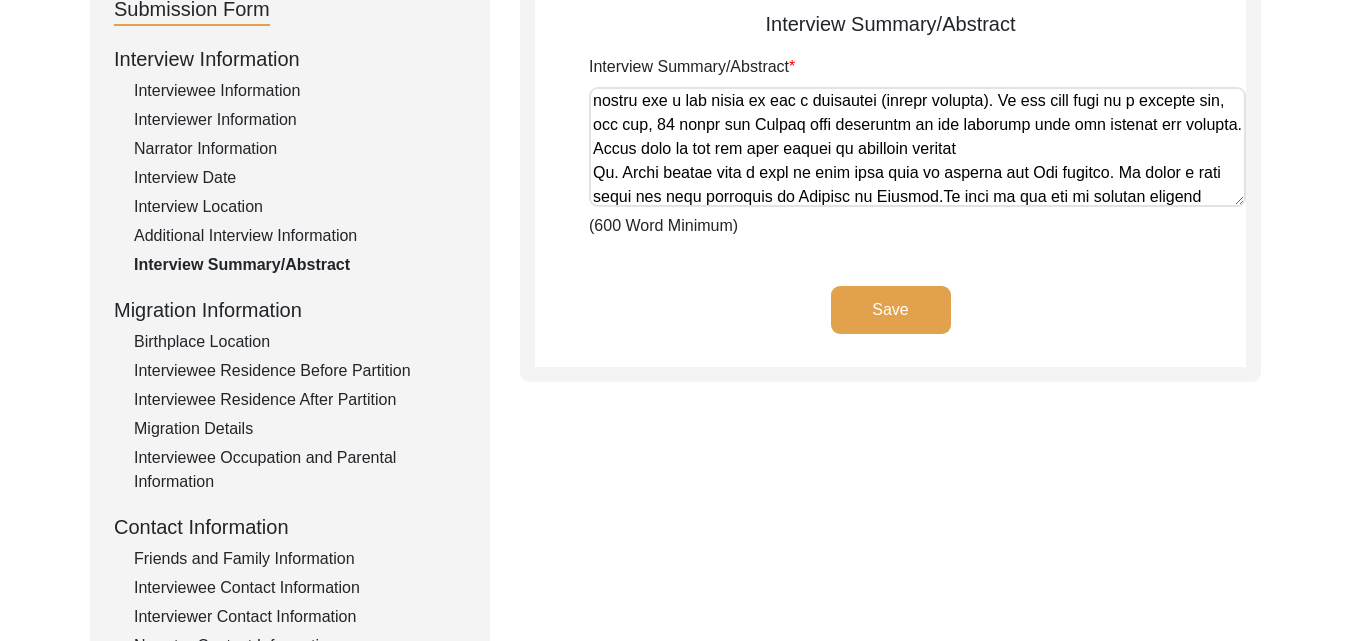 scroll, scrollTop: 434, scrollLeft: 0, axis: vertical 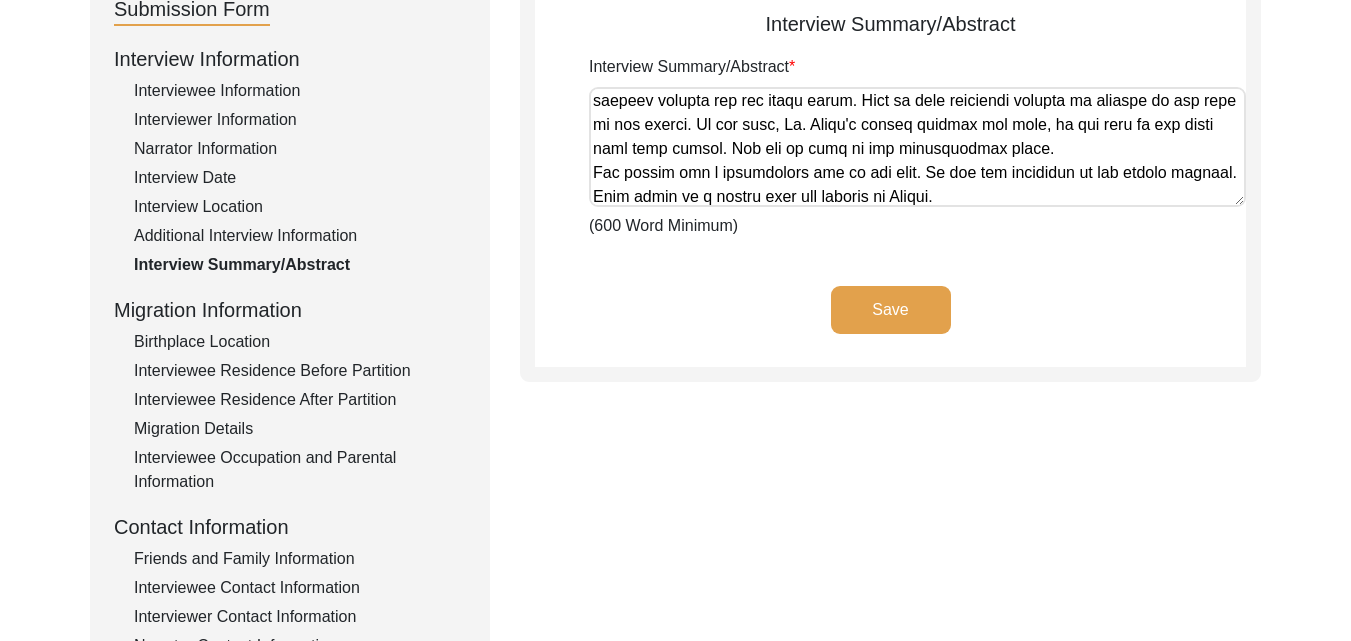 paste on "Mrs. [LAST] continues to remember the location of the haveli and can still be directed from the railway station to haveli." 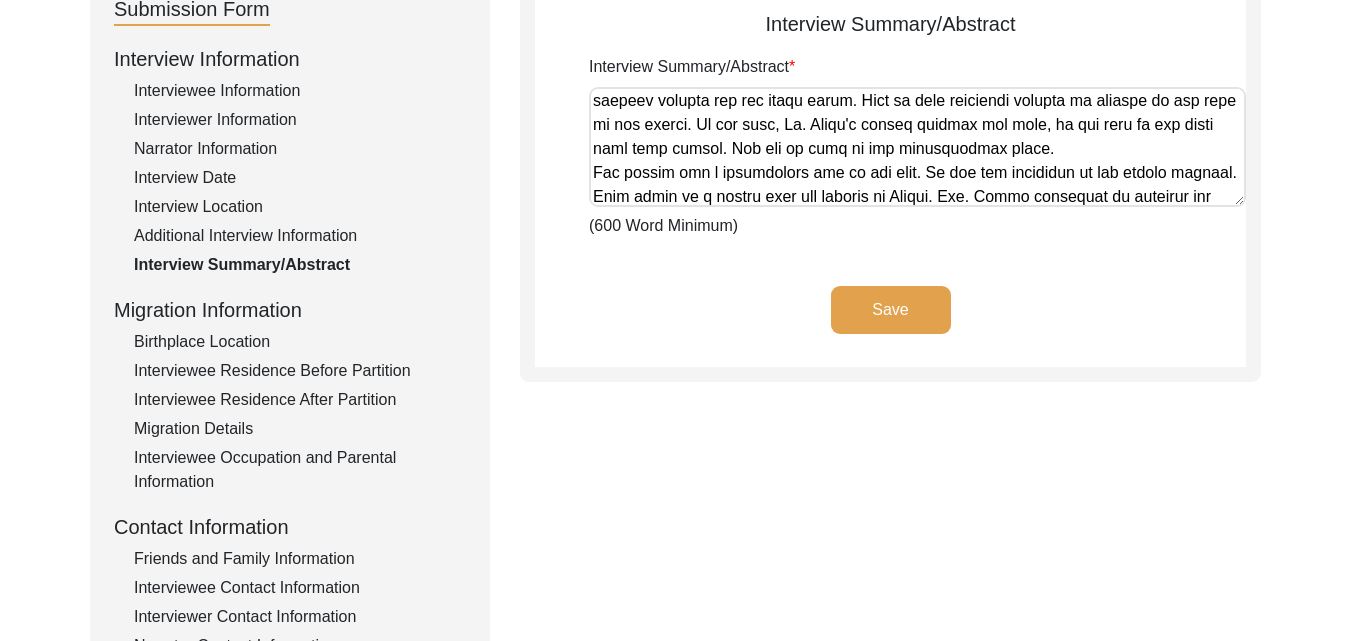 scroll, scrollTop: 458, scrollLeft: 0, axis: vertical 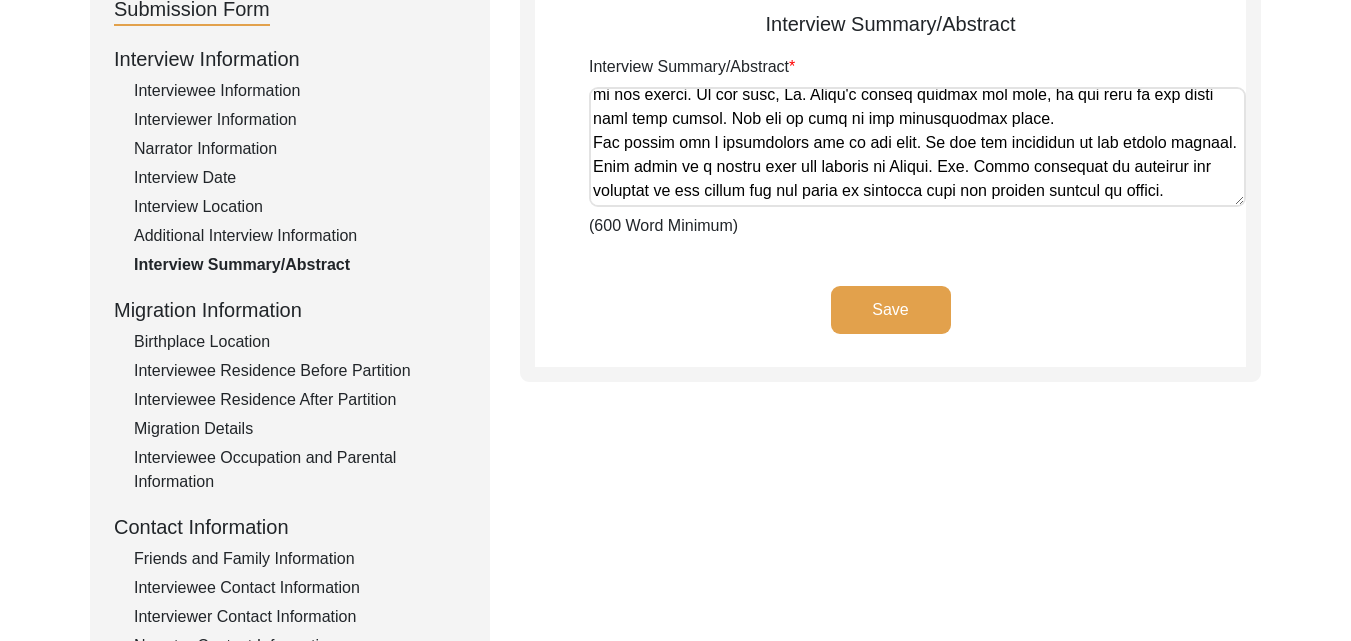 paste on "As a child, she did not like eating the meals. She used to love butter (makkhan). She would go into the kitchen and grab a handful of butter and lick it throughout the day. She remembers her mother making butter the traditional way from the milk of her cattle in the backyard. She remembers having pinni, lassi, and jalebi. She was fond of makkhan and sugar.
Her eldest brother was recruited in the British Indian army during world war 2. Unfortunately, he died due to illness in Europe.
After the three days of deadly riots, the mob announced that they will not kill anymore and all can come out and join the caravan. Though sceptical of their intentions, her mother emerged from the hiding. One of her aunts hid in the dead bodies for three days,  she lost her 6 months old daughter who got buried in the dead bodies. Along with her 2 year daughter, she joined the caravan. Another of her aunts witnessed the brutal murder of her three toddler sons. She was severely injured when she resisted her abduction.
Ms. [LAST]..." 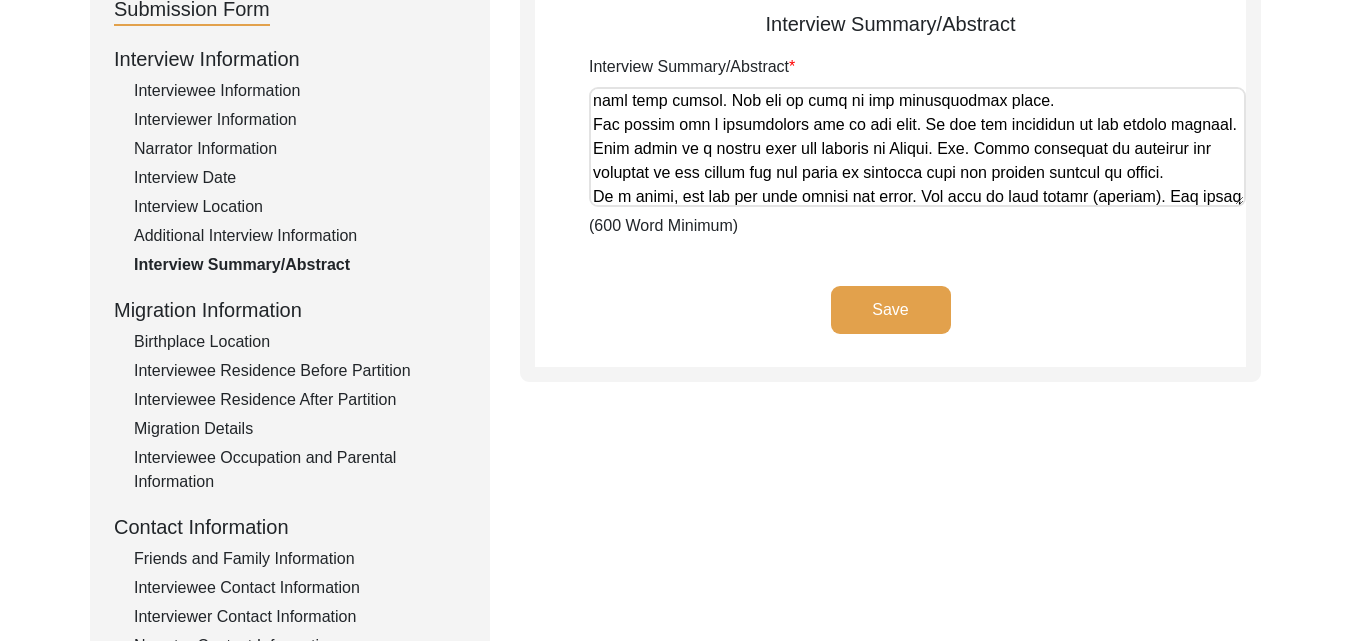 scroll, scrollTop: 794, scrollLeft: 0, axis: vertical 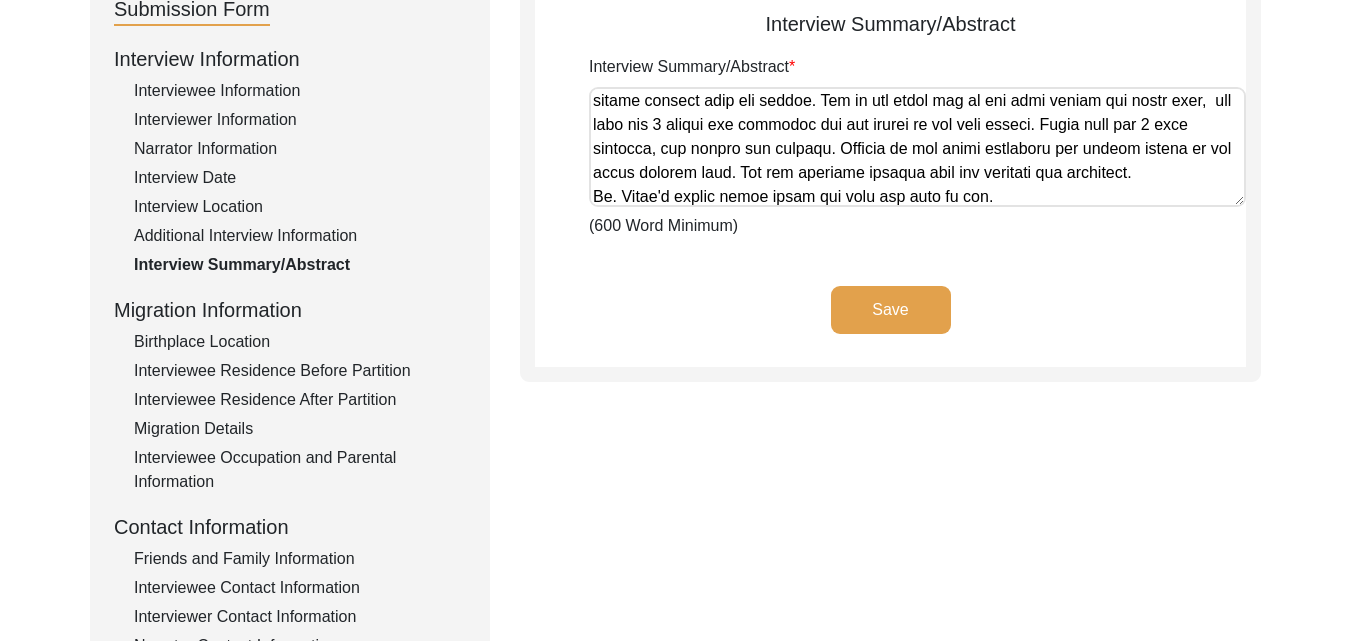 paste on "She would sit by the window and wait for her son years later.
One of Ms. [LAST]'s uncle was also.in the police department in the neighbouring town, his daughters were abducted during the riots. After migrating to Pakistan, he requested the Maharaja of [CITY] to initiate a search for his daughter. Policemen disguised as a bangle seller got a tip off of their whereabouts. They escaped at night from the terrace.
Ms. [LAST] and his husband were allotted a big house where they supported all their family members who came from riot torn Punjab. She is mother of two daughters and a son.
In [YEAR], they moved to the UK. She continued to enjoy butter and would buy tons of it from the supermarket which would often make children get a bit conscious.
She happened to visit India after 35 years of partition. one of the primary reasons for her visit was to make her son visit Taj Mahal. She went to her ancestral house in [CITY]. The front part of the haveli was converted into a school. The inner area was used for resident..." 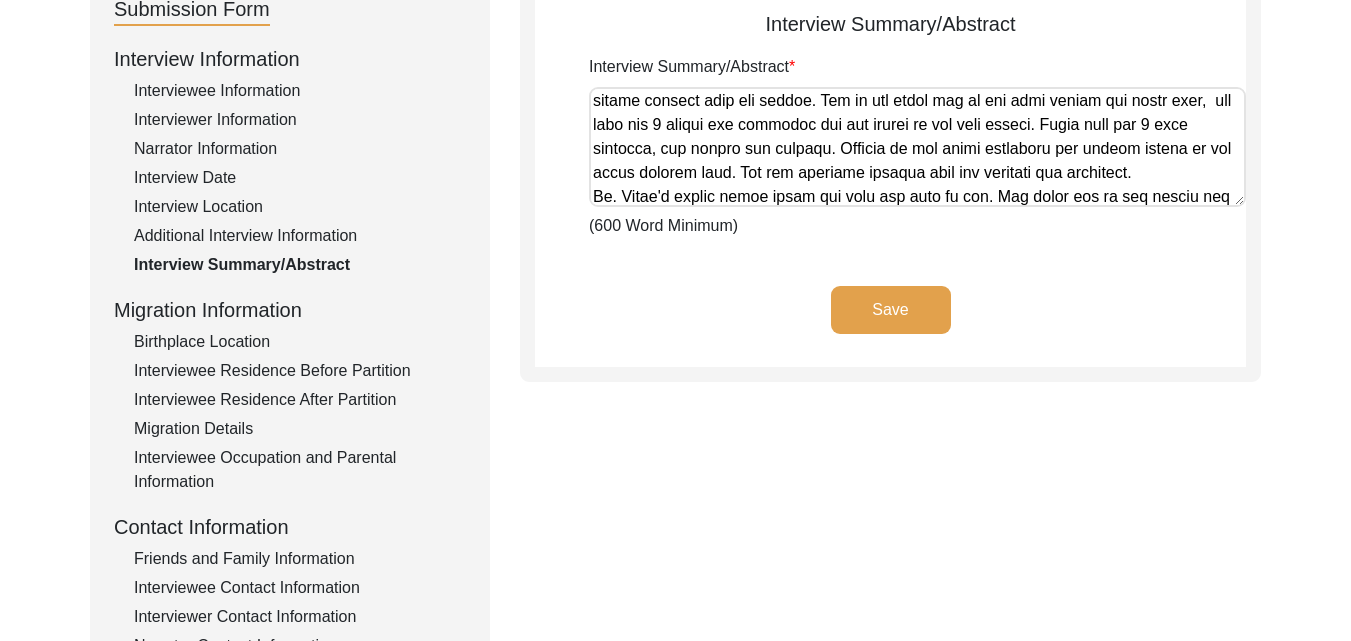 scroll, scrollTop: 1226, scrollLeft: 0, axis: vertical 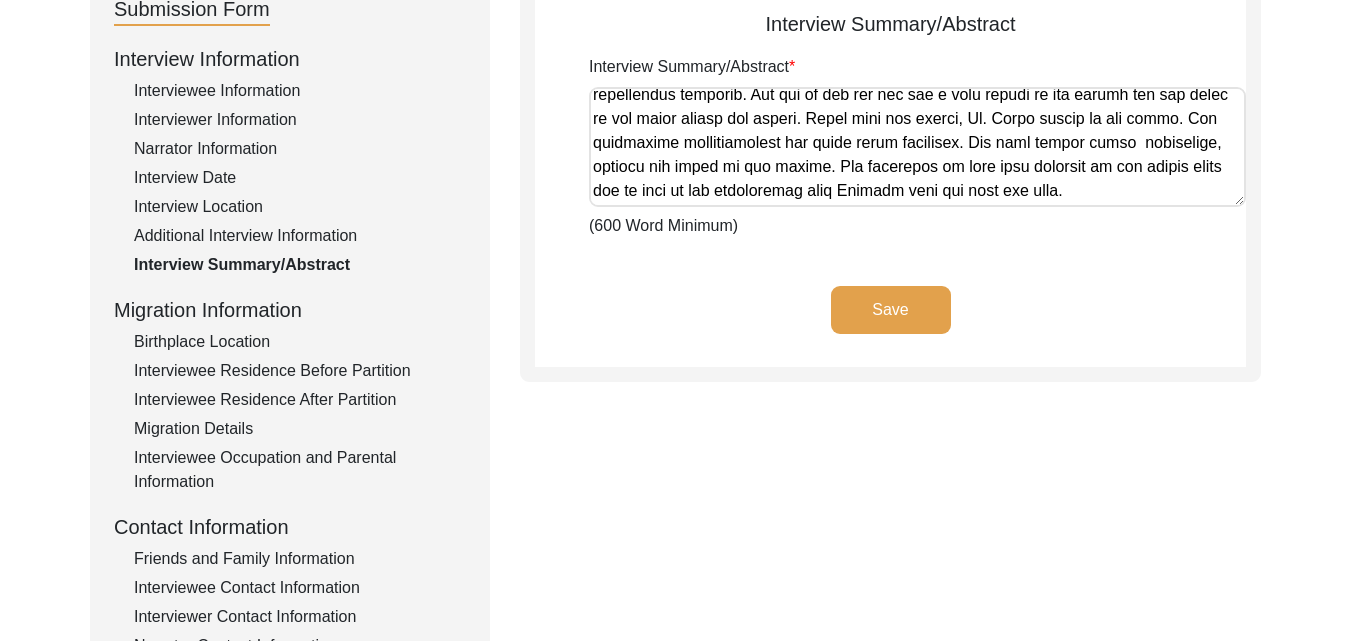 type on "Ms. [LAST] [LAST] was born in [CITY] on [DATE]. The family had been living in [CITY] for many generations, on both the maternal and paternal sides. She has never been to the school. She can read the [RELIGION], though. She was a daughter. She migrated to [CITY] just before the partition, contributing to the bloodshed and division. She moved to the UK IN [YEAR] after her husband secured employment there. The family received the news of an augmented partition from the family of one of her sisters who lived in Bombay. The family continued to believe that they will not have to migrate from their ancestral home. Ms. [LAST] who had gotten married recently migrated to [CITY] along with her husband.
During the ensuing violence, all the Muslims of the locality moved to her father's haveli. All the ladies and children were locked in a room on the first floor. All the men with the weapons they couldn't collect were protecting them on the ground floor. Ms. [LAST]'s father had a gun since he was a thanedaar ..." 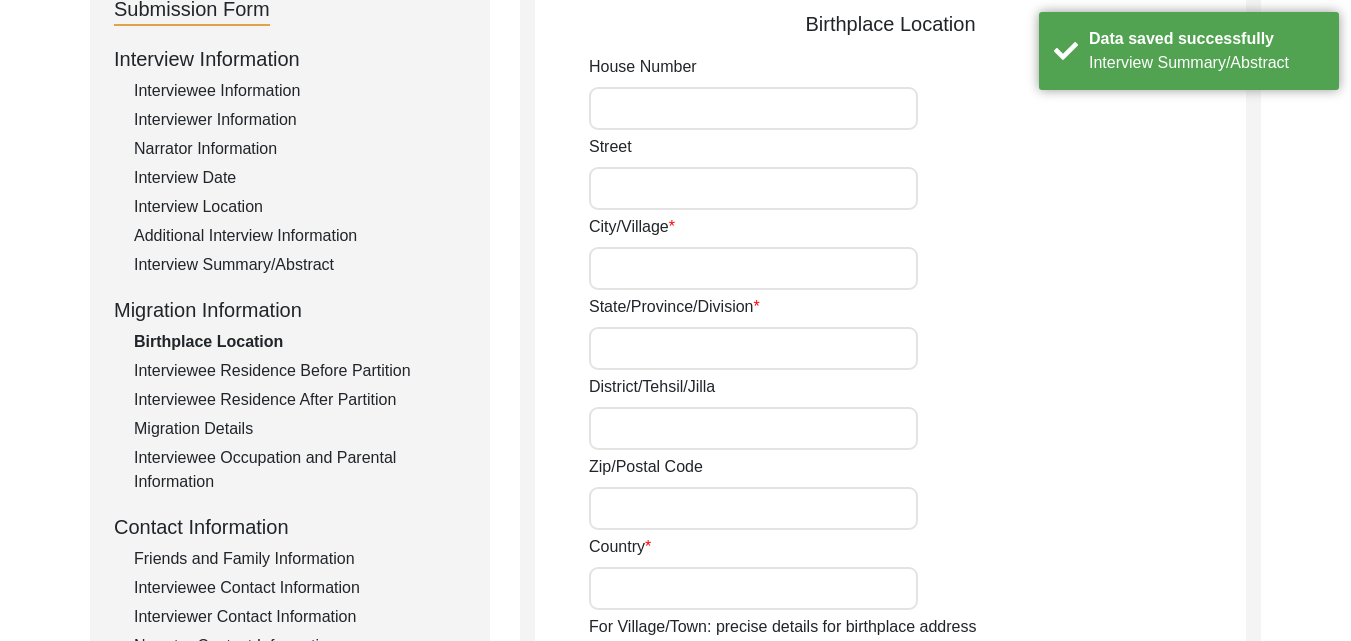 click on "House Number" at bounding box center (753, 108) 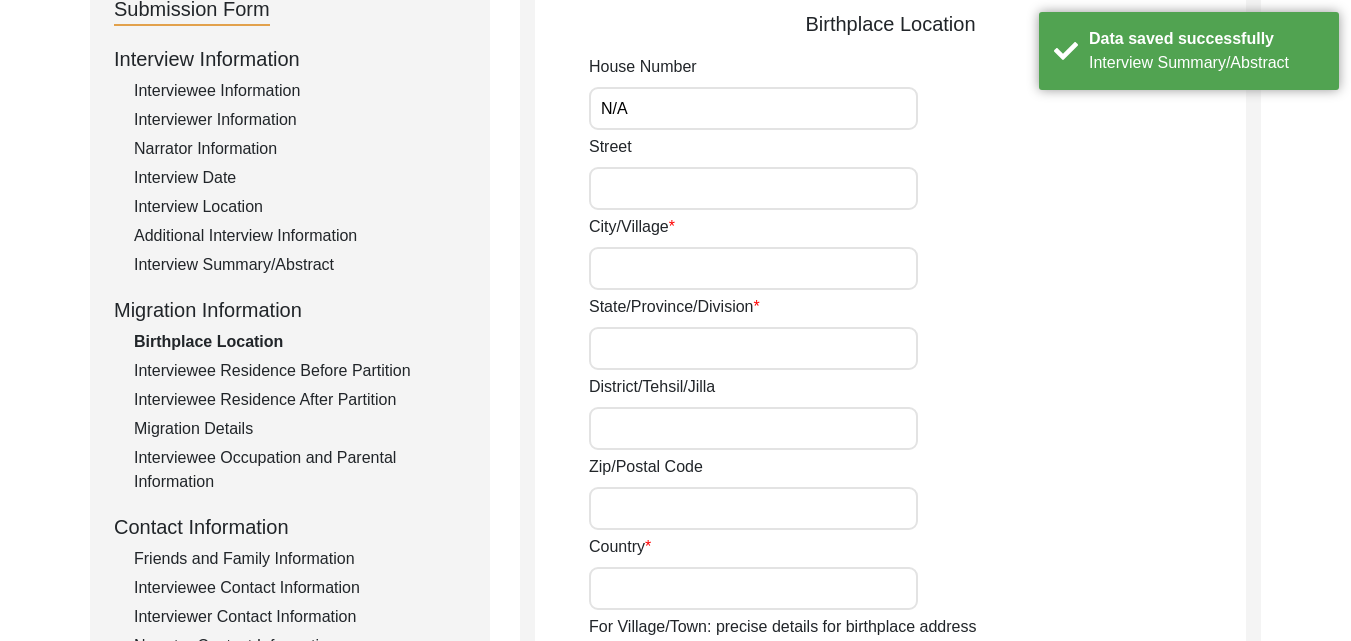 click on "Street" at bounding box center (753, 188) 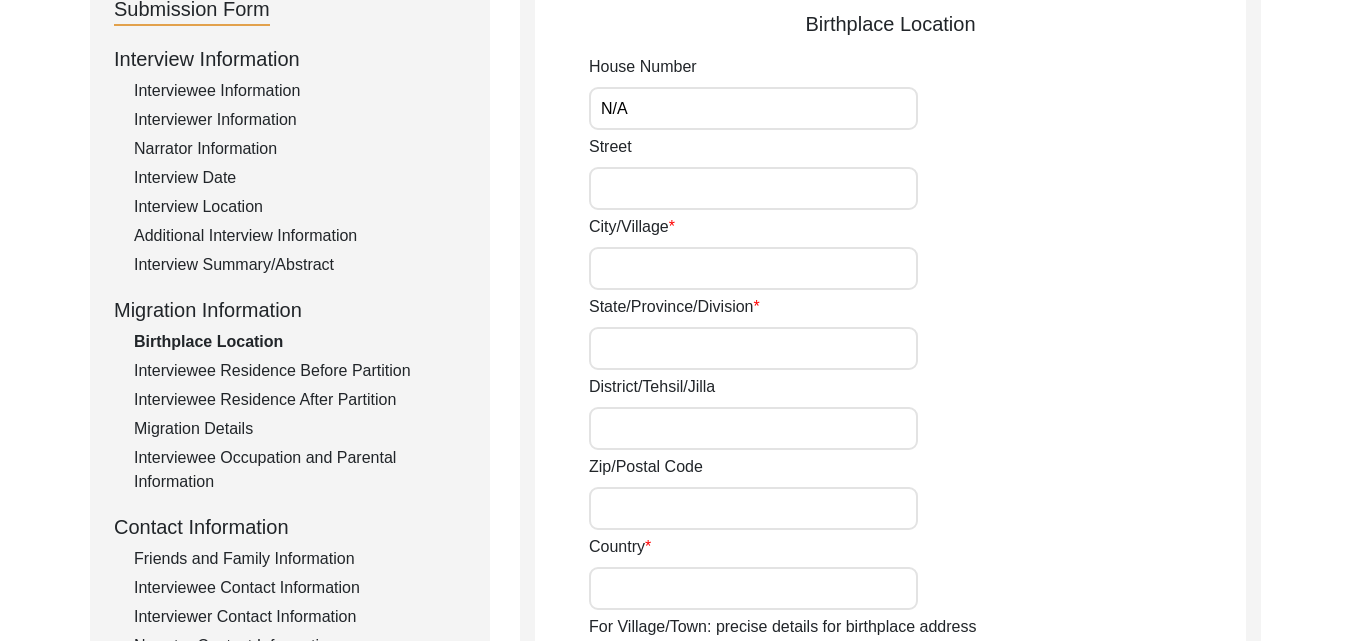 type on "Not known" 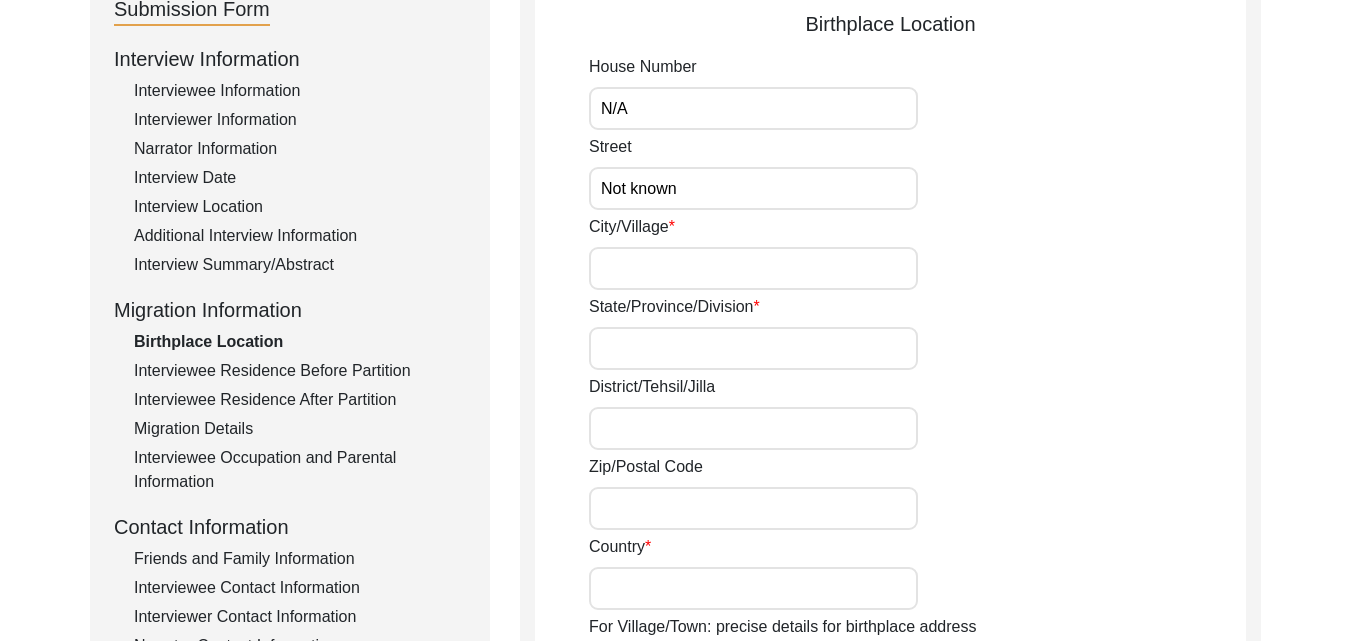 click on "City/Village" at bounding box center [753, 268] 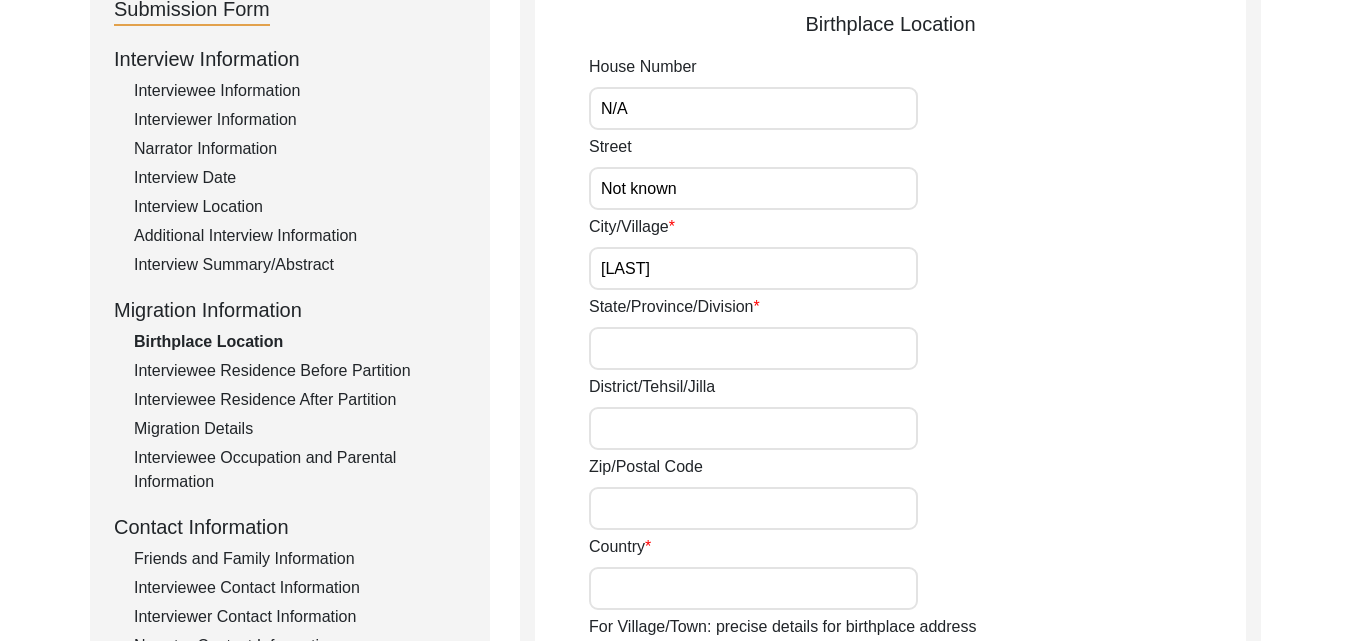 type on "[LAST]" 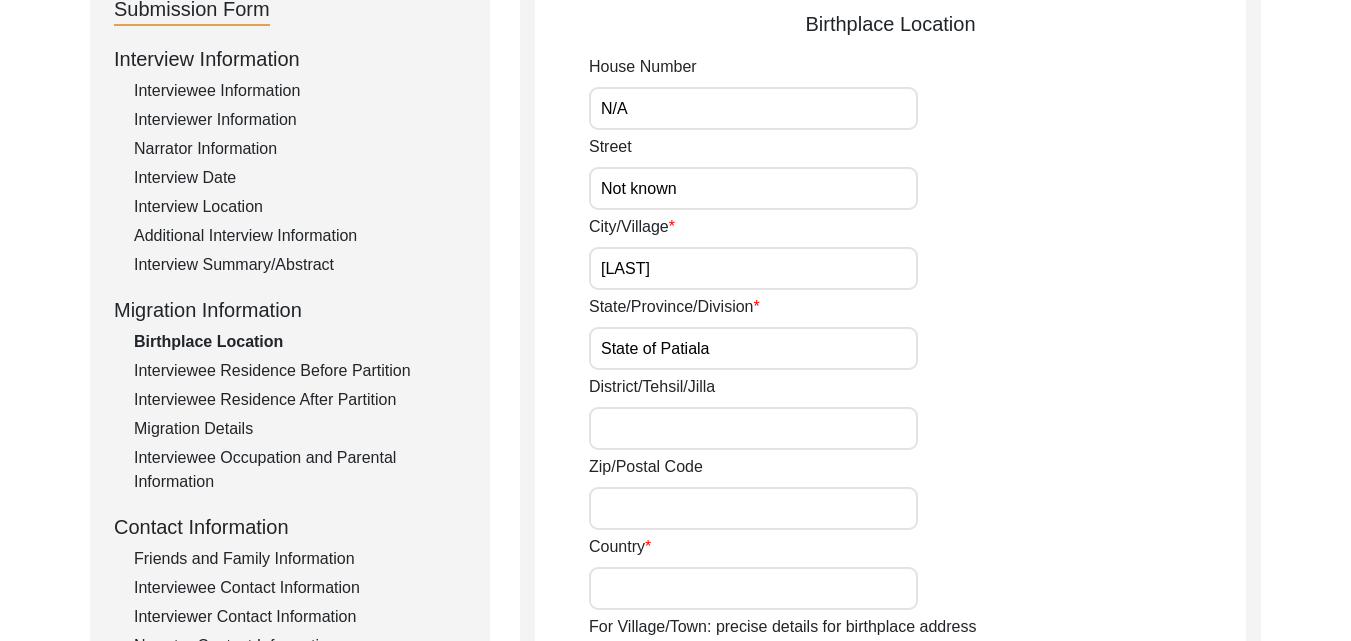 type on "State of Patiala" 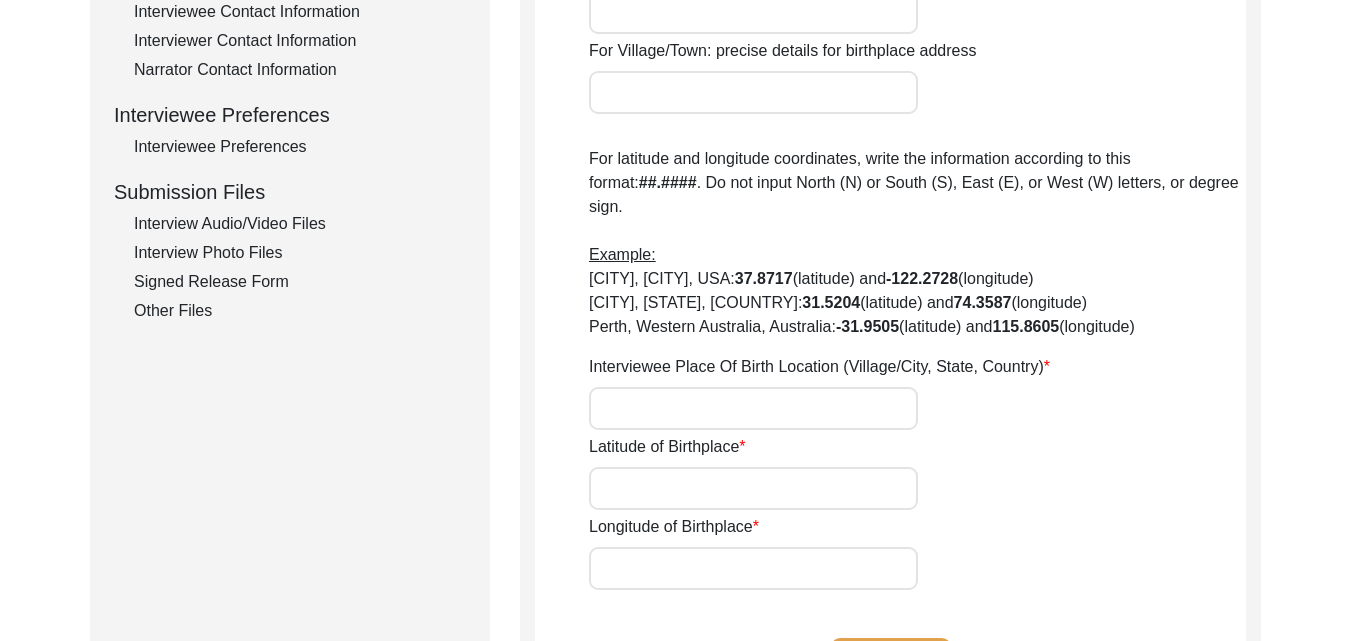 scroll, scrollTop: 1176, scrollLeft: 0, axis: vertical 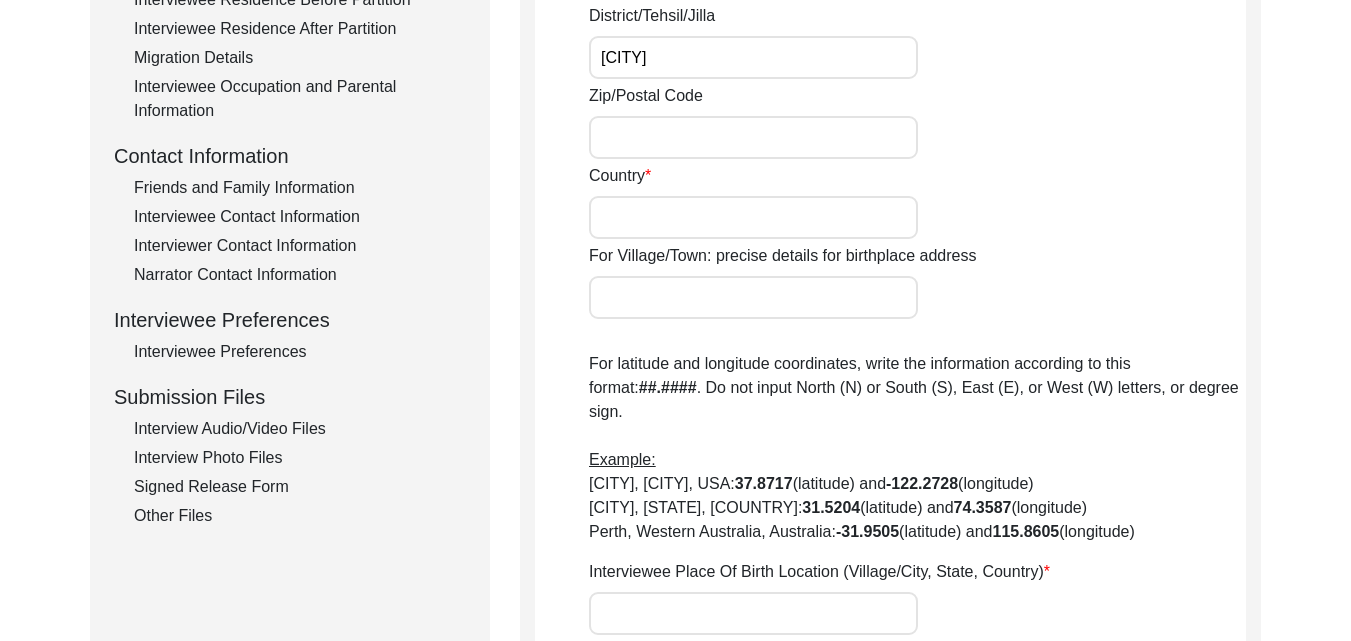 type on "[CITY]" 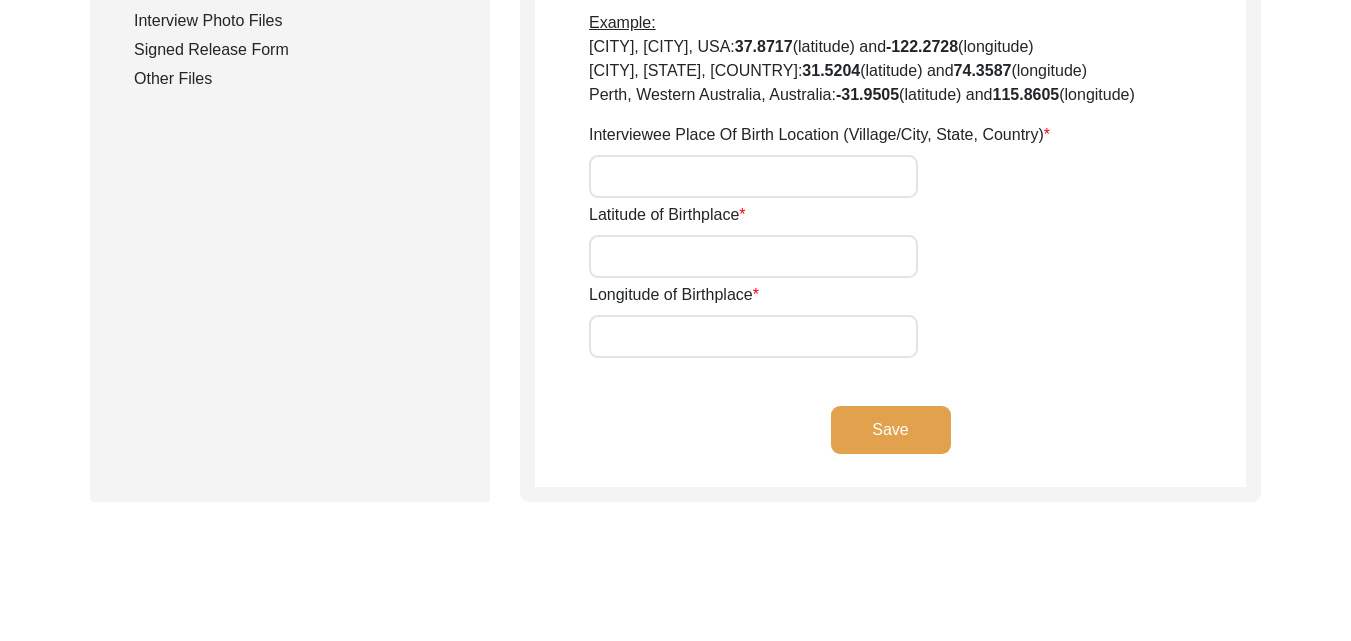 scroll, scrollTop: 1056, scrollLeft: 0, axis: vertical 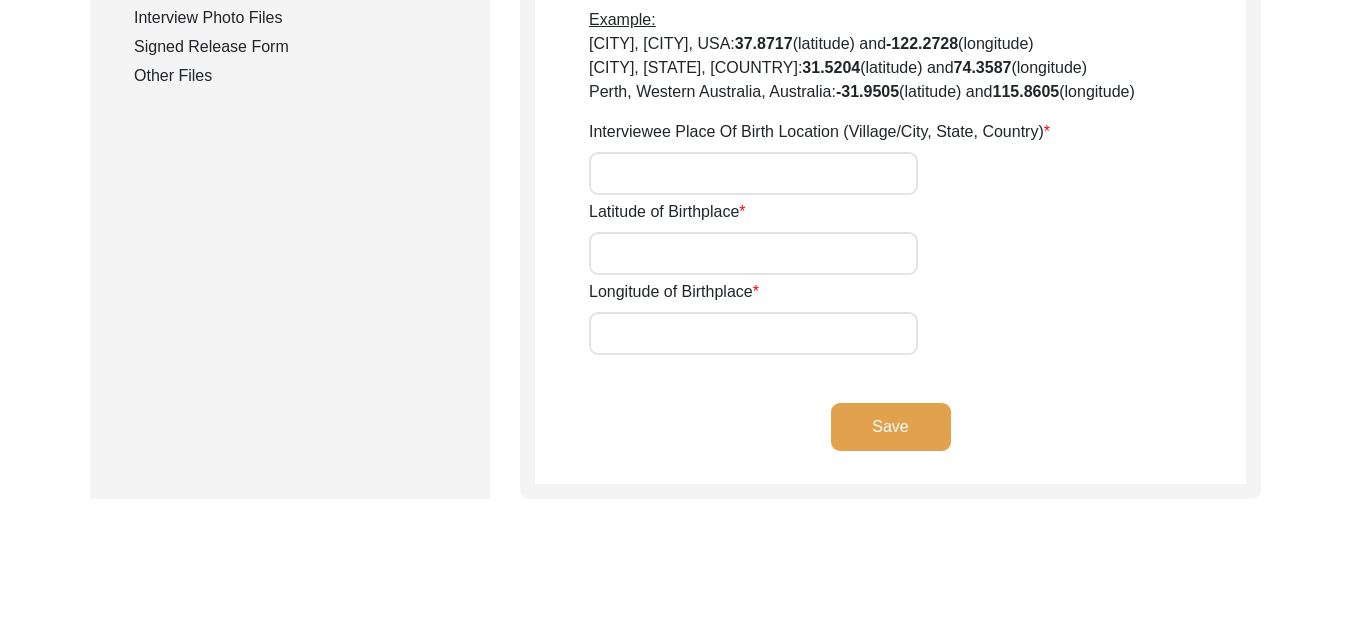 type on "India" 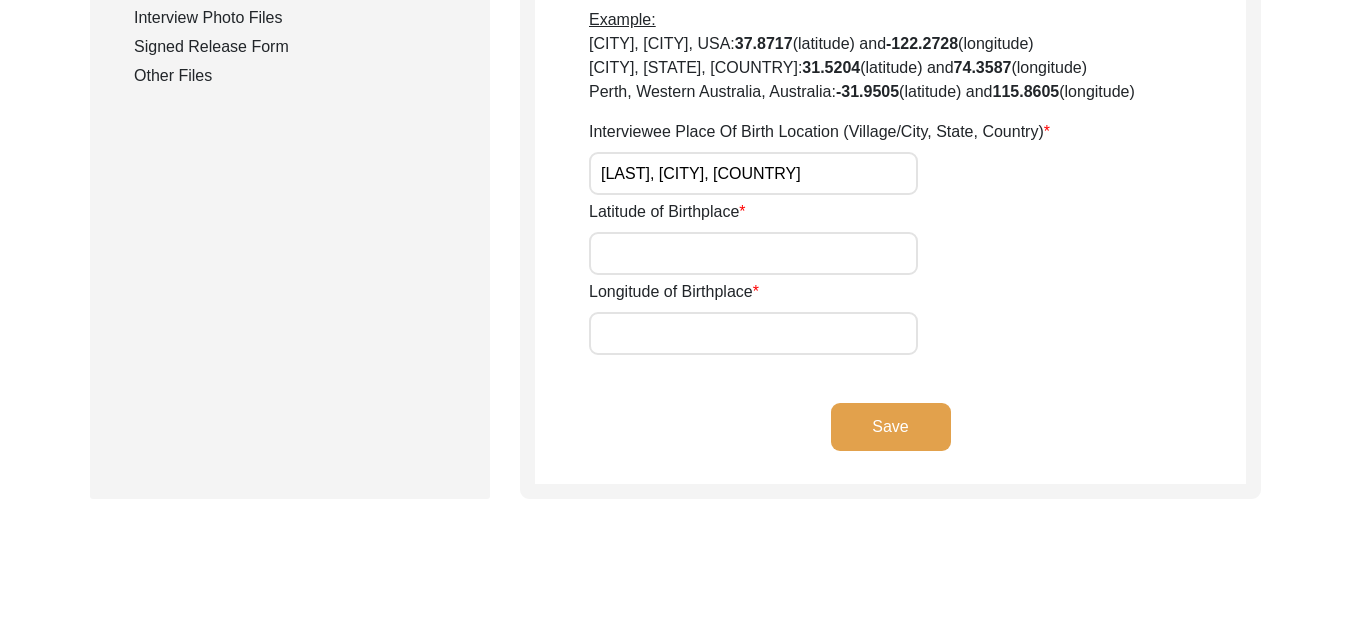 type on "[LAST], [CITY], [COUNTRY]" 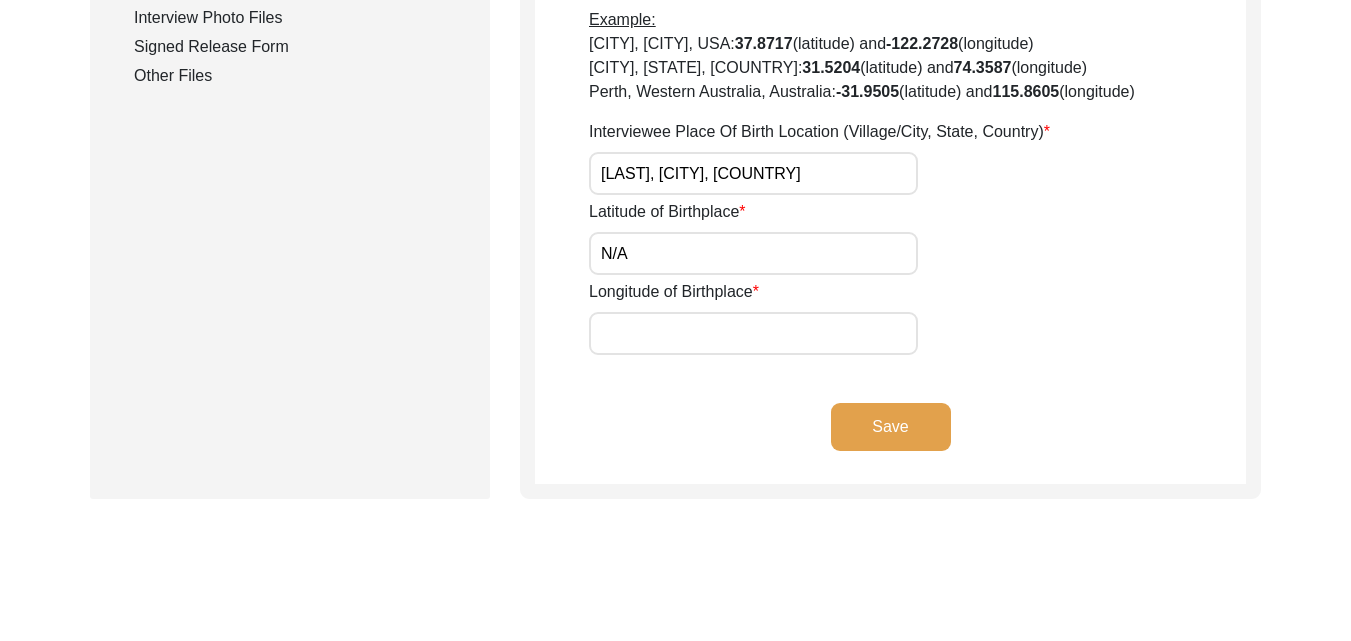 click on "Longitude of Birthplace" at bounding box center (753, 333) 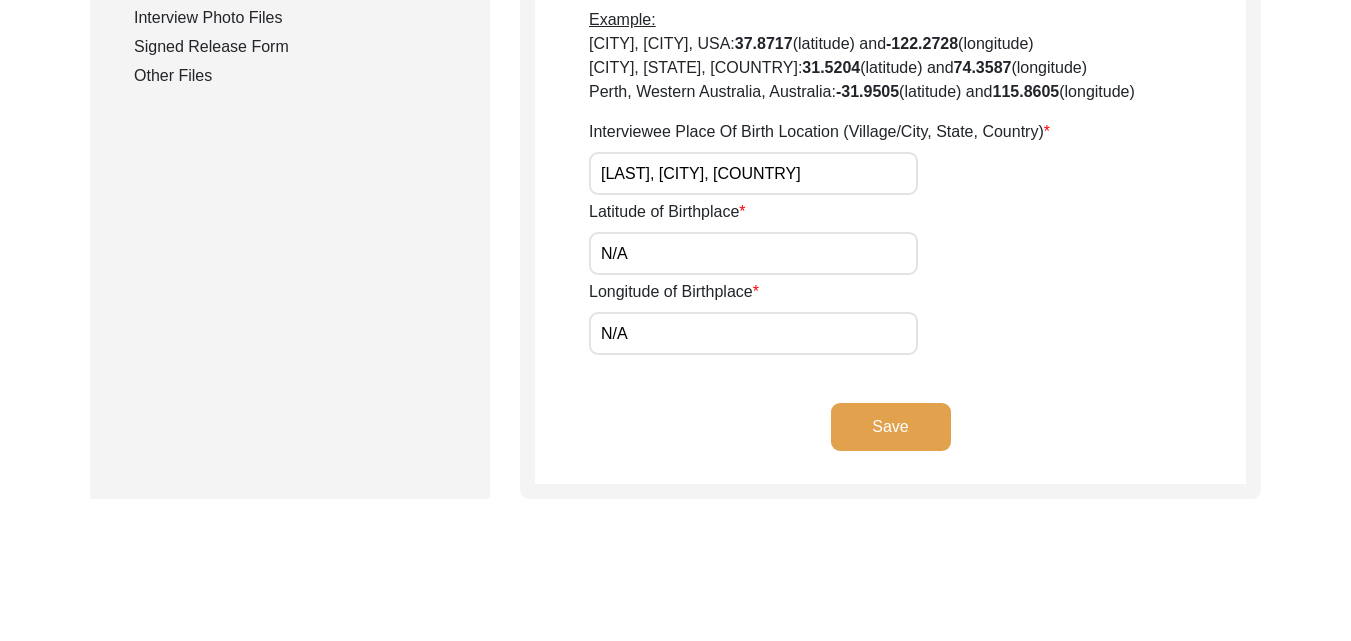 click on "Save" 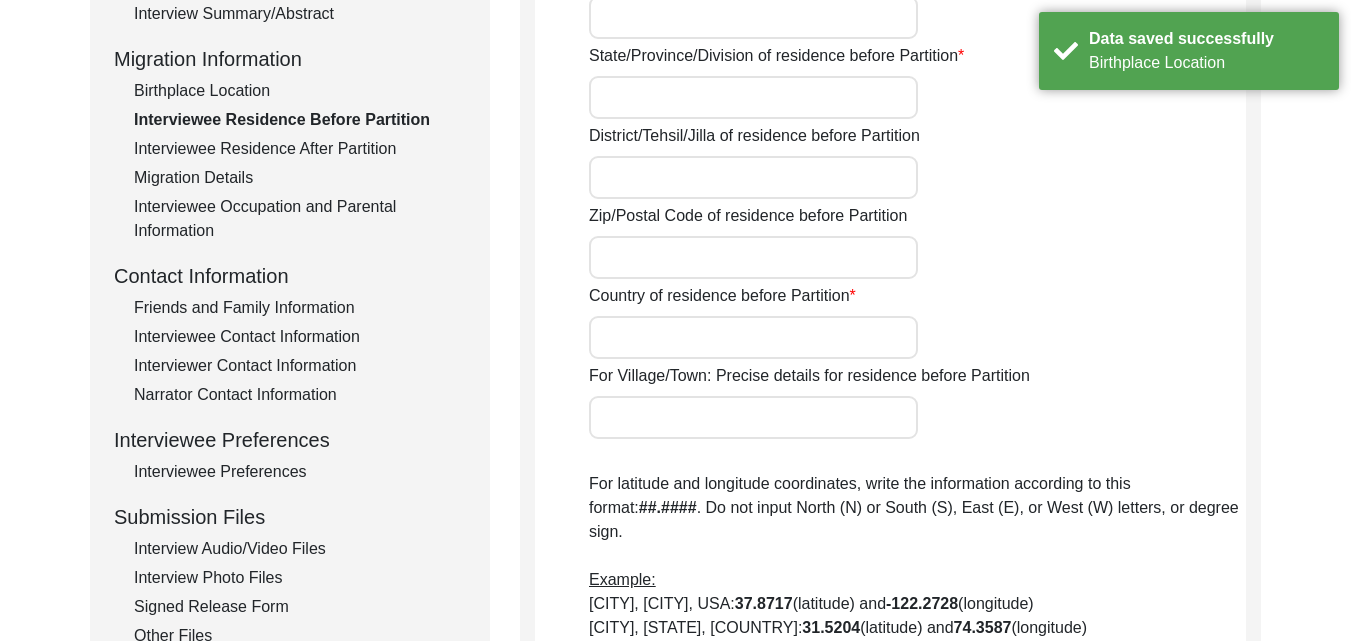 scroll, scrollTop: 0, scrollLeft: 0, axis: both 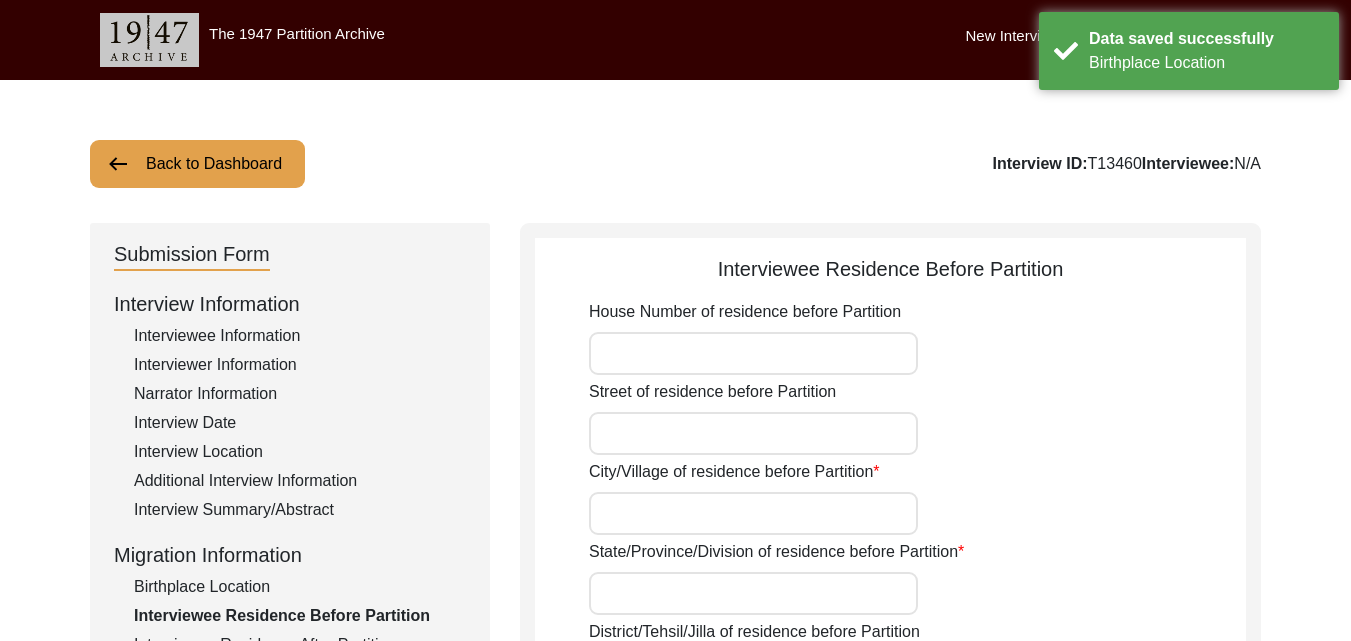 click on "House Number of residence before Partition" at bounding box center [753, 353] 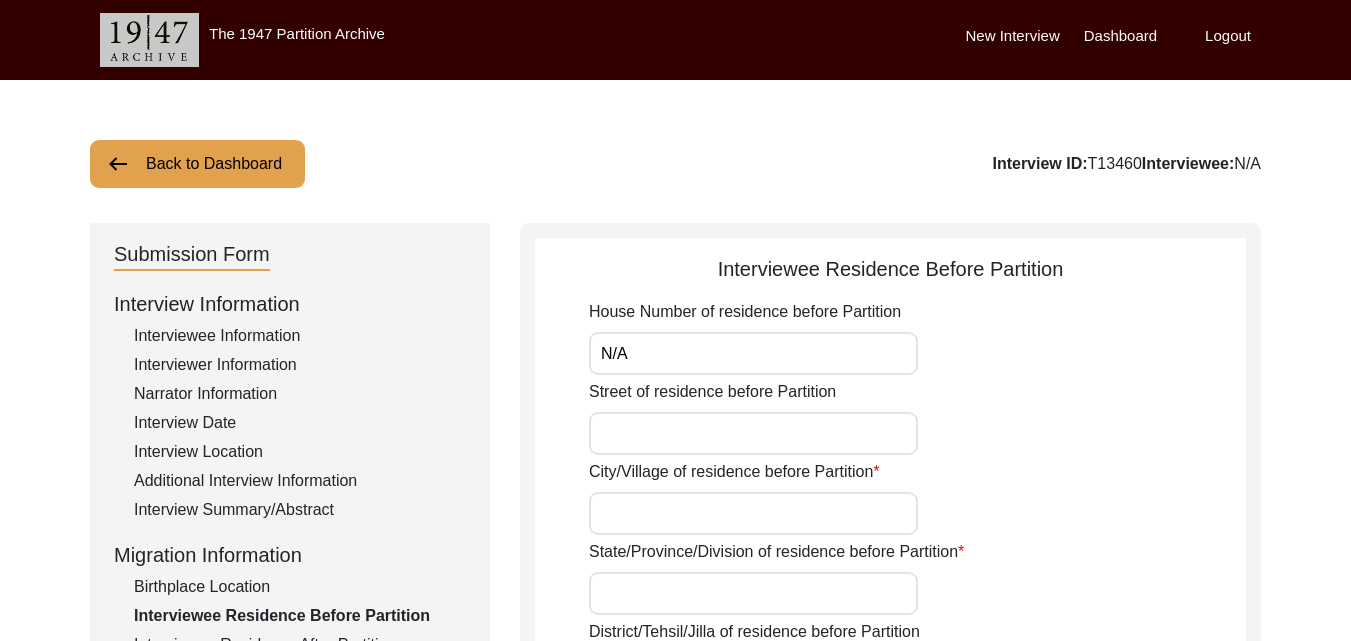 click on "Street of residence before Partition" at bounding box center (753, 433) 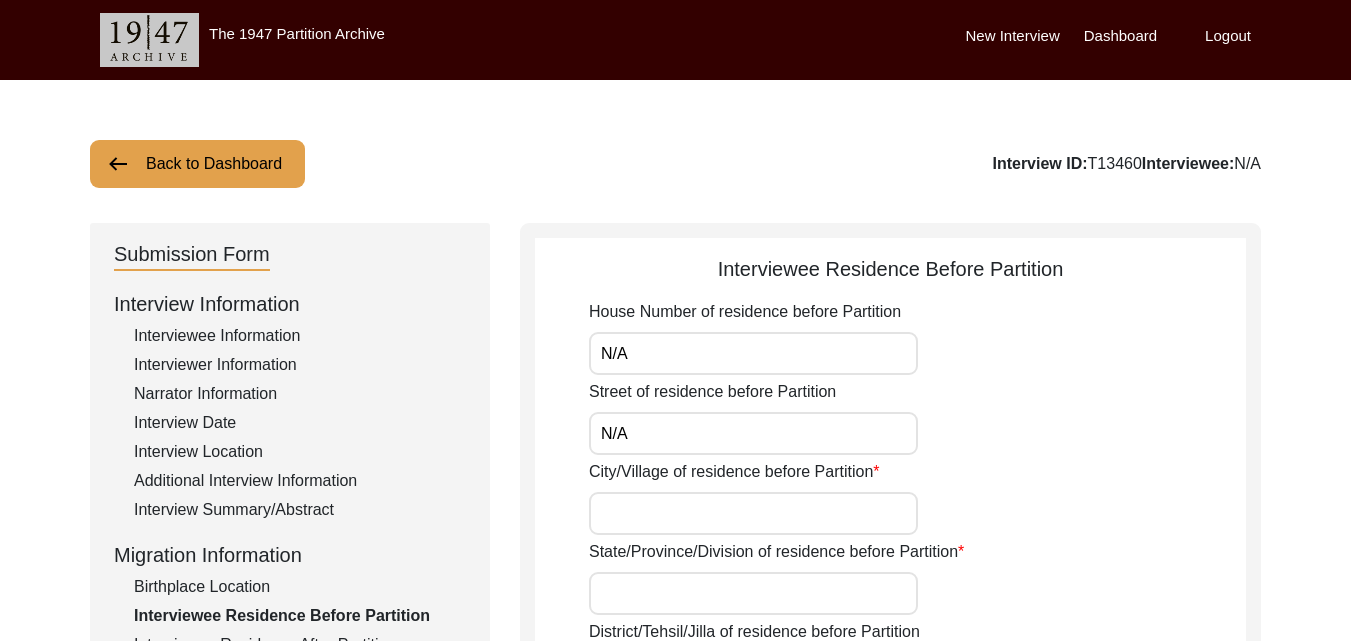 click on "City/Village of residence before Partition" at bounding box center (753, 513) 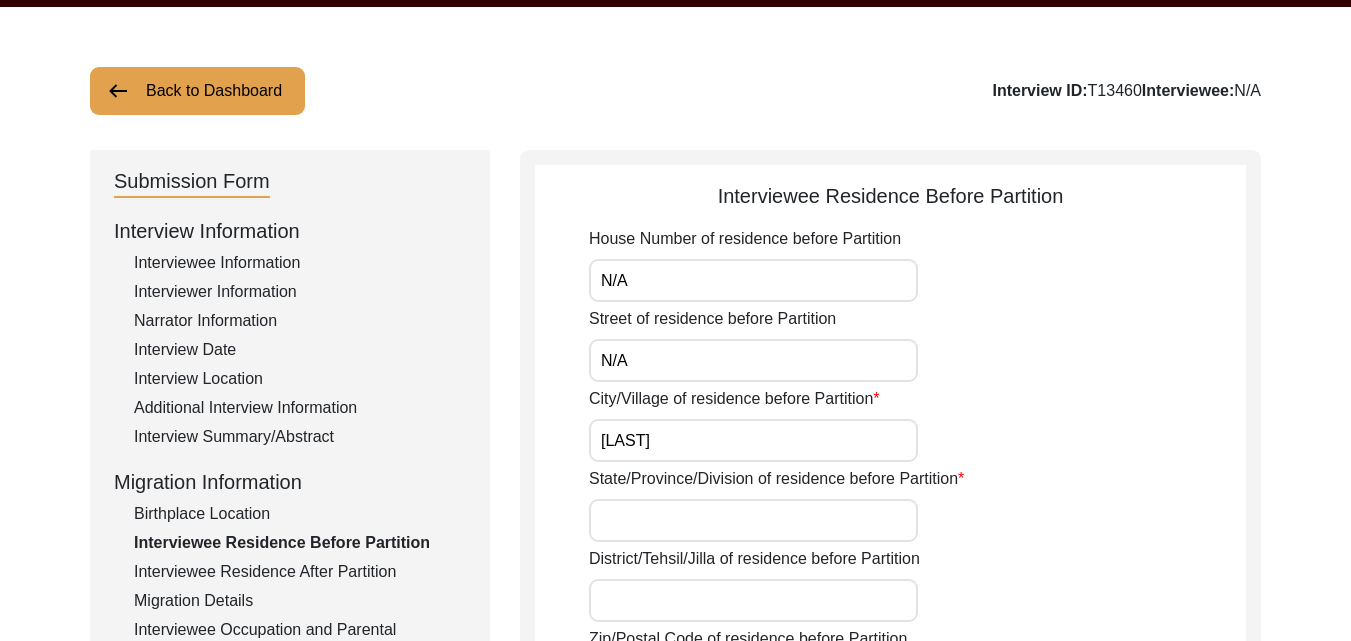 scroll, scrollTop: 80, scrollLeft: 0, axis: vertical 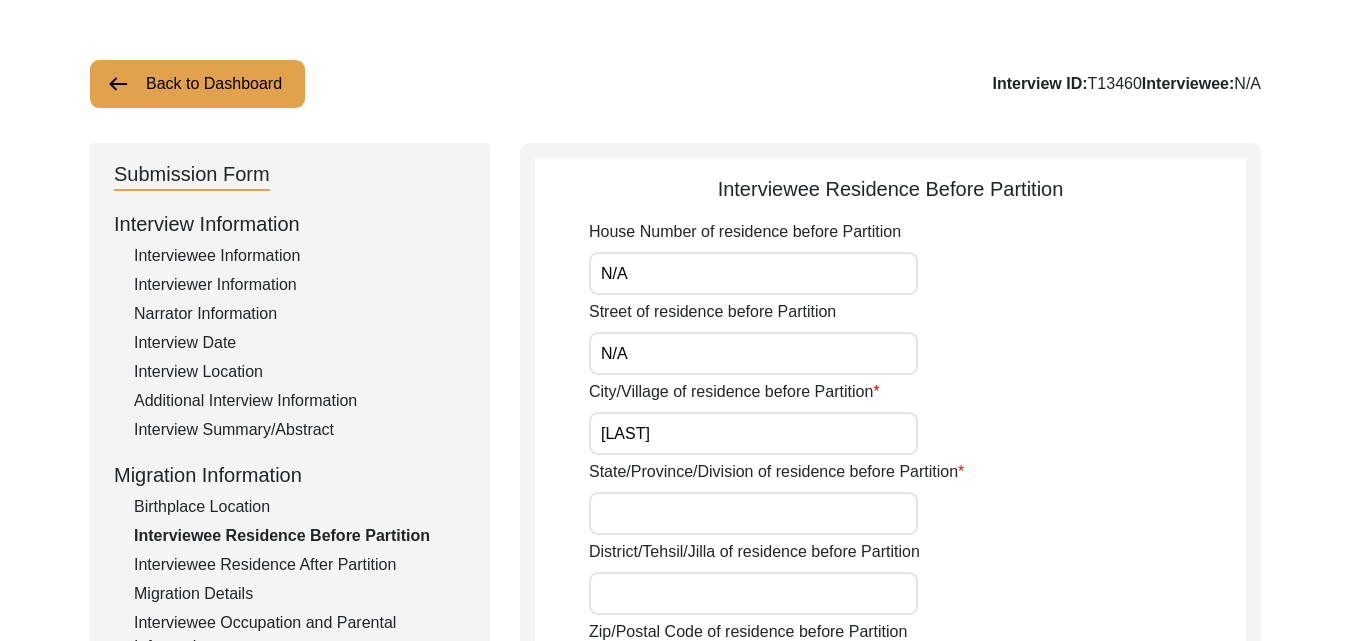 type on "[LAST]" 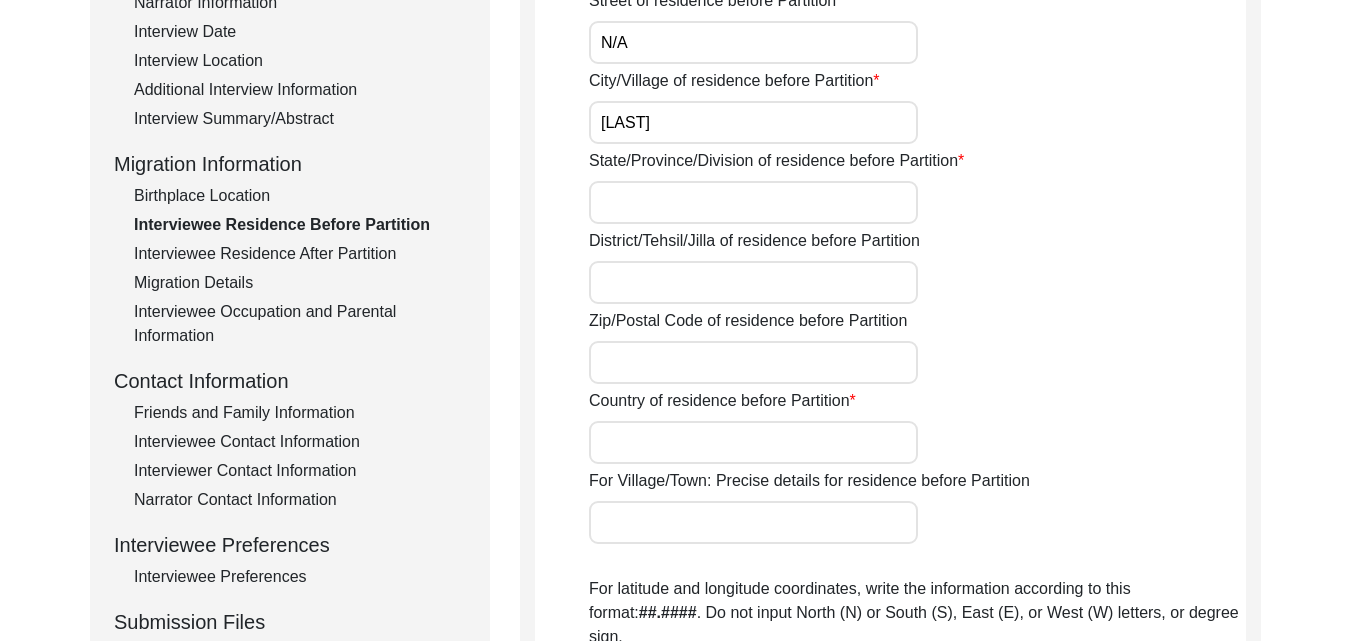 scroll, scrollTop: 400, scrollLeft: 0, axis: vertical 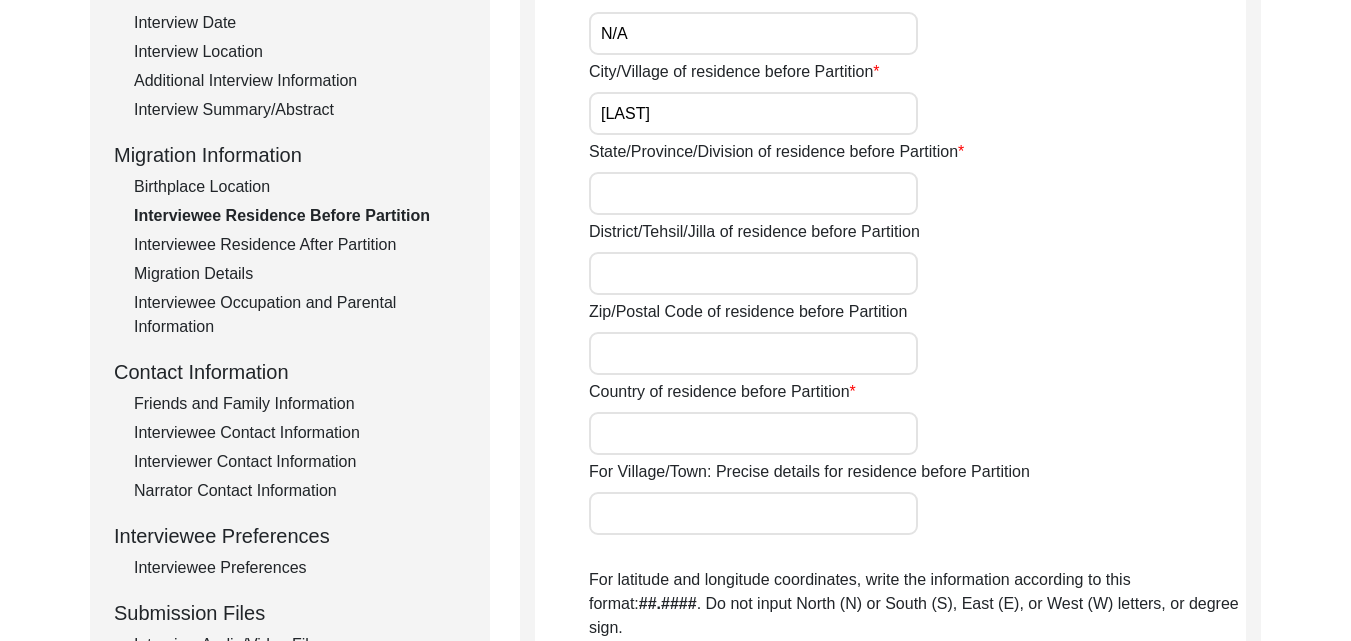 click on "State/Province/Division of residence before Partition" at bounding box center (753, 193) 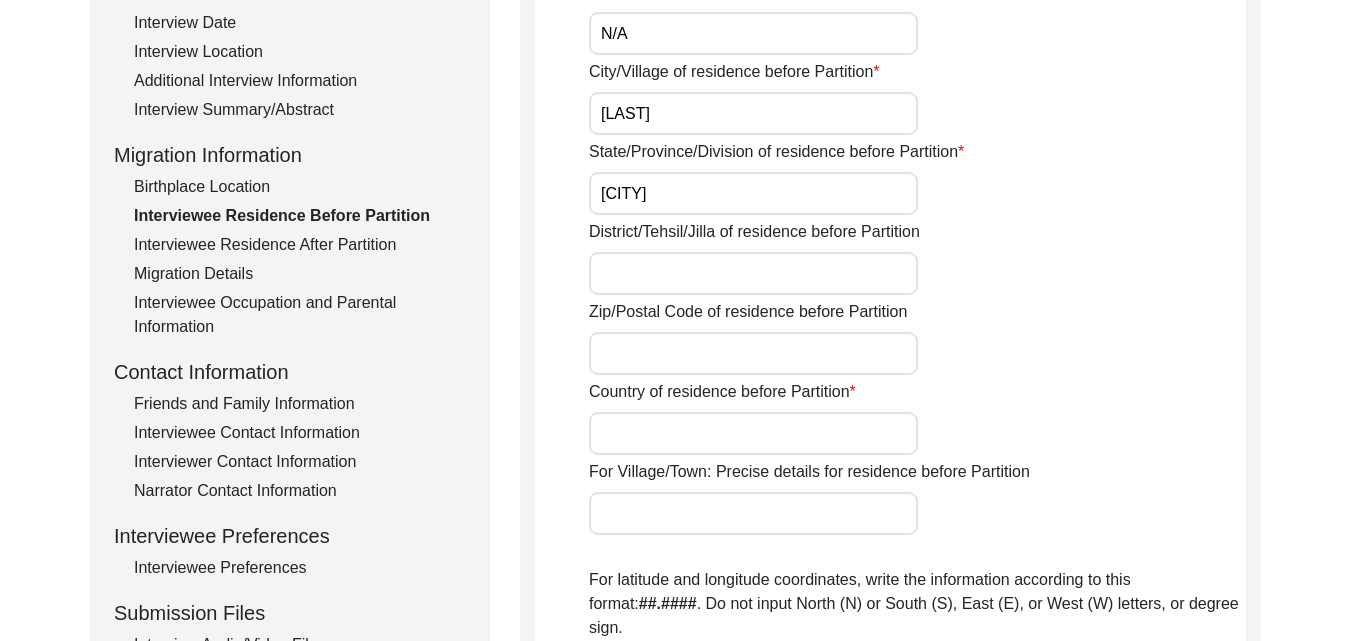 type on "[CITY]" 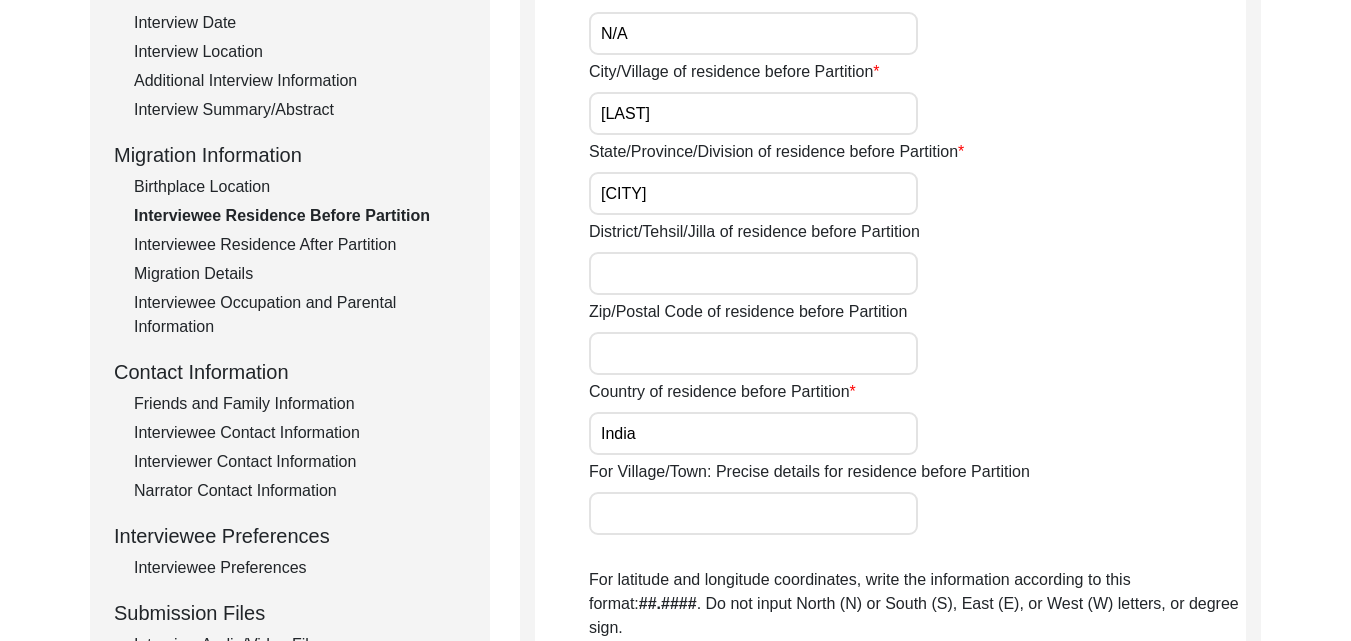 scroll, scrollTop: 960, scrollLeft: 0, axis: vertical 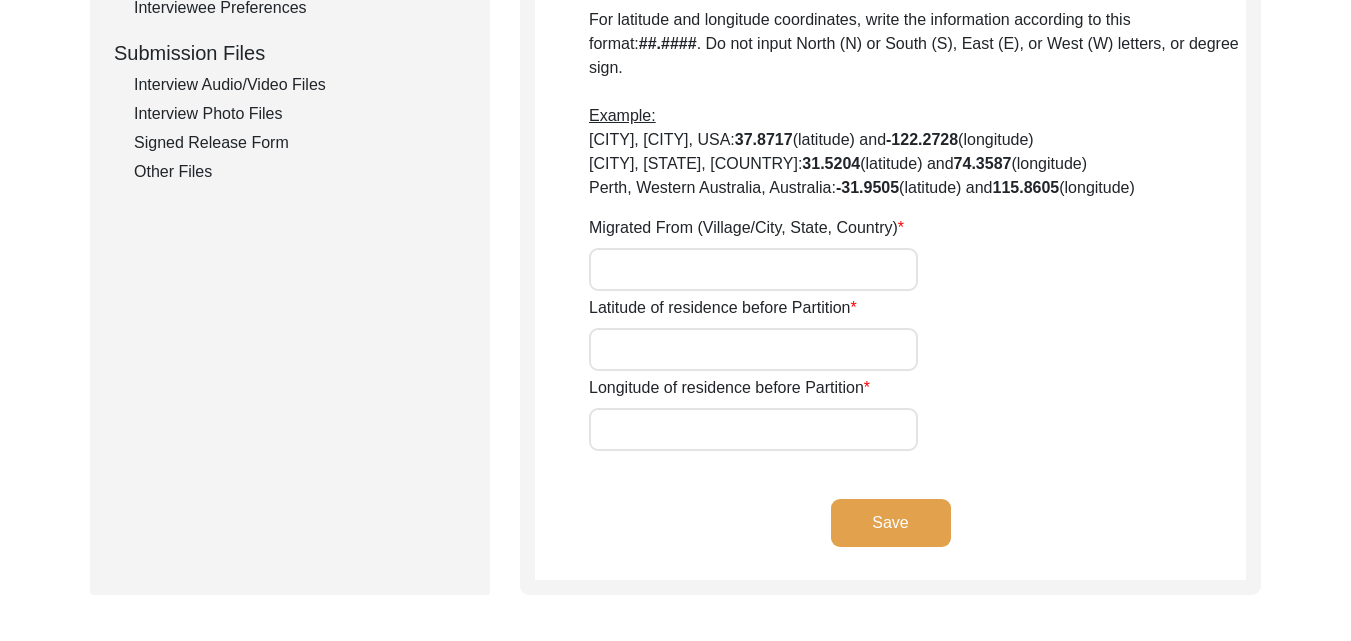 type on "India" 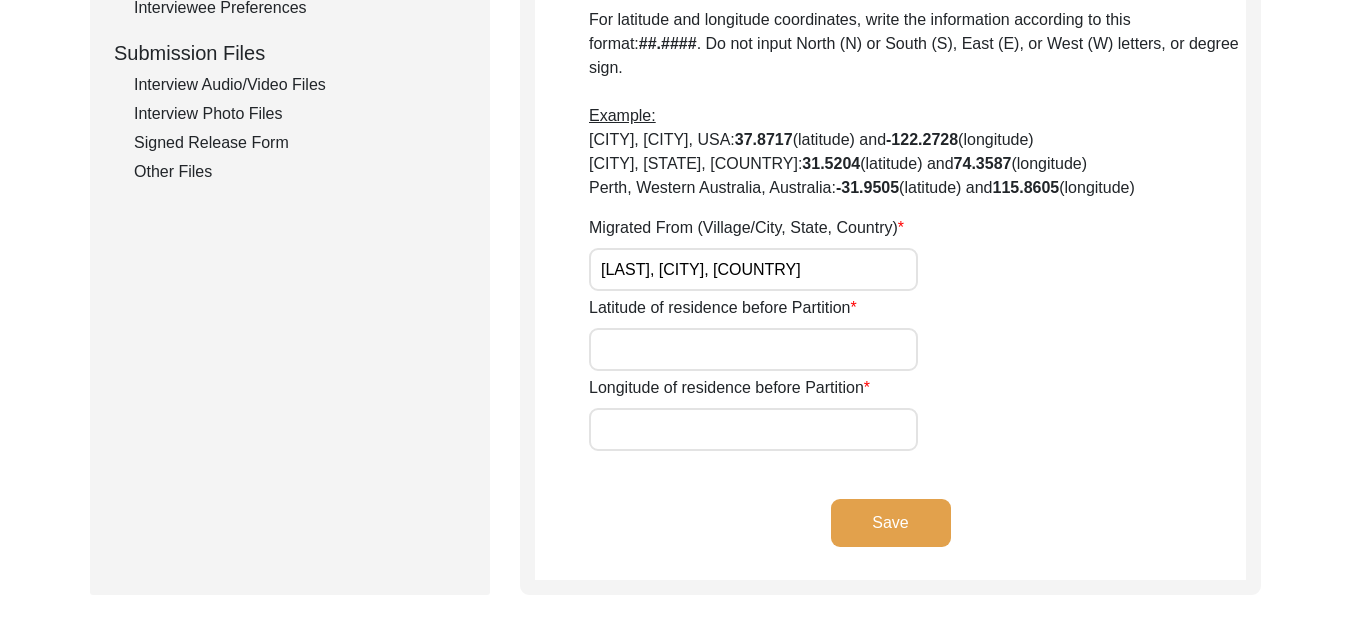 type on "[LAST], [CITY], [COUNTRY]" 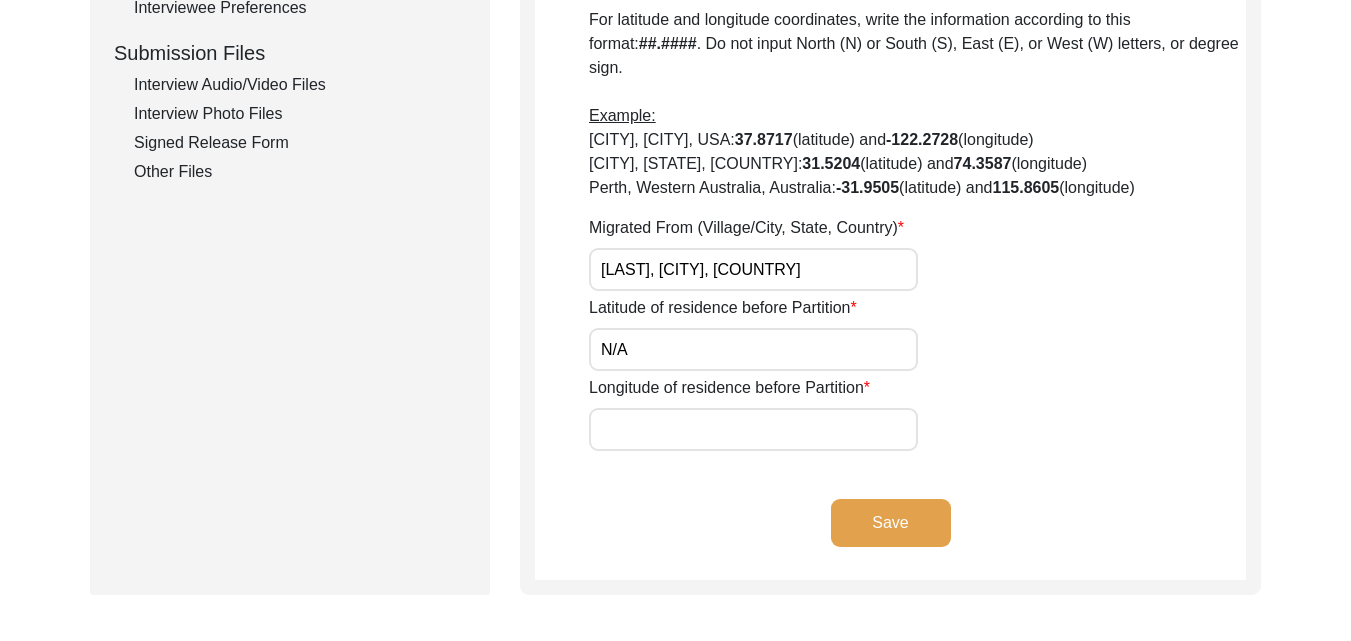 click on "Longitude of residence before Partition" at bounding box center (753, 429) 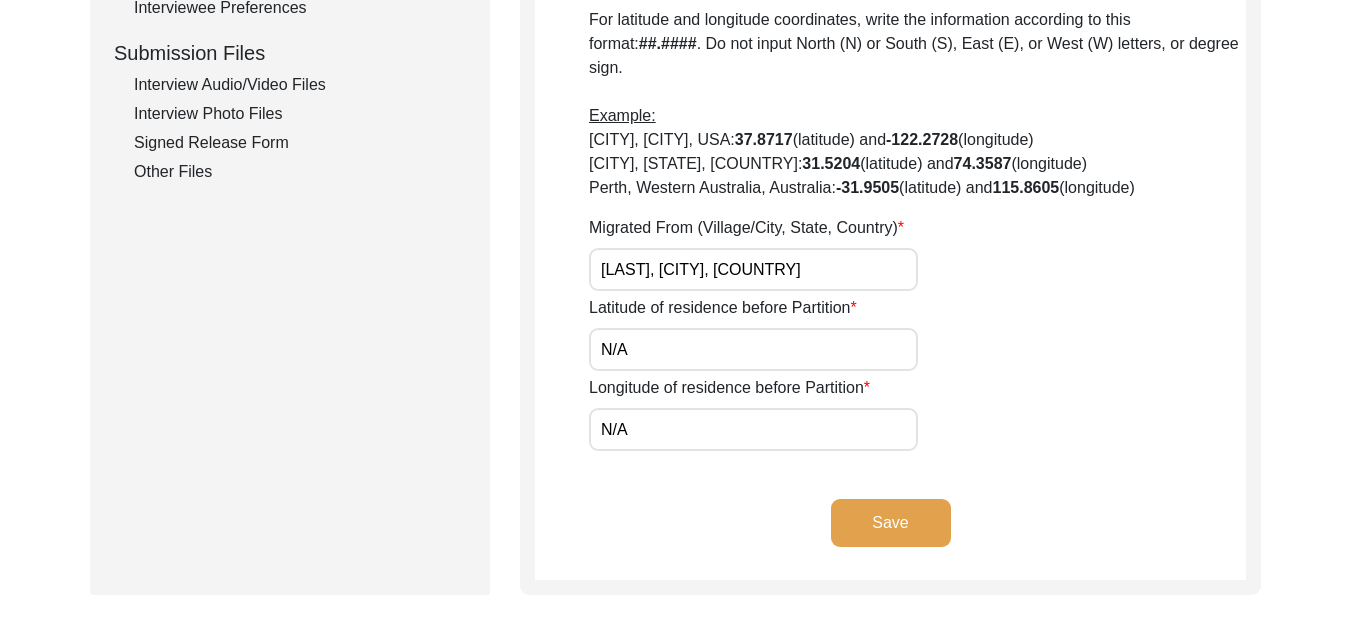 click on "Save" 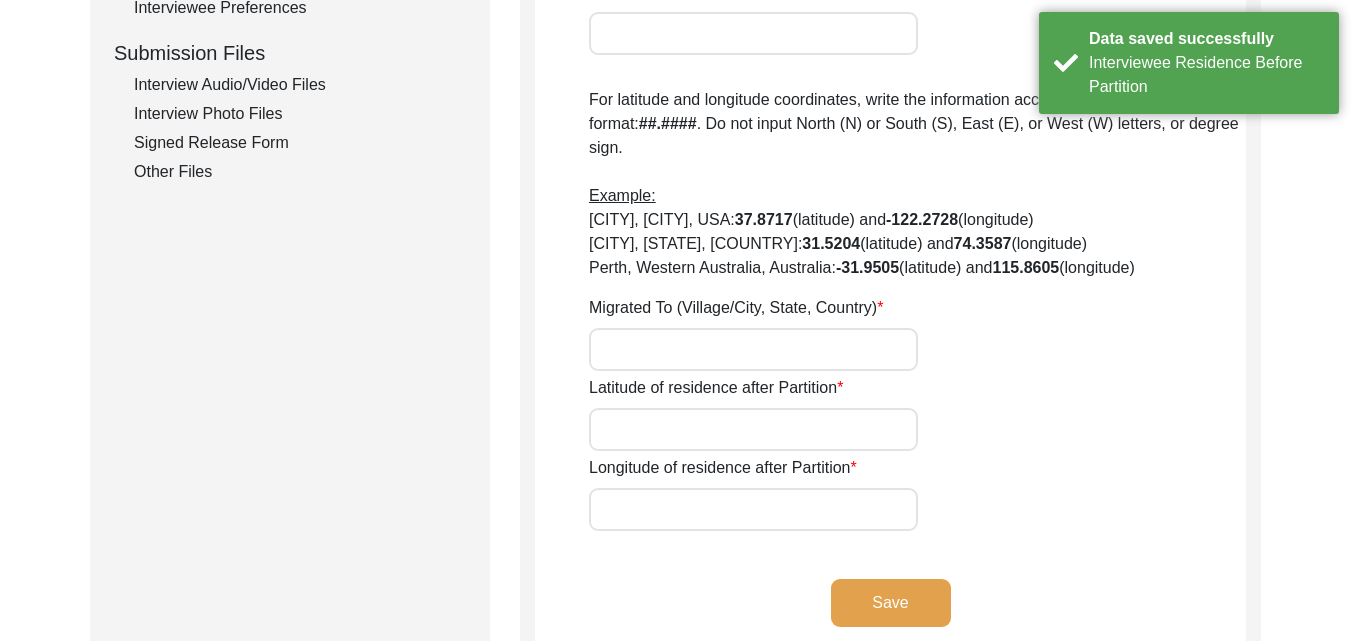 scroll, scrollTop: 400, scrollLeft: 0, axis: vertical 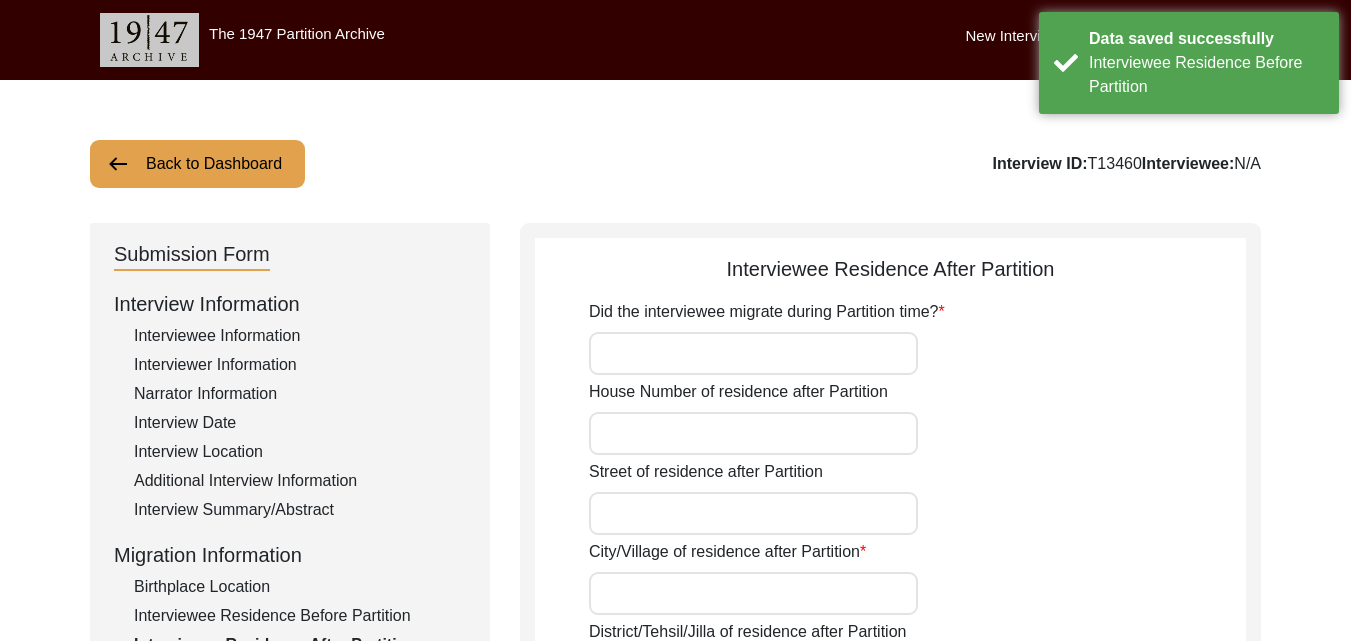 click on "Did the interviewee migrate during Partition time?" at bounding box center [753, 353] 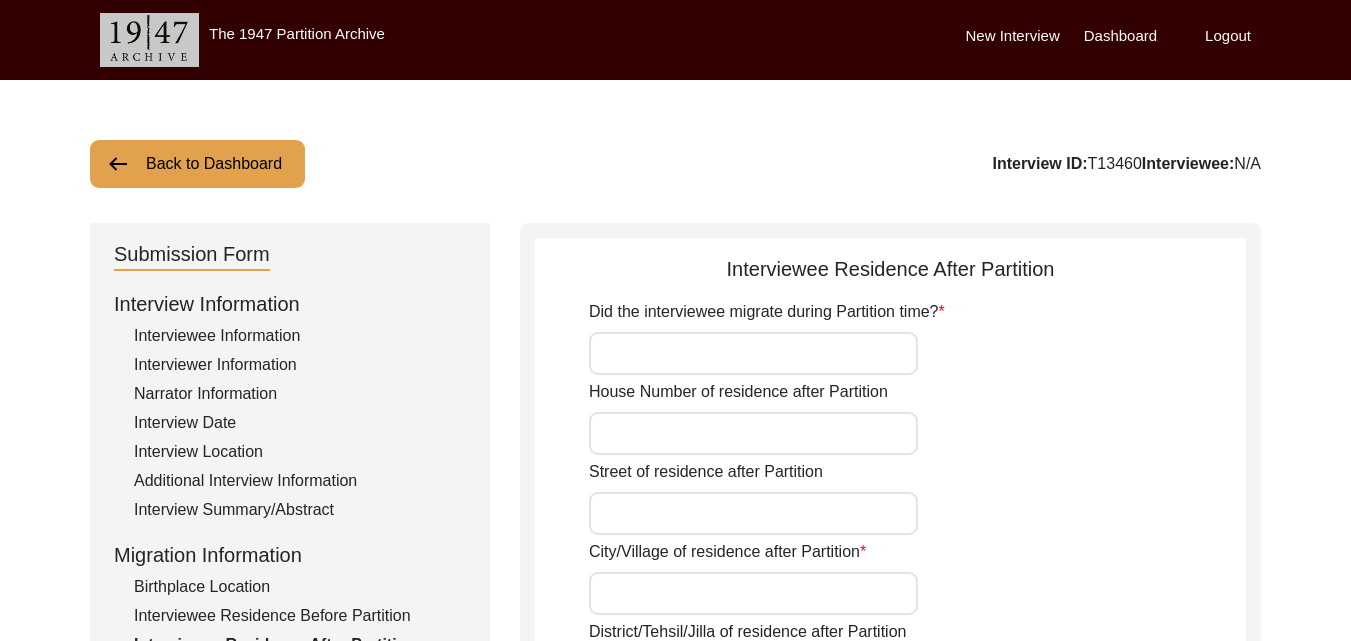 type on "Yes" 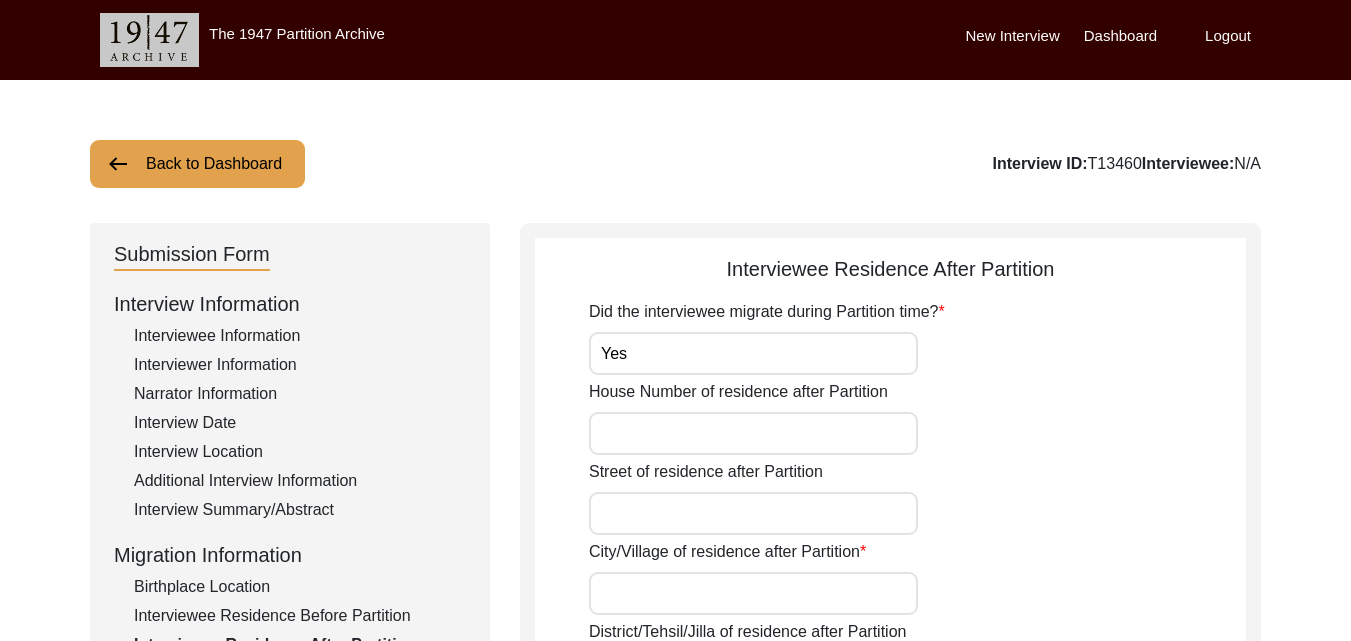 click on "House Number of residence after Partition" at bounding box center [753, 433] 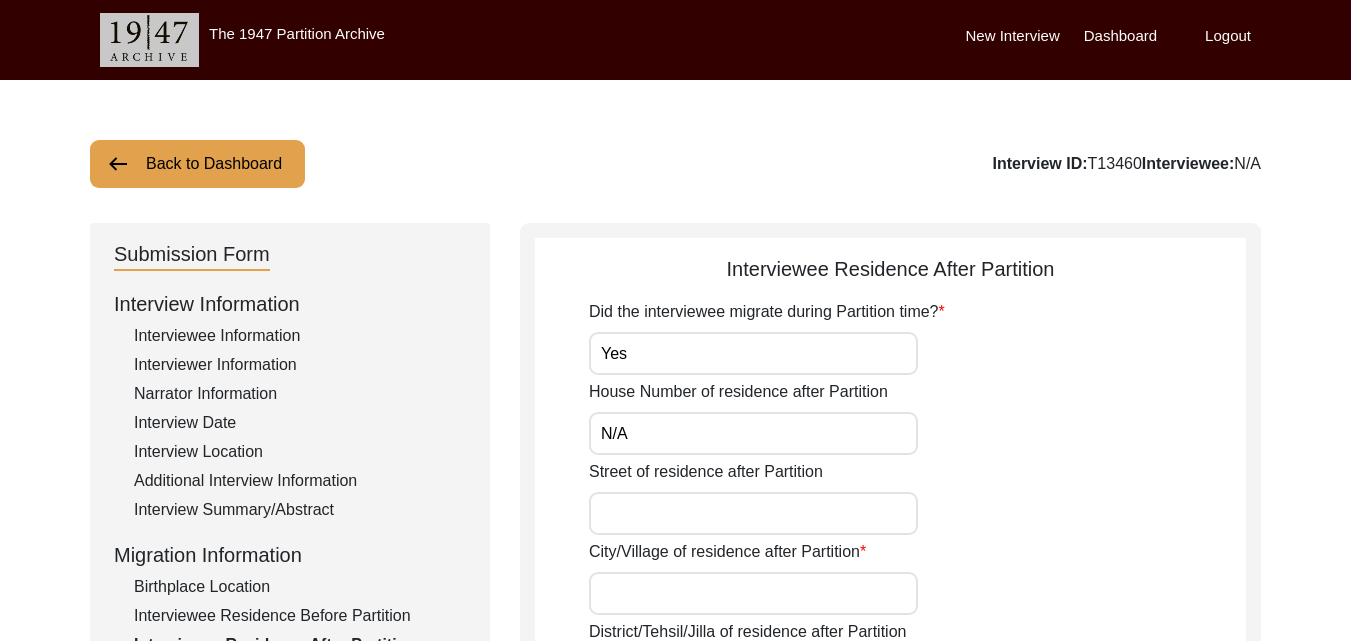 click on "Street of residence after Partition" at bounding box center [753, 513] 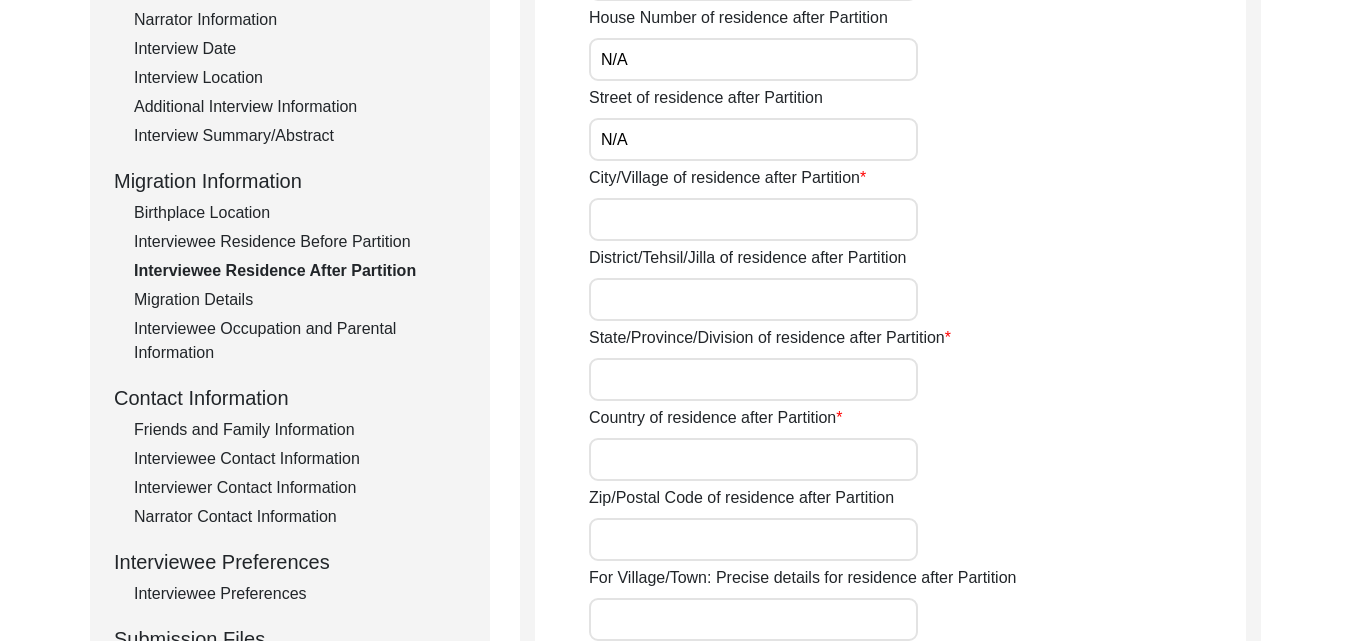 scroll, scrollTop: 400, scrollLeft: 0, axis: vertical 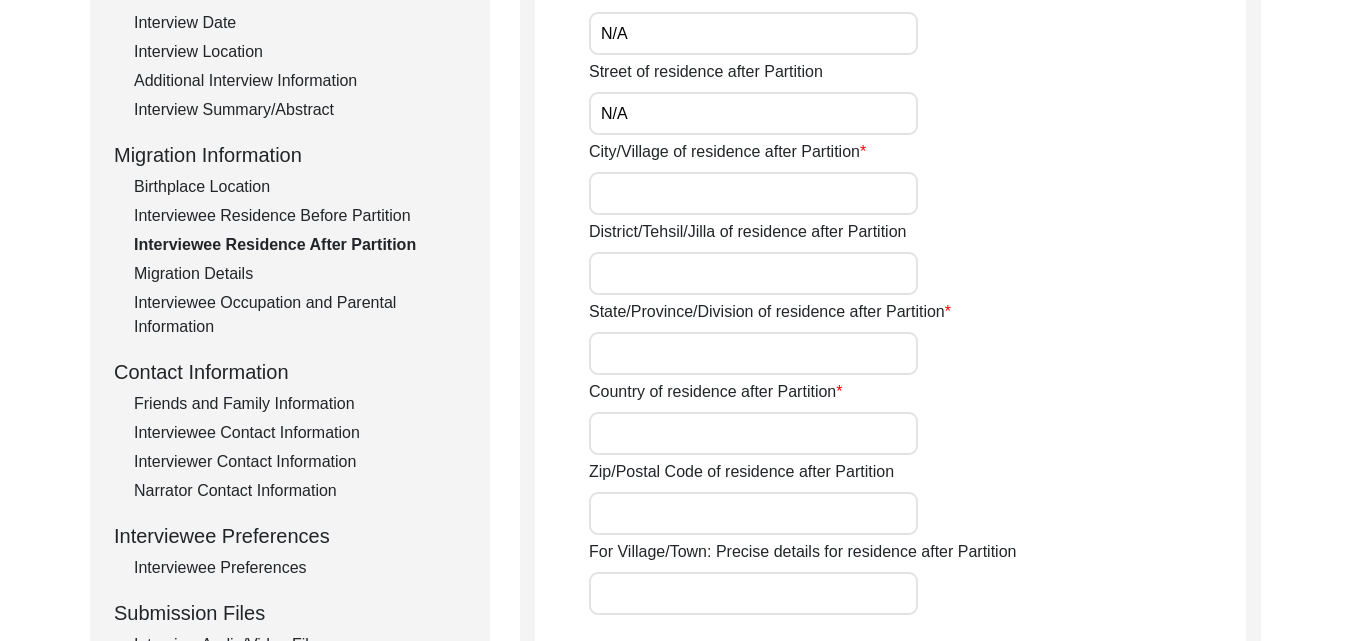 click on "City/Village of residence after Partition" at bounding box center (753, 193) 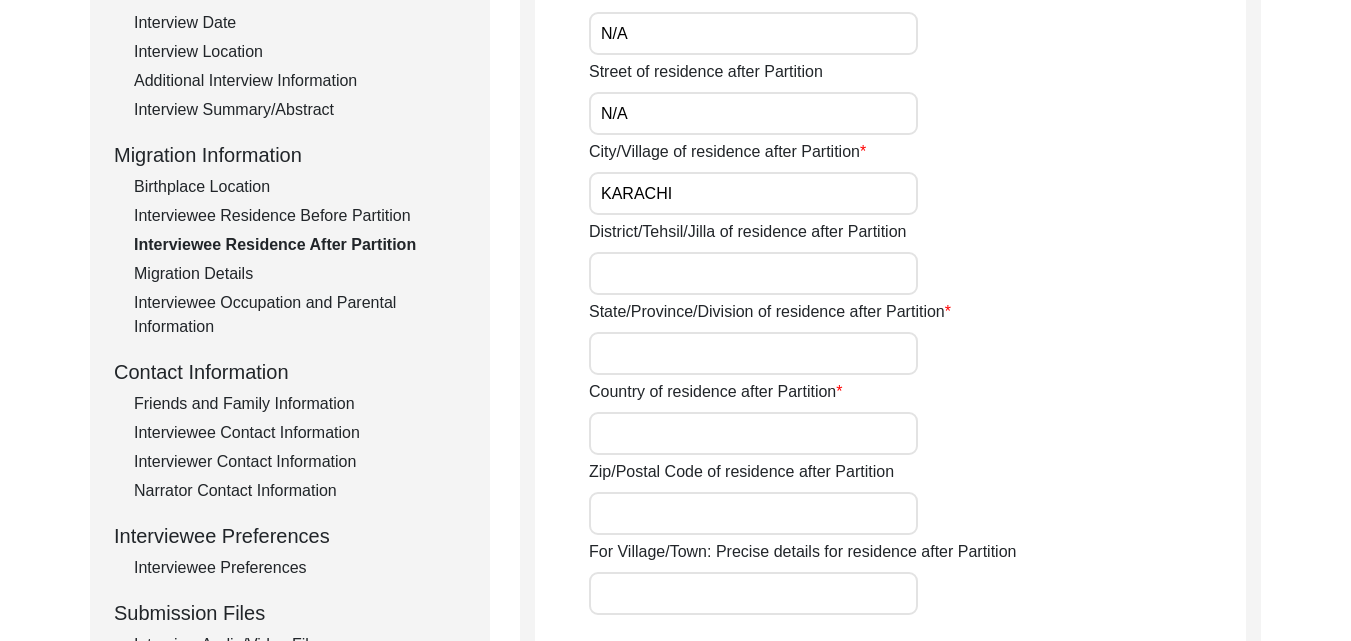 type on "KARACHI" 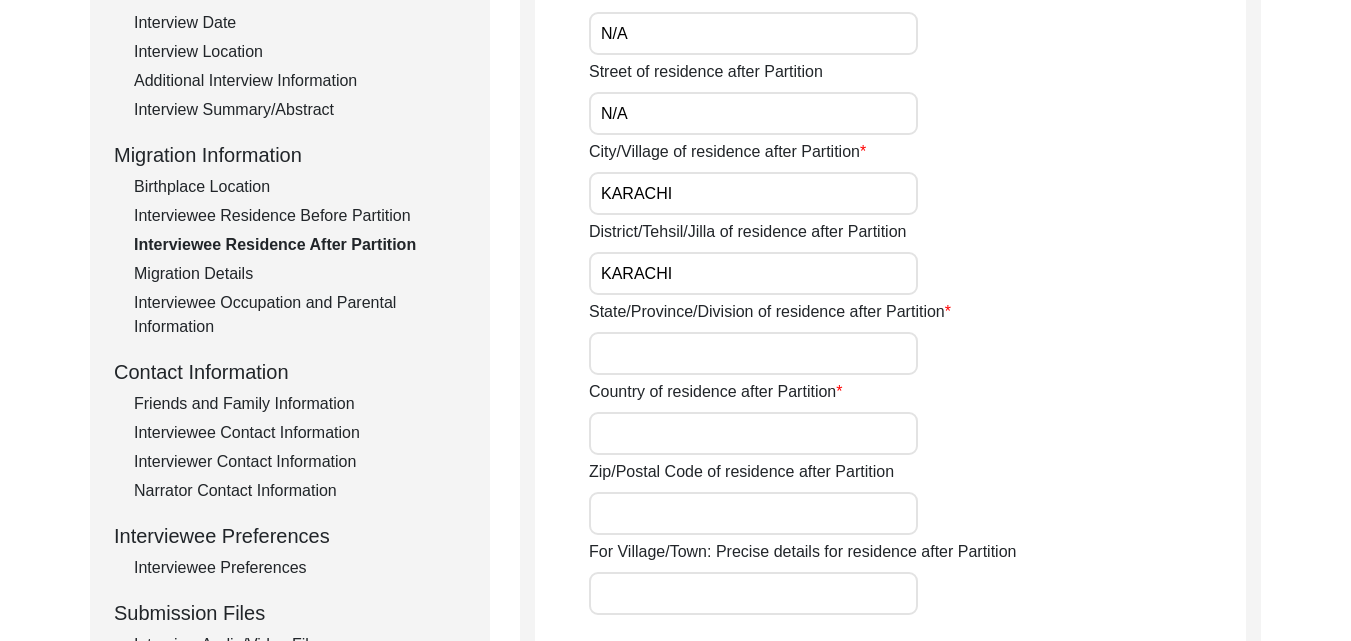 type on "KARACHI" 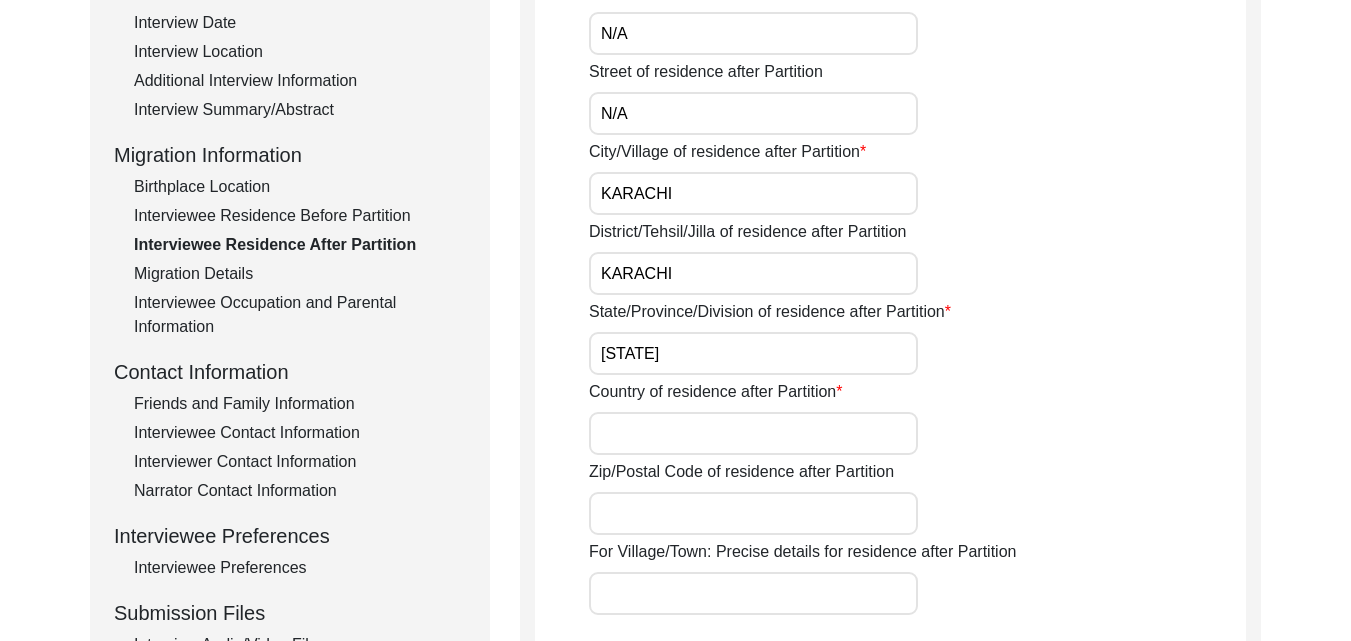 type on "[STATE]" 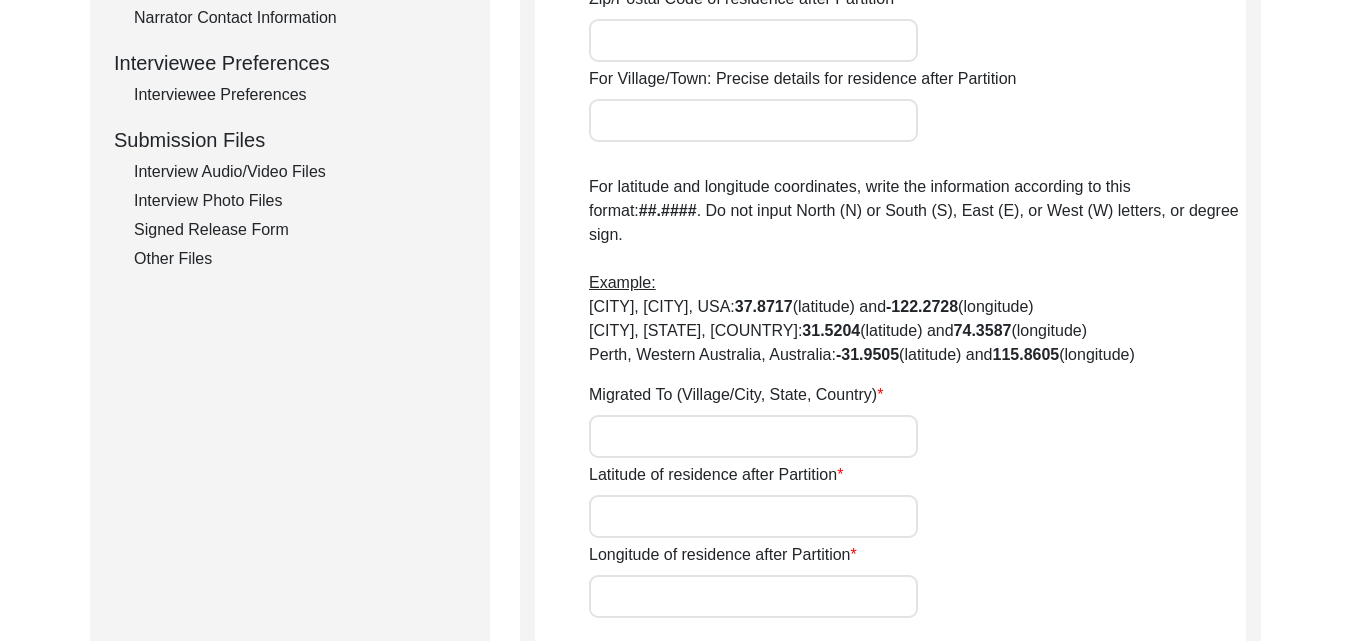 scroll, scrollTop: 880, scrollLeft: 0, axis: vertical 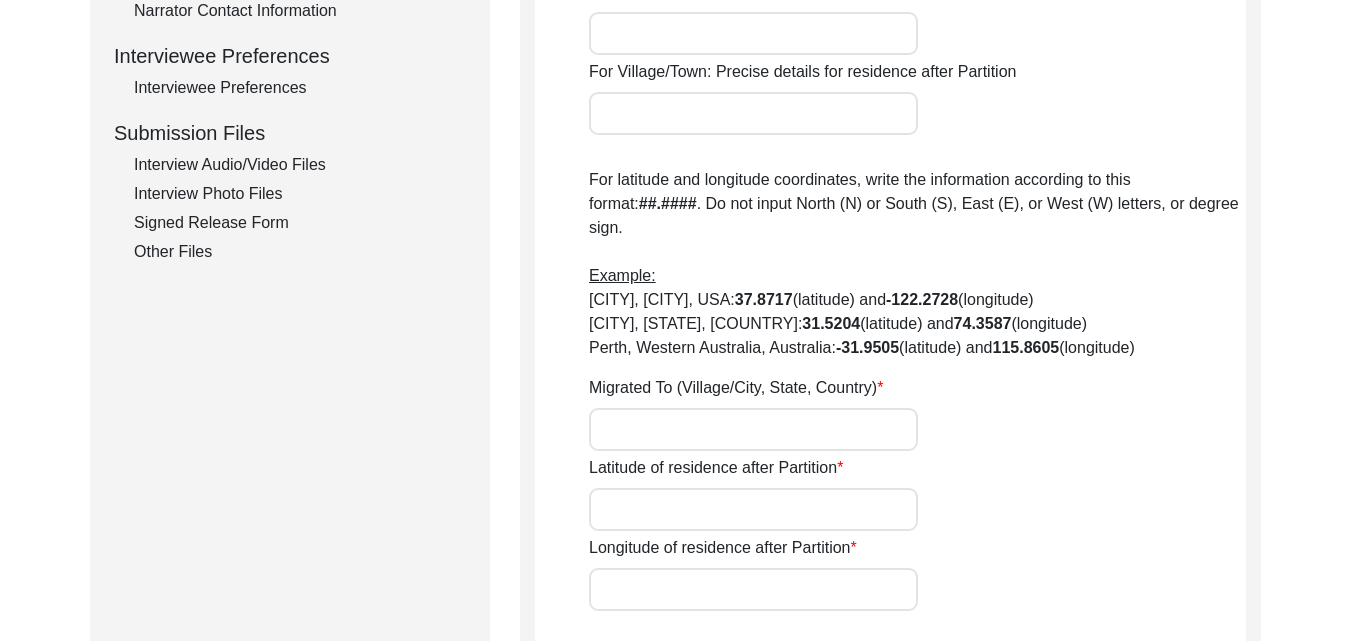 type on "Pakistan" 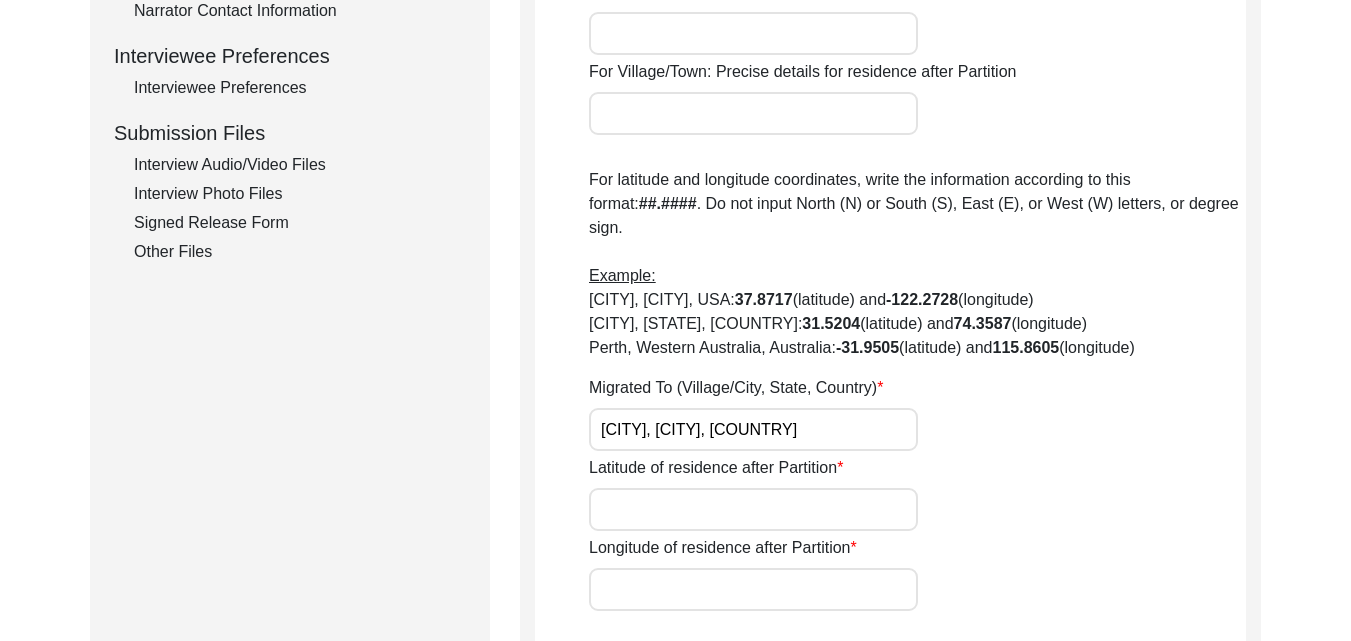 type on "[CITY], [CITY], [COUNTRY]" 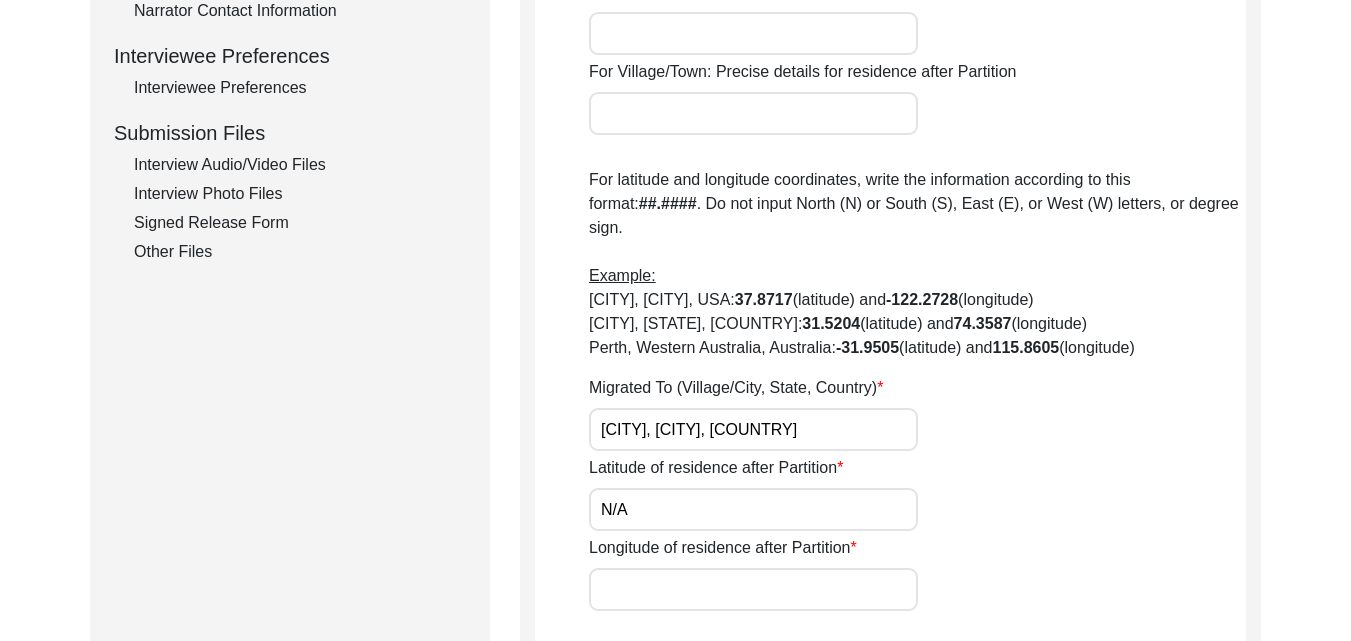 click on "Longitude of residence after Partition" at bounding box center (753, 589) 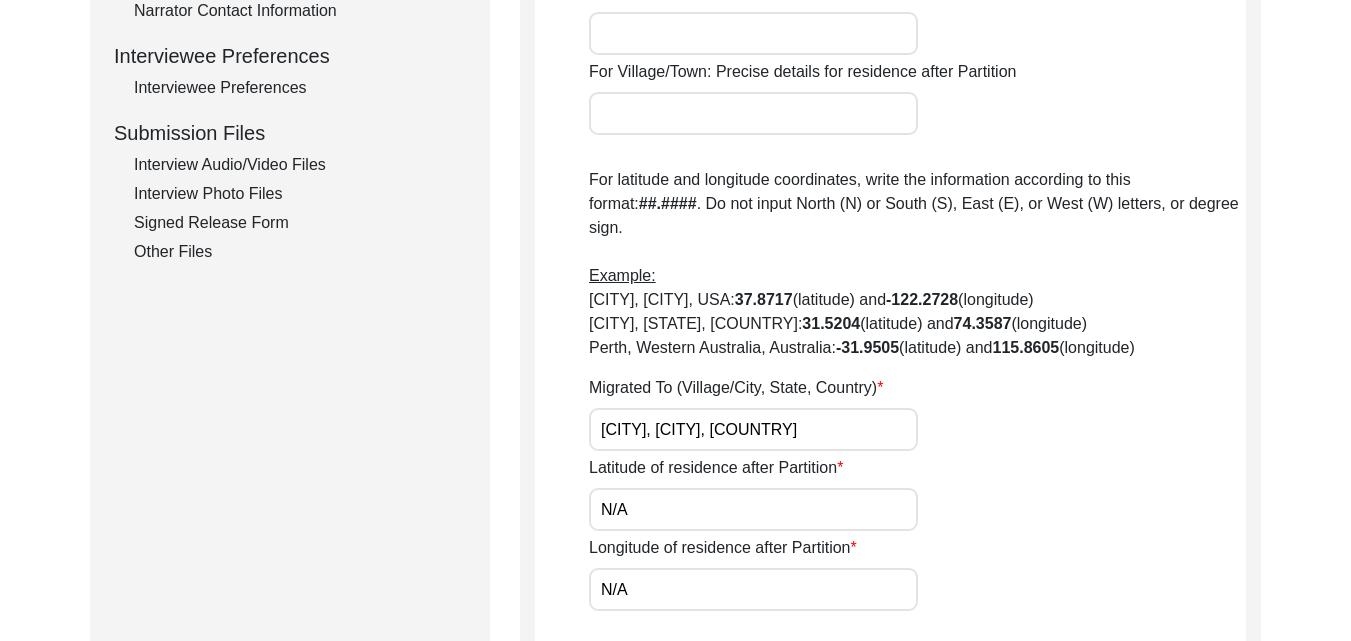 click on "Save" 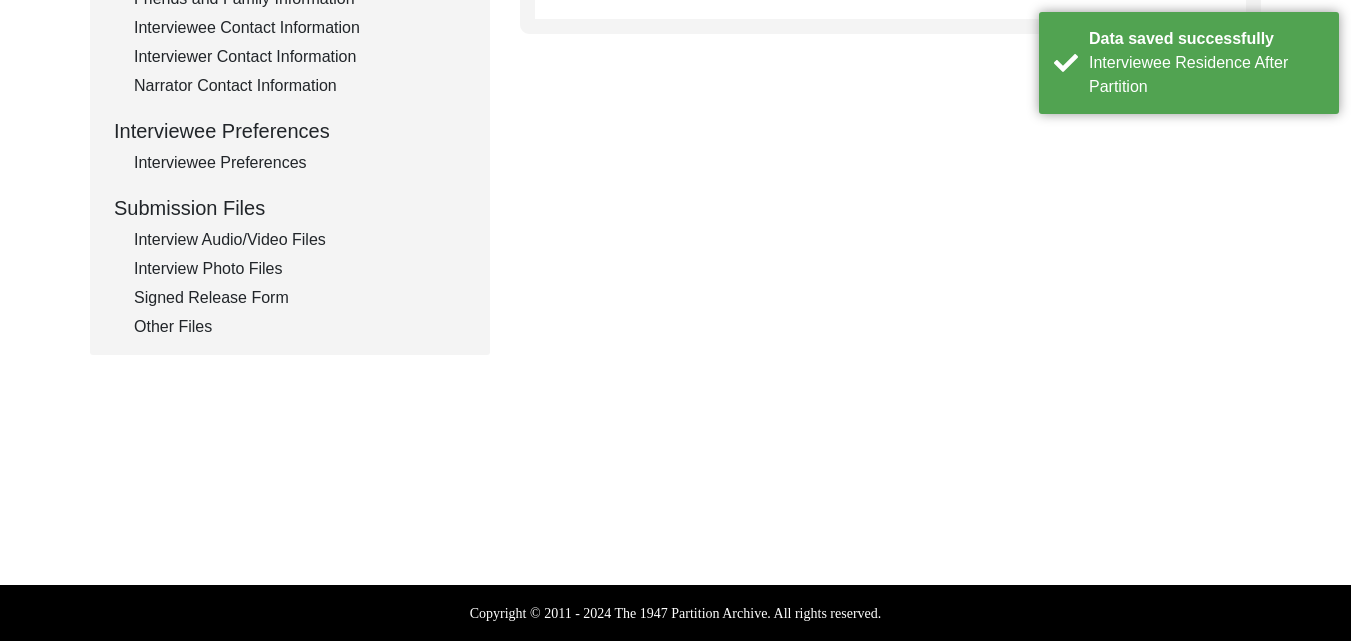 scroll, scrollTop: 245, scrollLeft: 0, axis: vertical 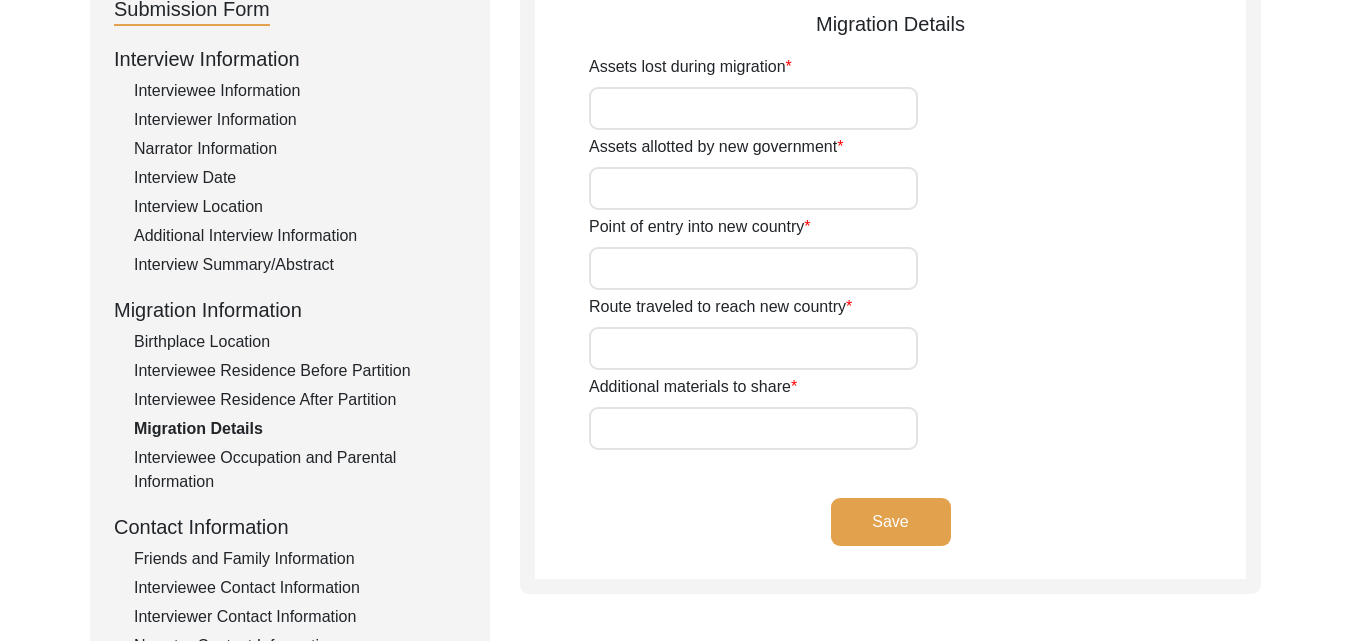 click on "Assets lost during migration" at bounding box center [753, 108] 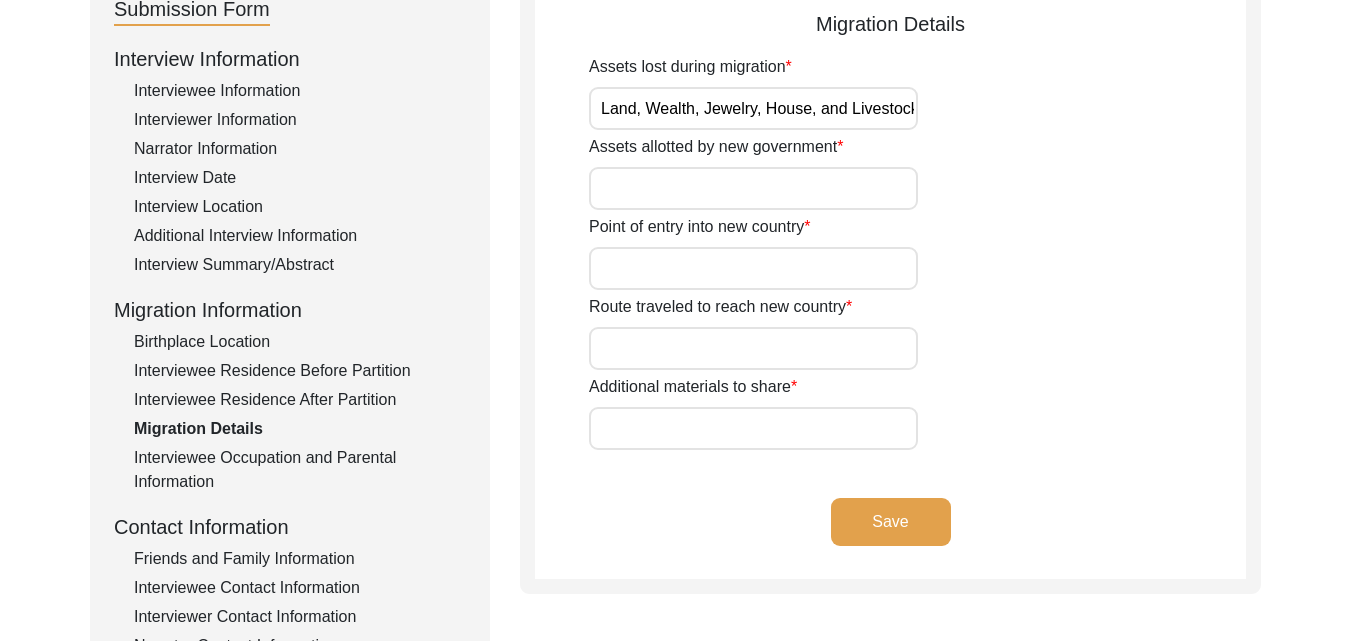 click on "Assets allotted by new government" at bounding box center [753, 188] 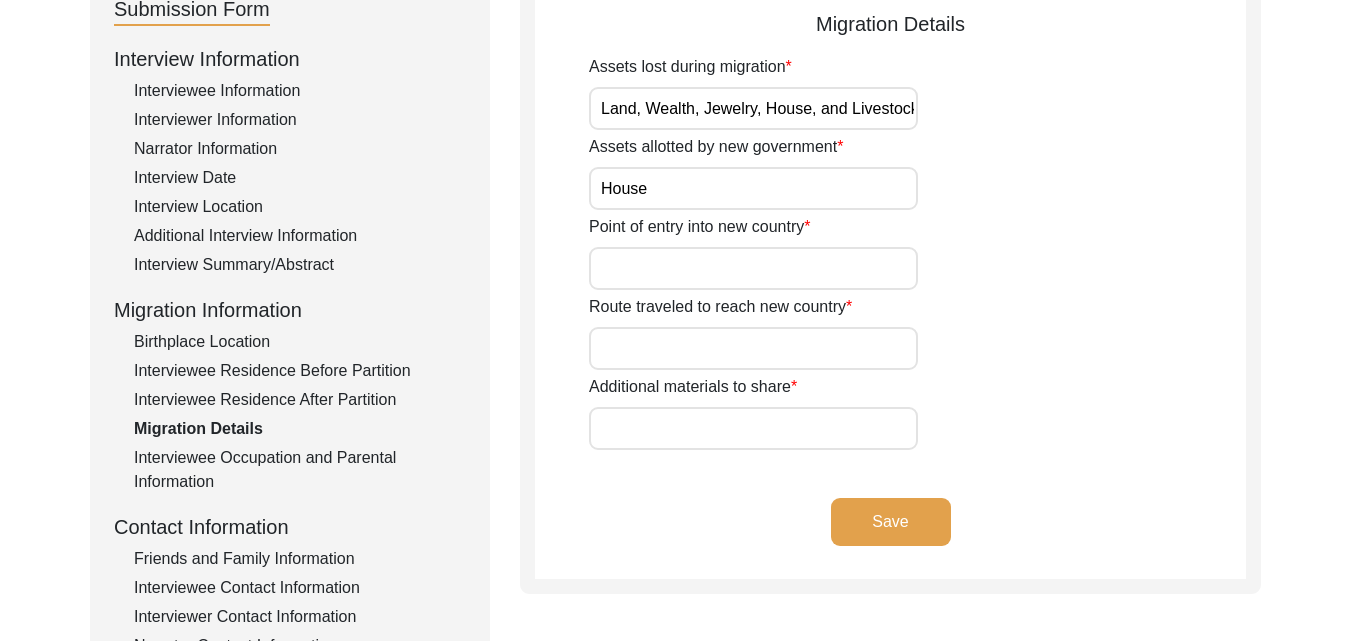 click on "Point of entry into new country" at bounding box center (753, 268) 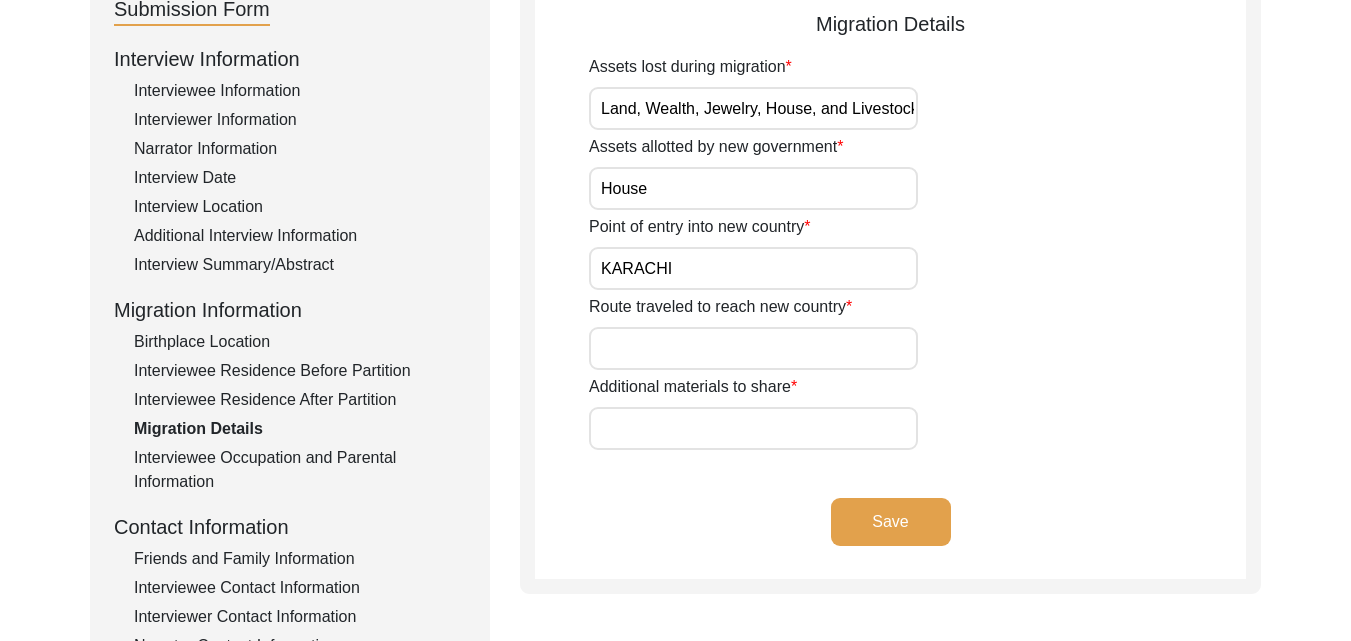 type on "KARACHI" 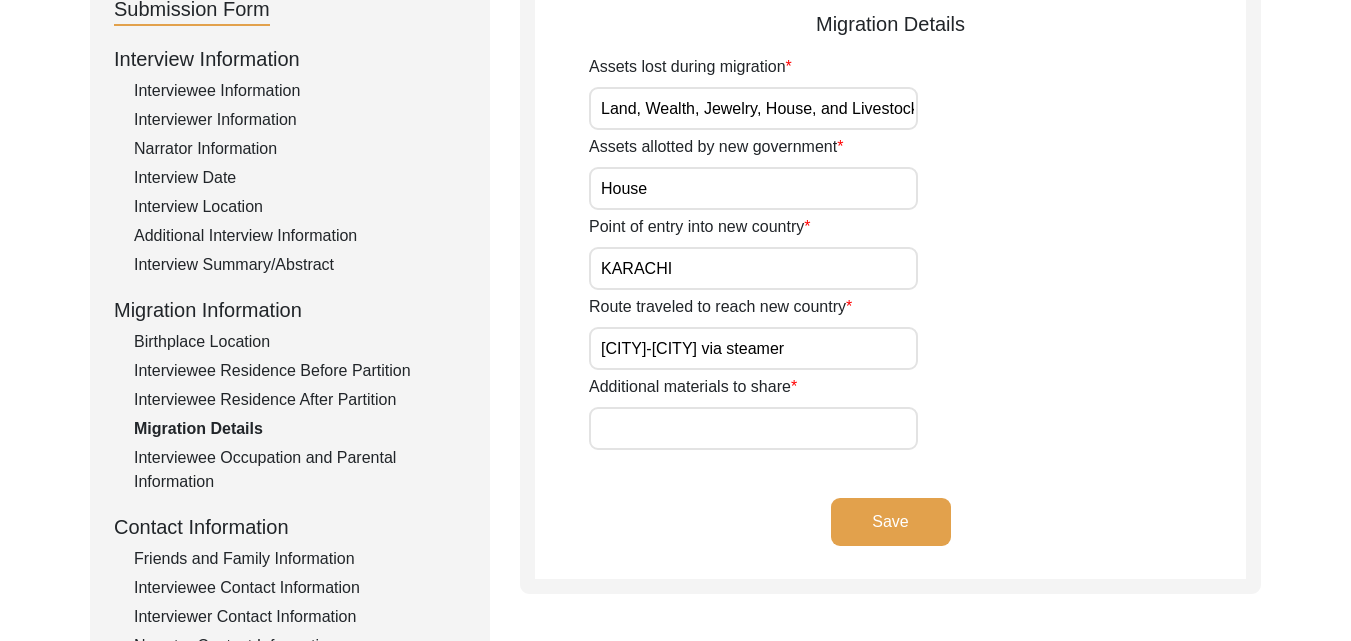 type on "[CITY]-[CITY] via steamer" 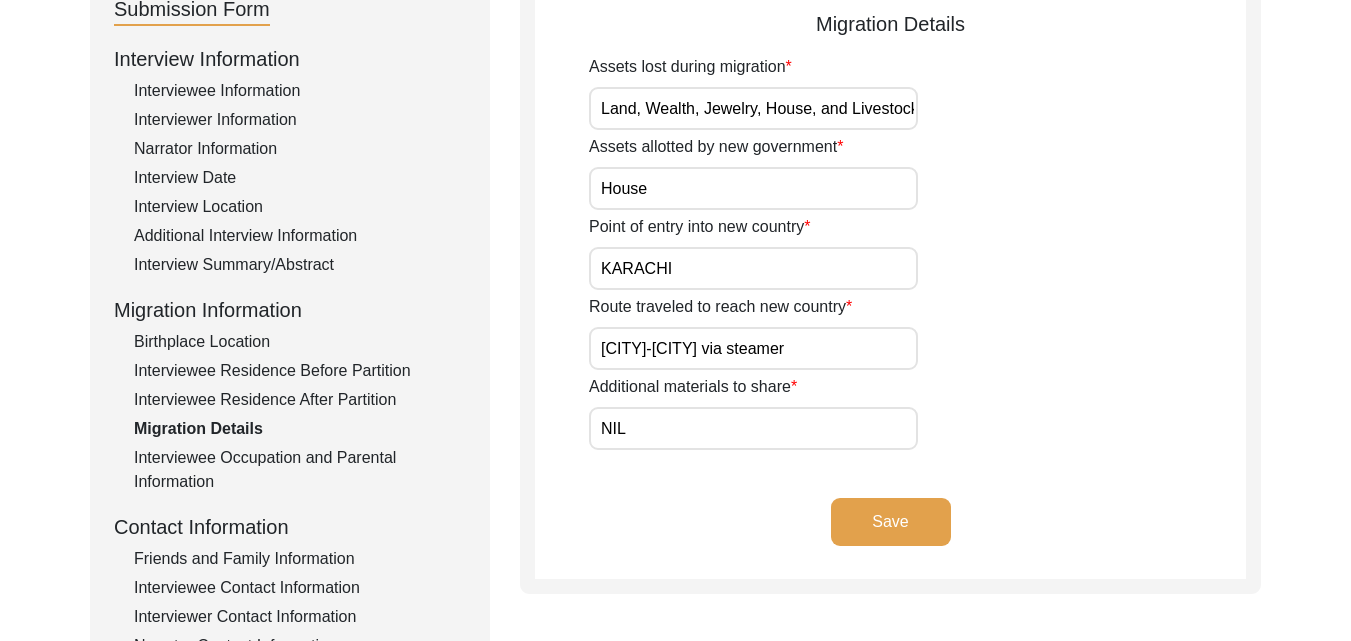 click on "Save" 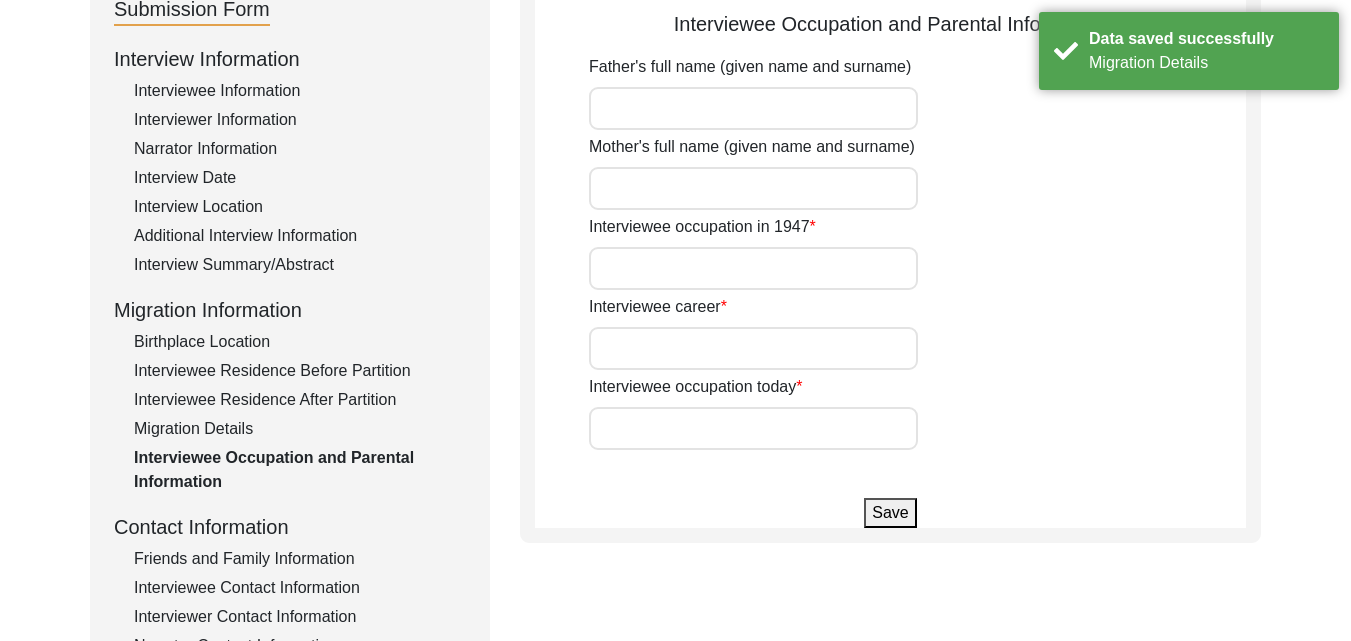 click on "Father's full name (given name and surname)" at bounding box center [753, 108] 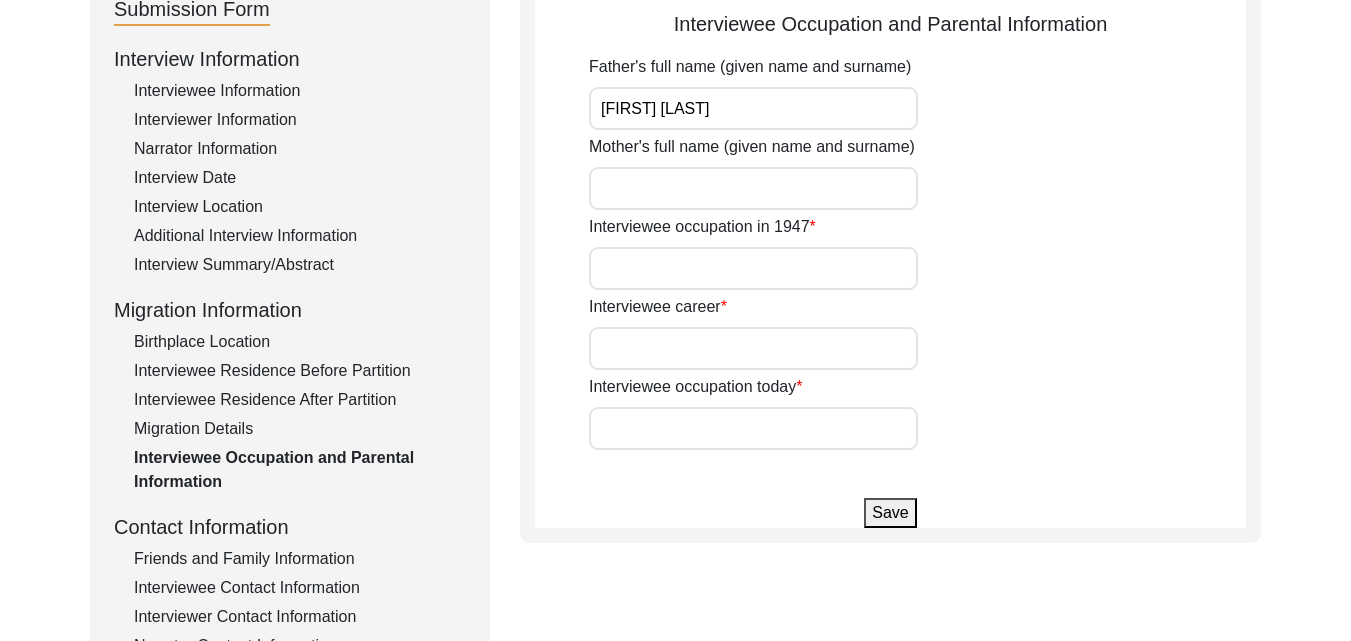 type on "[FIRST] [LAST]" 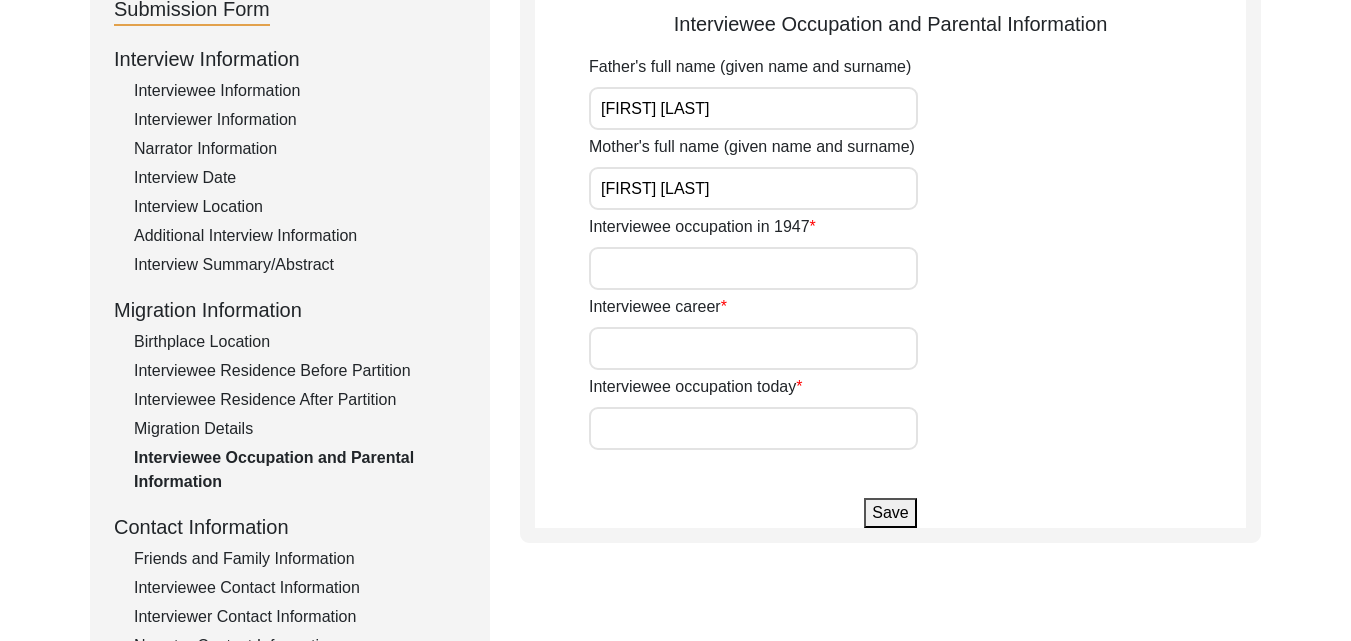 type on "[FIRST] [LAST]" 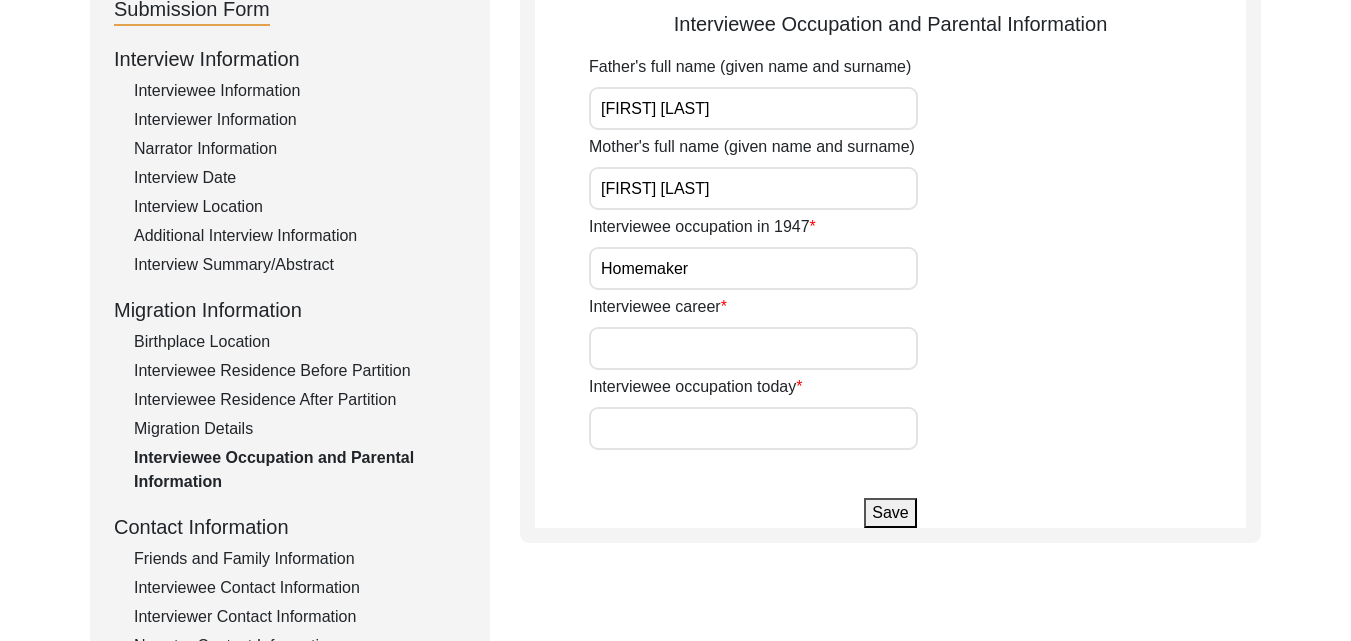 type on "Homemaker" 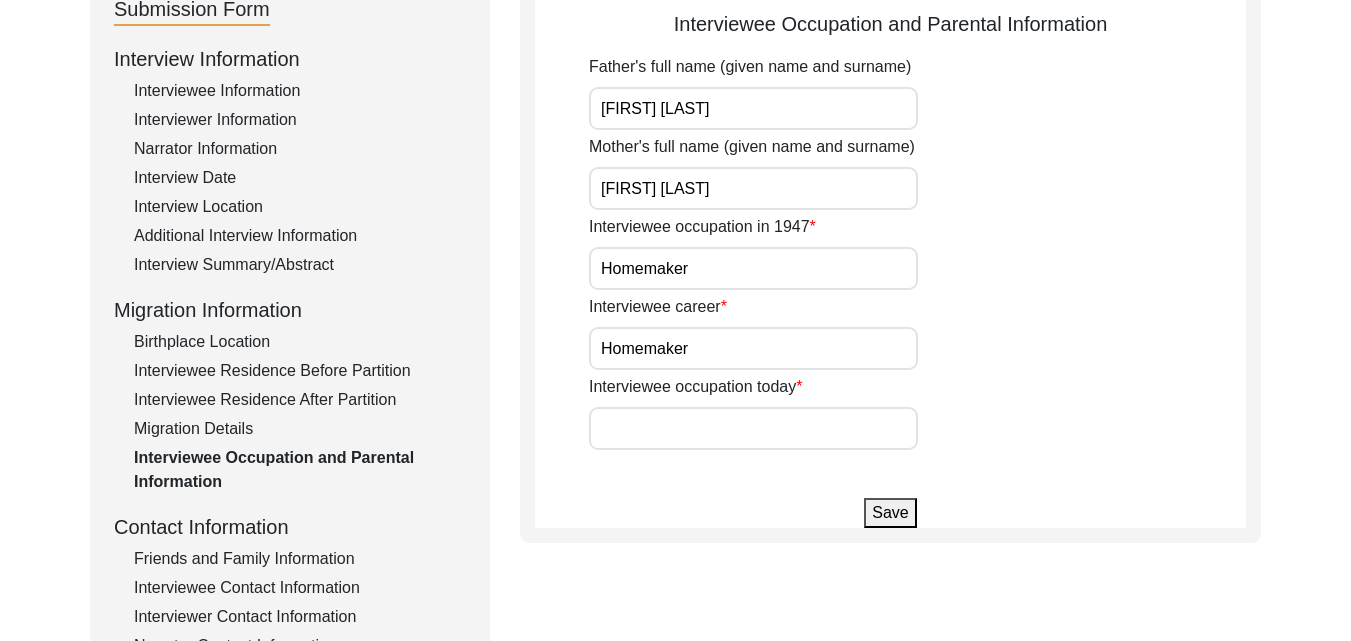 click on "Interviewee occupation today" at bounding box center [753, 428] 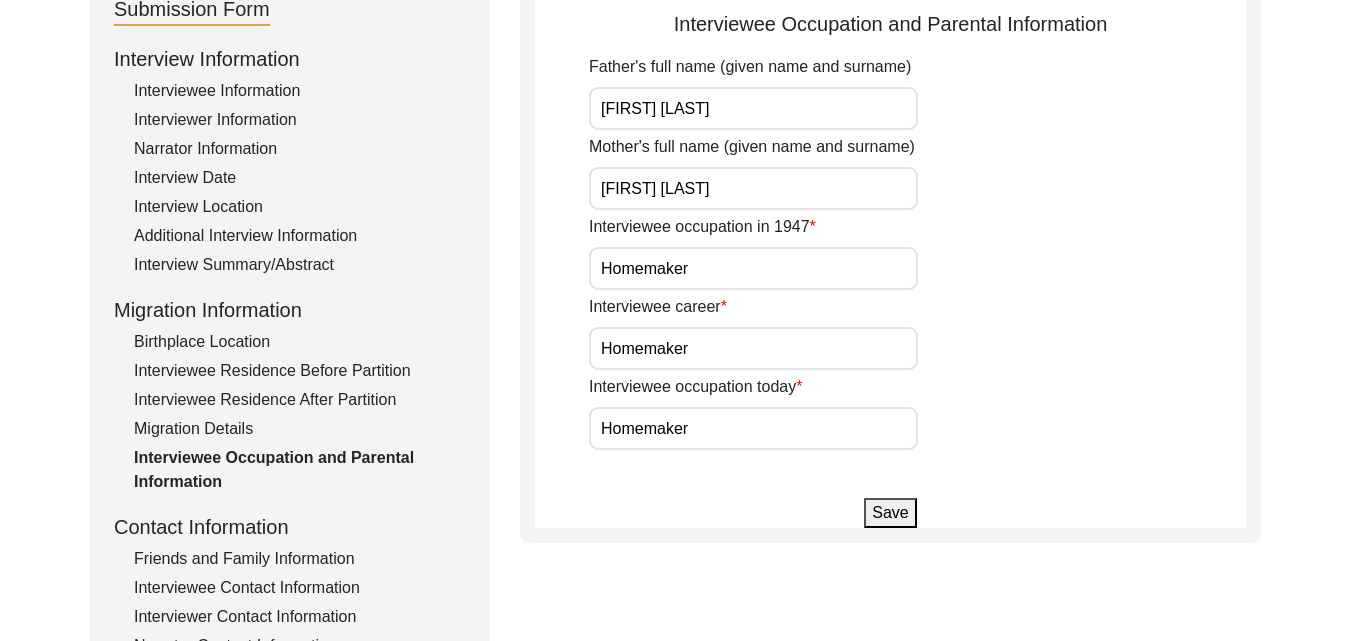 click on "Save" 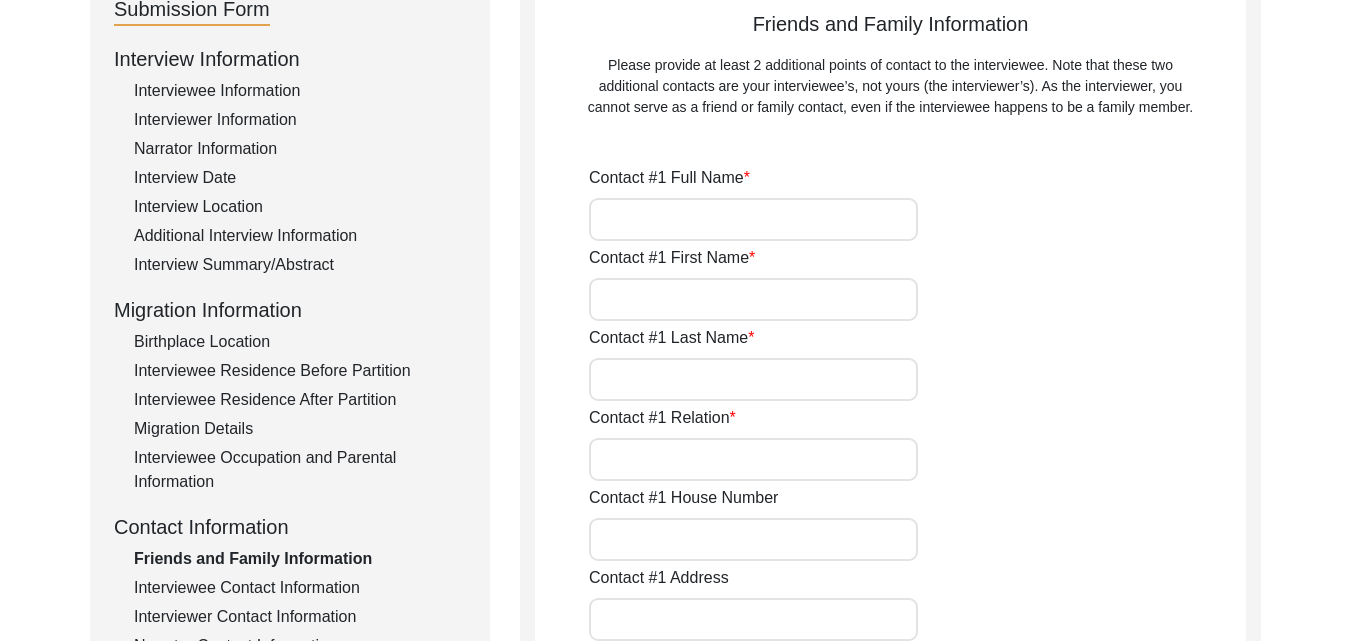 click on "Contact #1 Full Name" at bounding box center [753, 219] 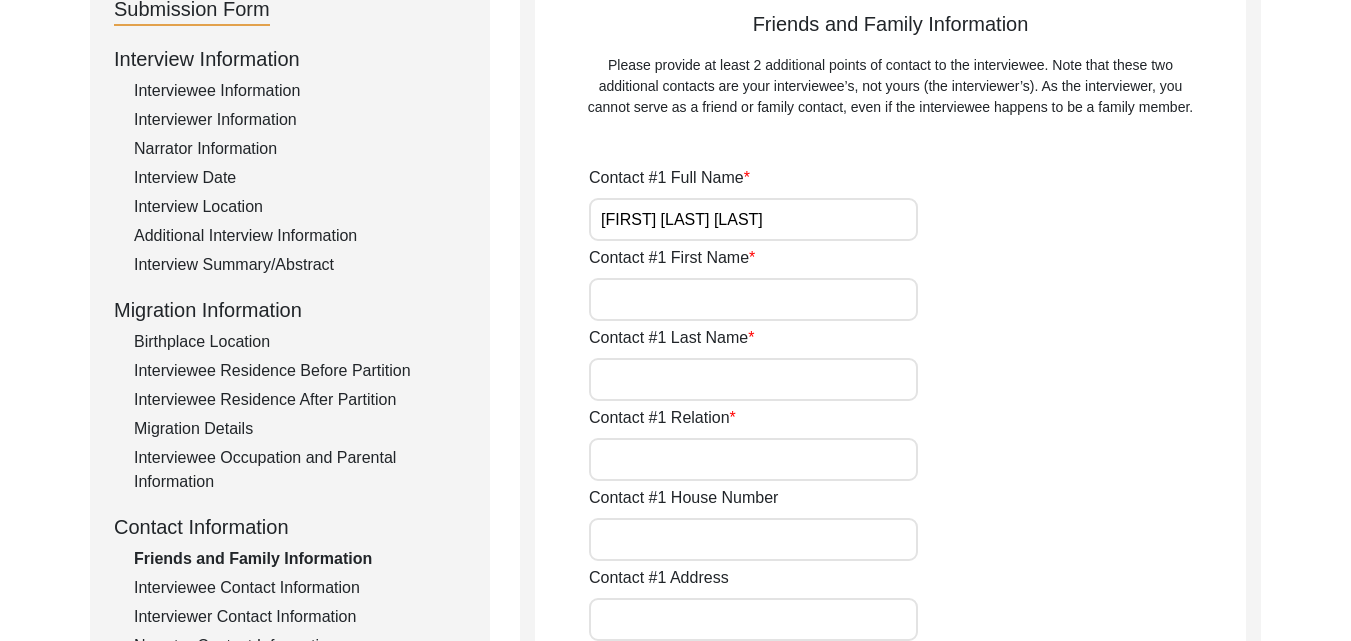 type on "[FIRST] [LAST] [LAST]" 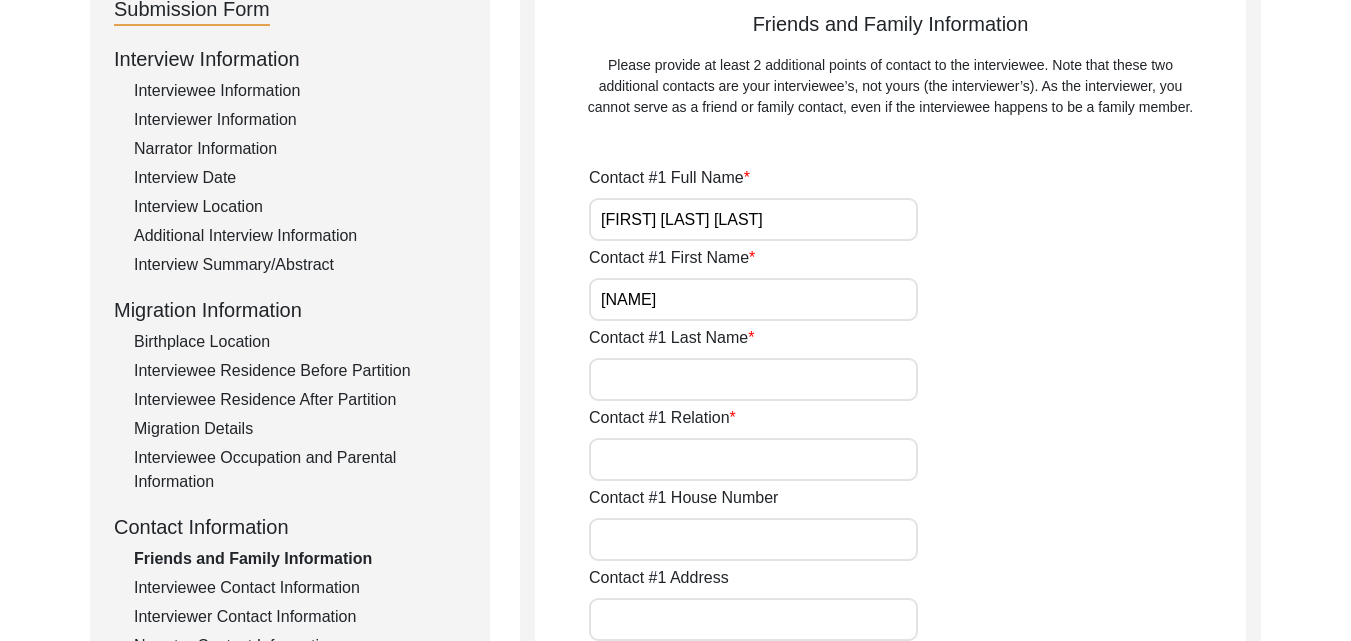 type on "[NAME]" 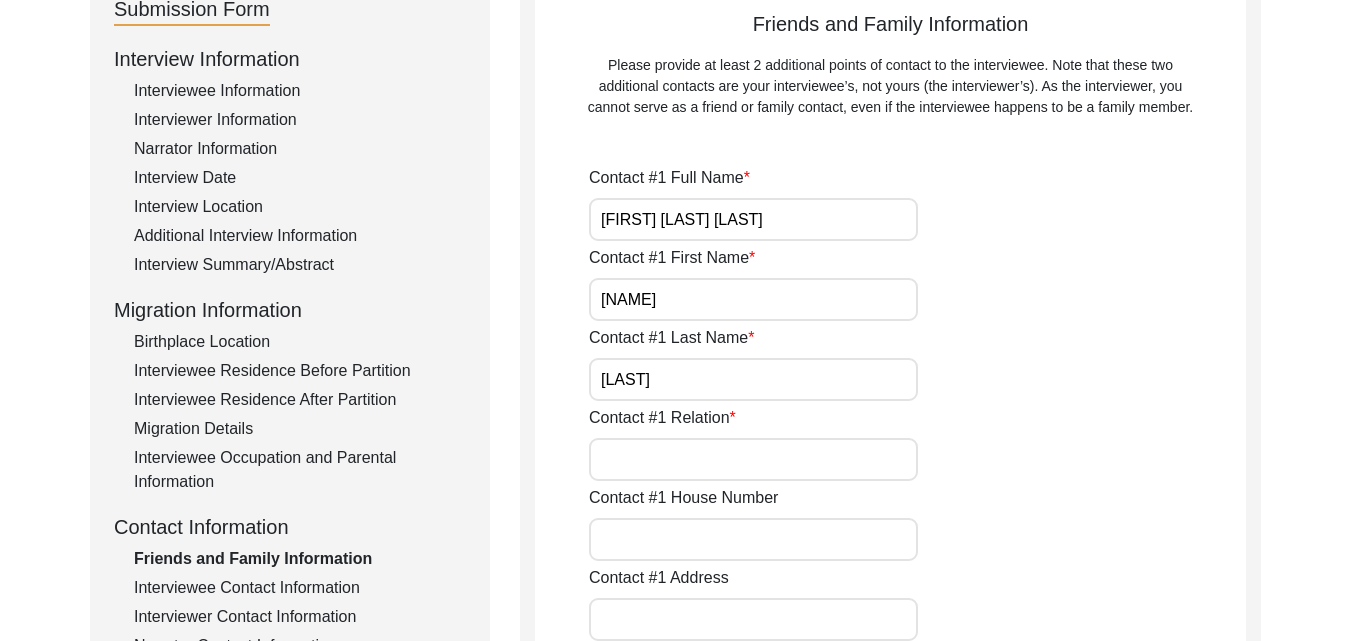 type on "[LAST]" 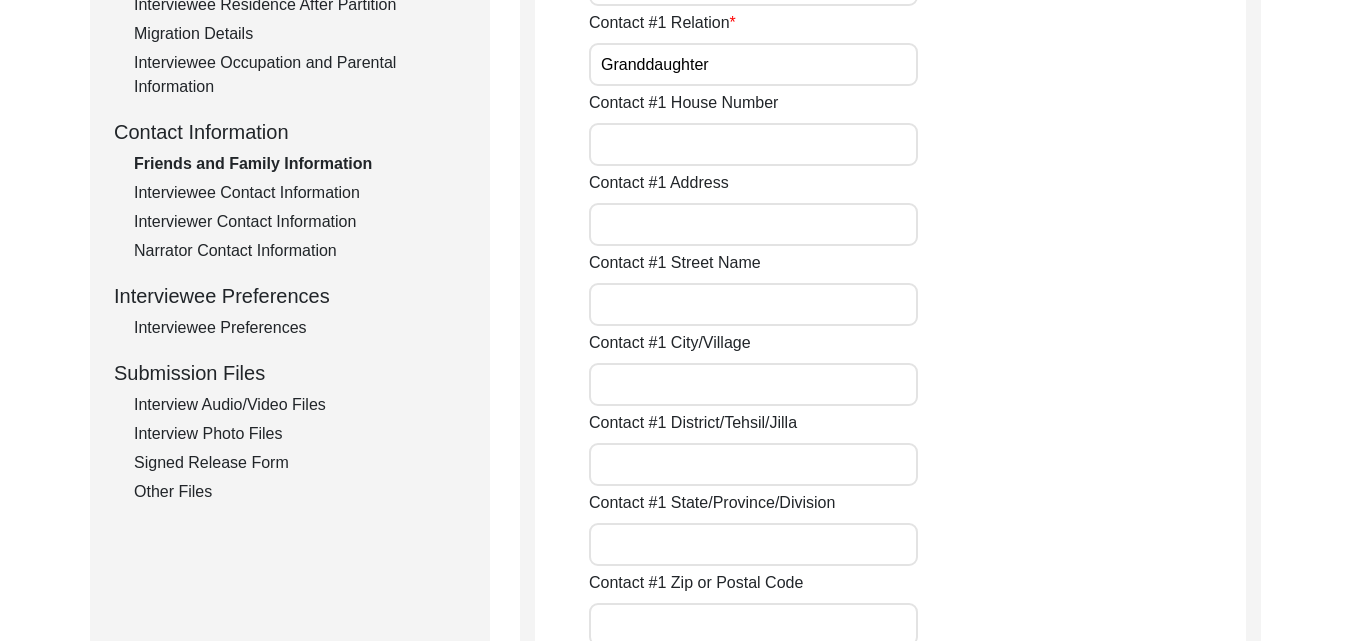 scroll, scrollTop: 645, scrollLeft: 0, axis: vertical 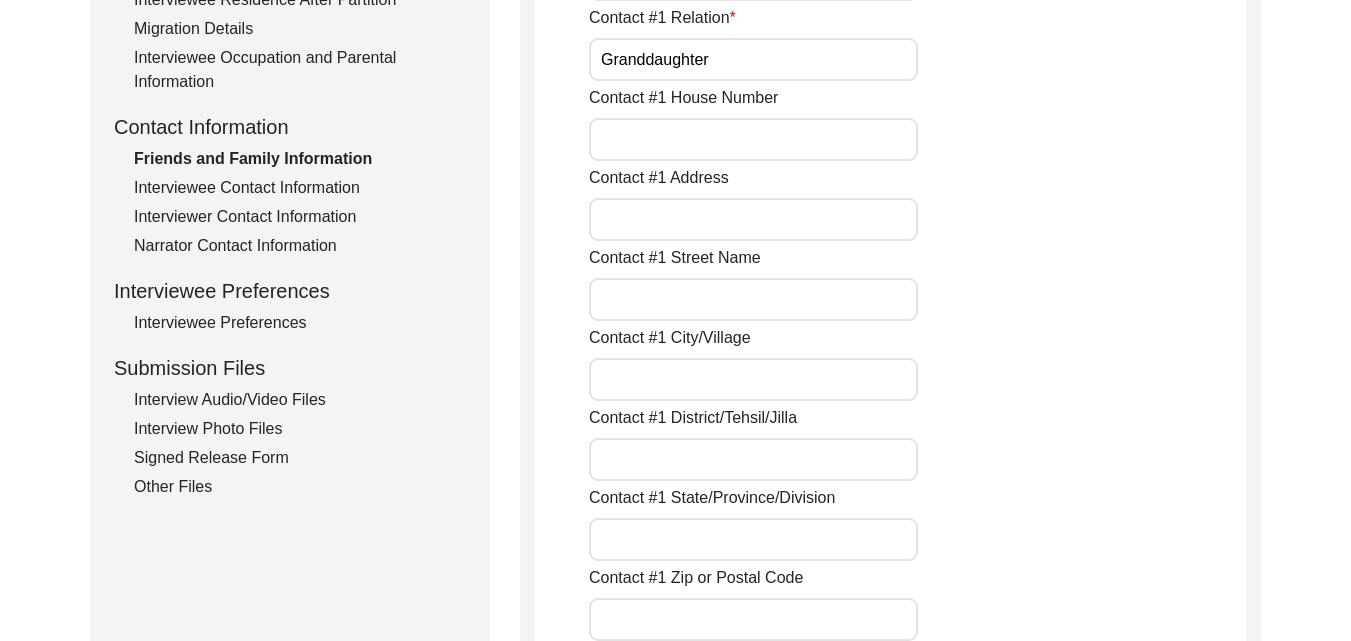type on "Granddaughter" 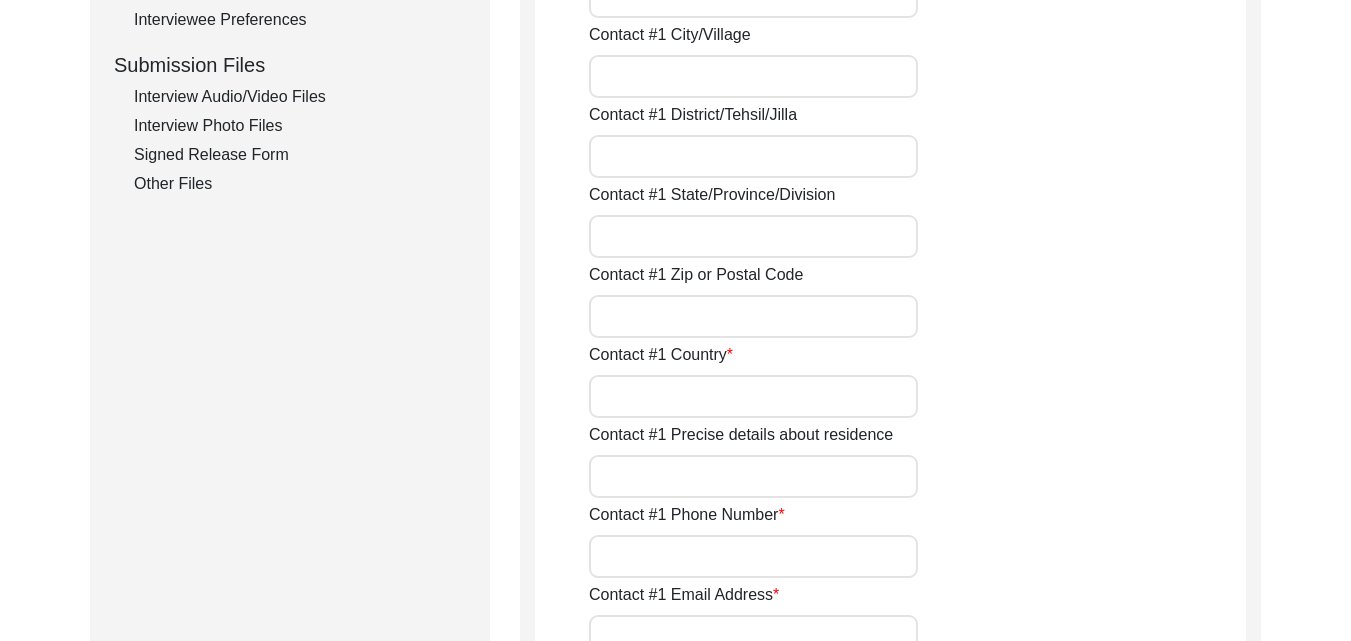 scroll, scrollTop: 965, scrollLeft: 0, axis: vertical 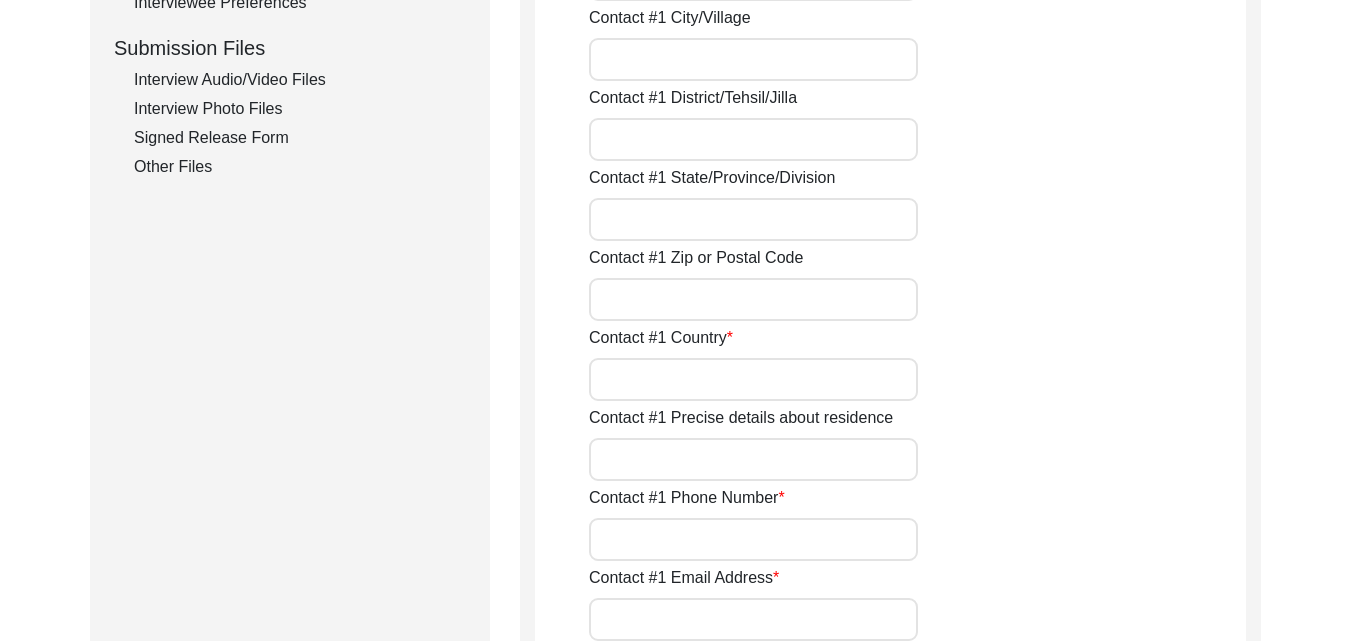 click on "Contact #1 Country" at bounding box center [753, 379] 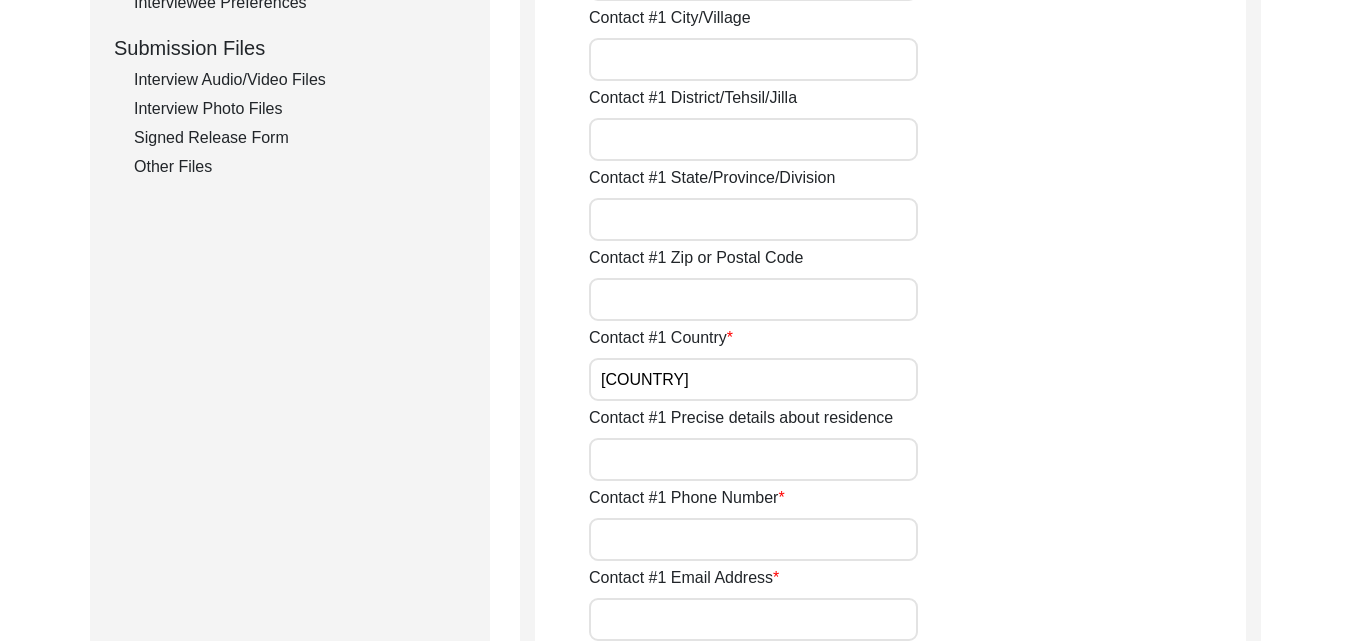 type on "[COUNTRY]" 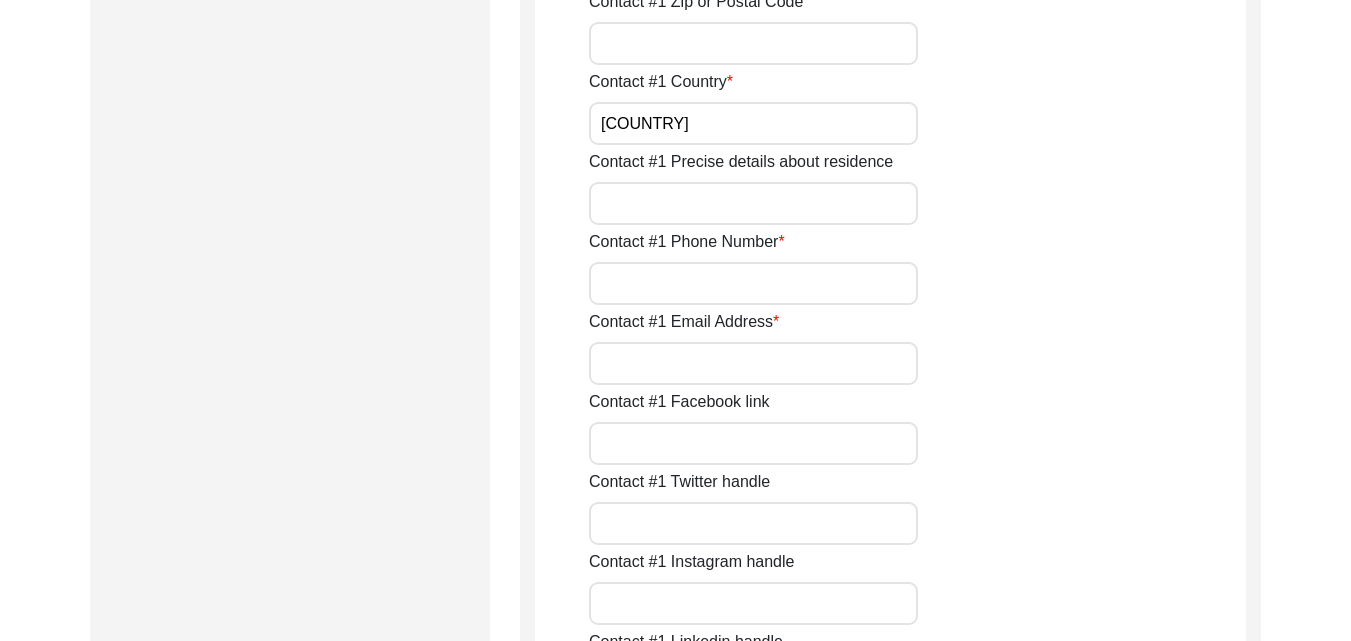 scroll, scrollTop: 1245, scrollLeft: 0, axis: vertical 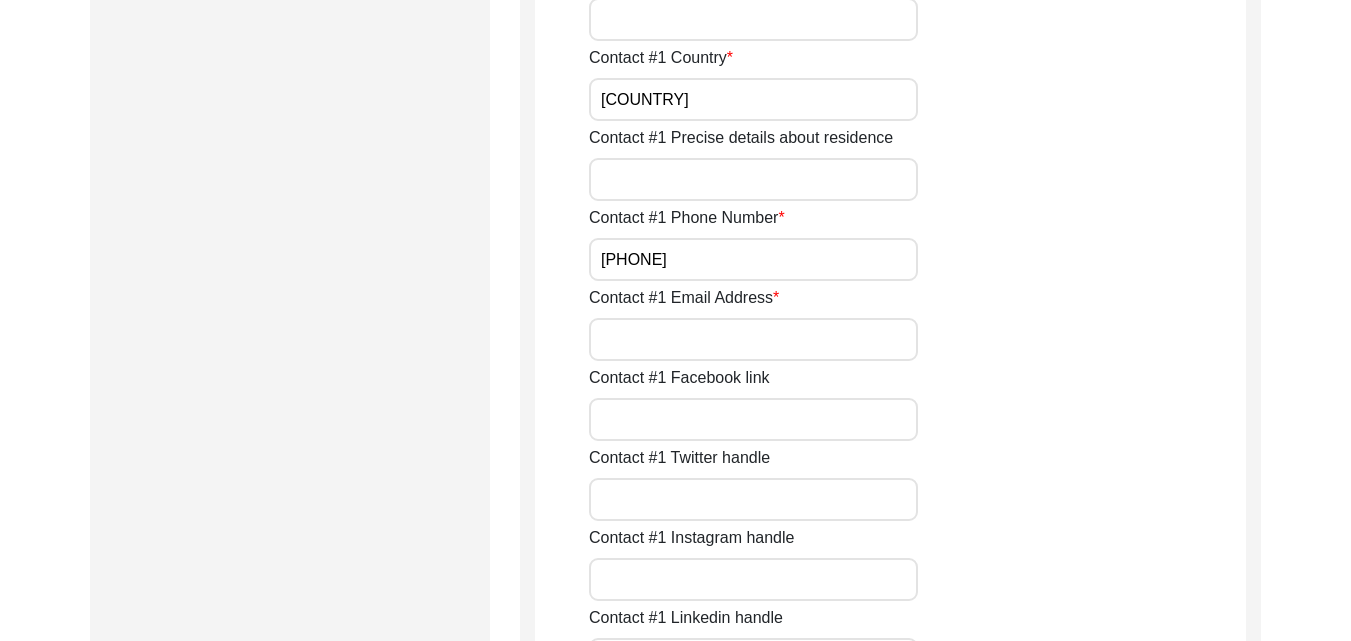 click on "[PHONE]" at bounding box center (753, 259) 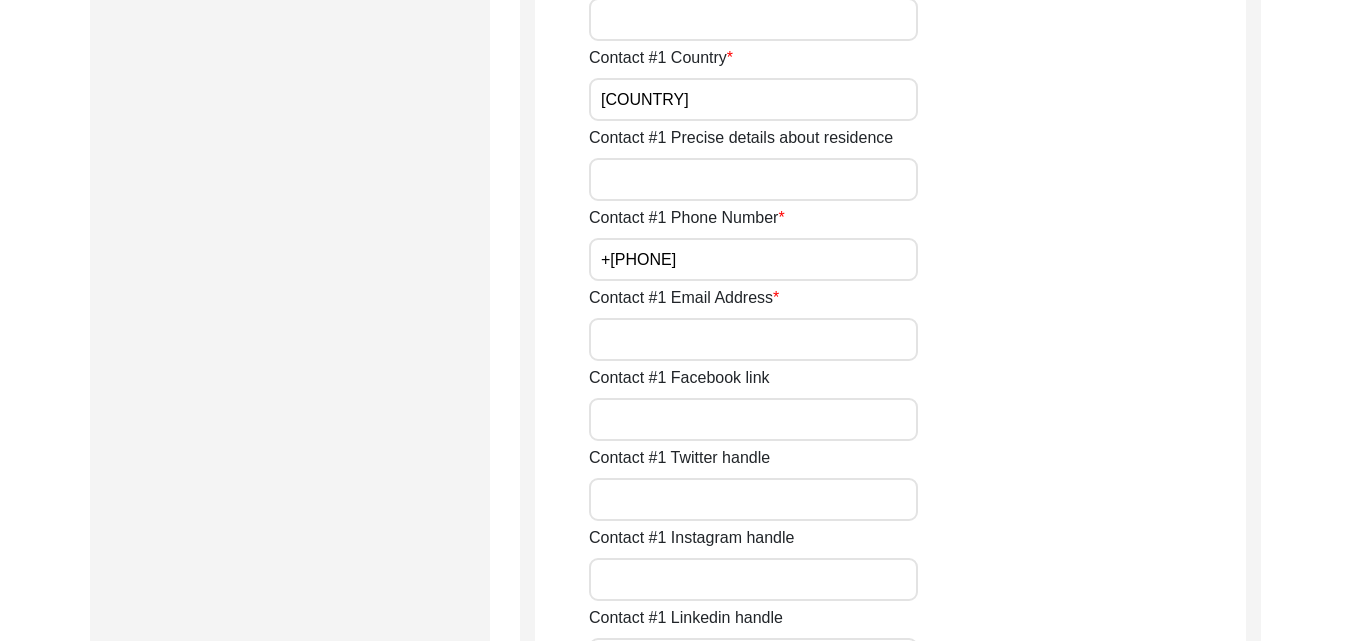 type on "+[PHONE]" 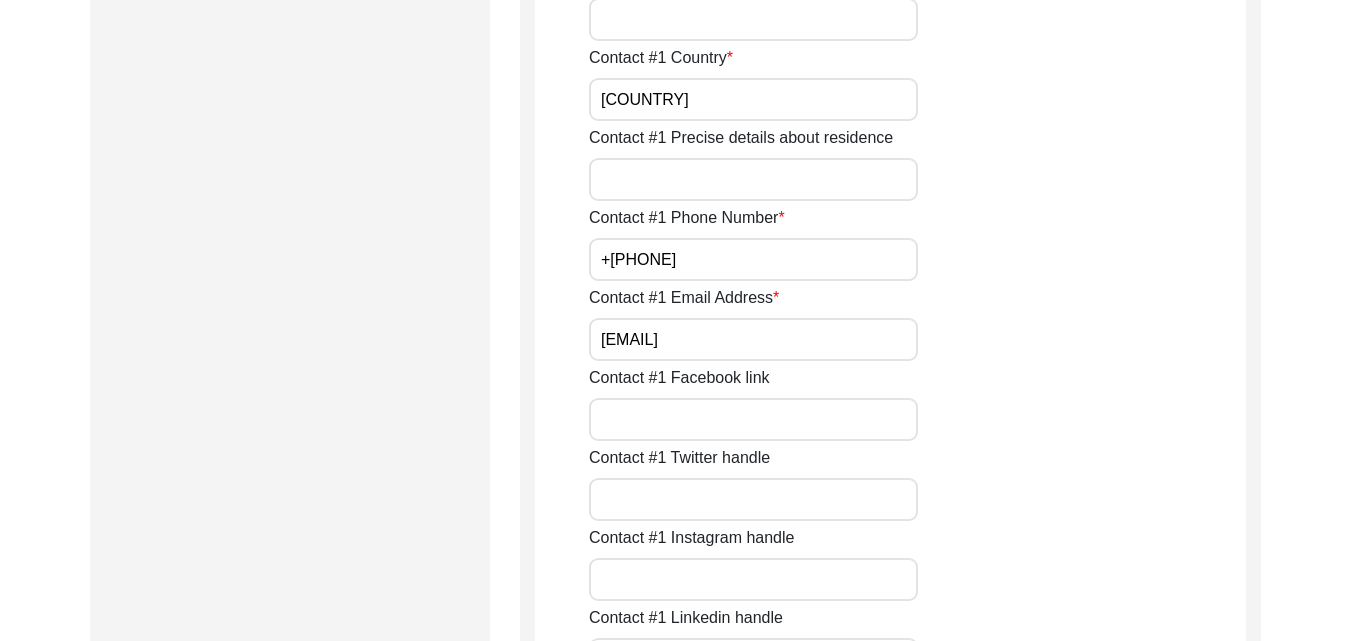 type on "[NUMBER], [STREET], [NUMBER] [STREET], [NUMBER] [STREET] Opp [NAME] [CITY]" 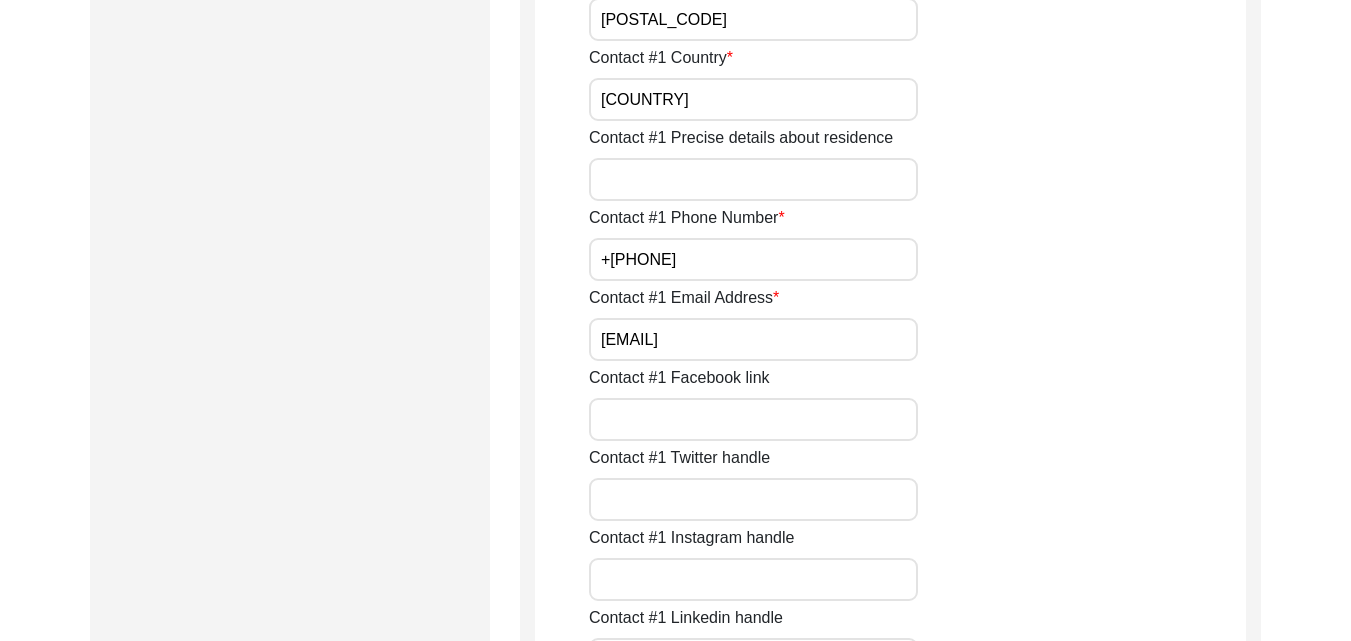 click on "[EMAIL]" at bounding box center [753, 339] 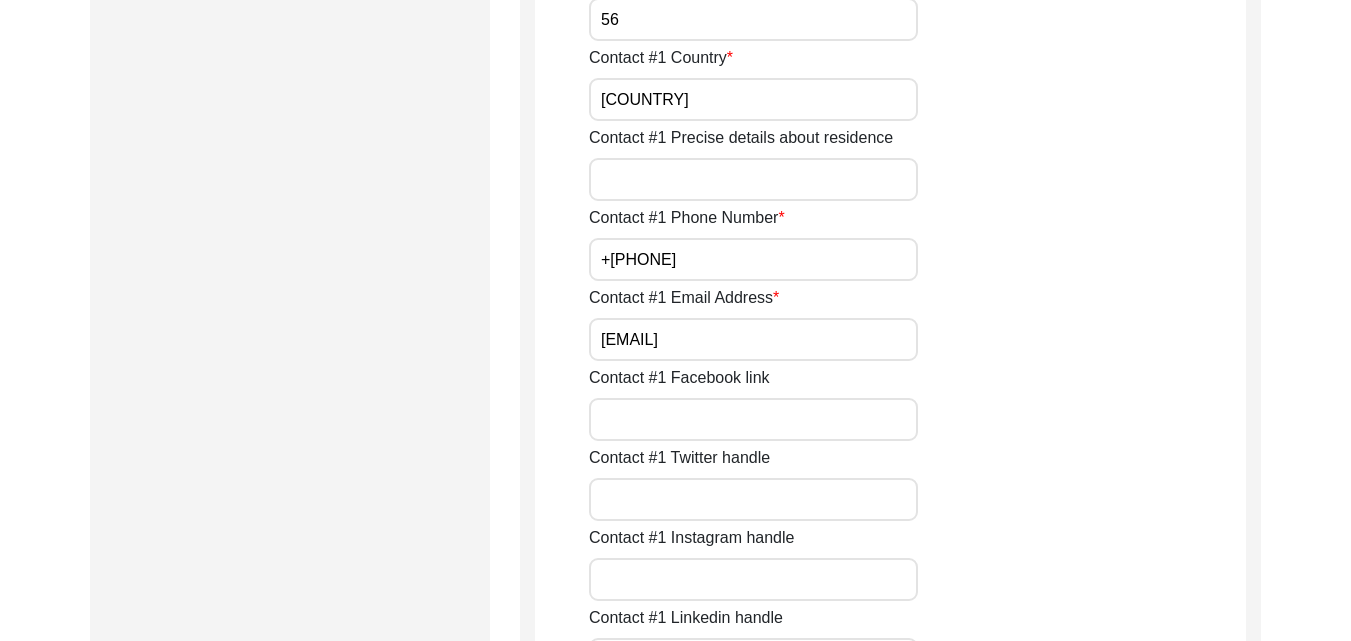 type on "5" 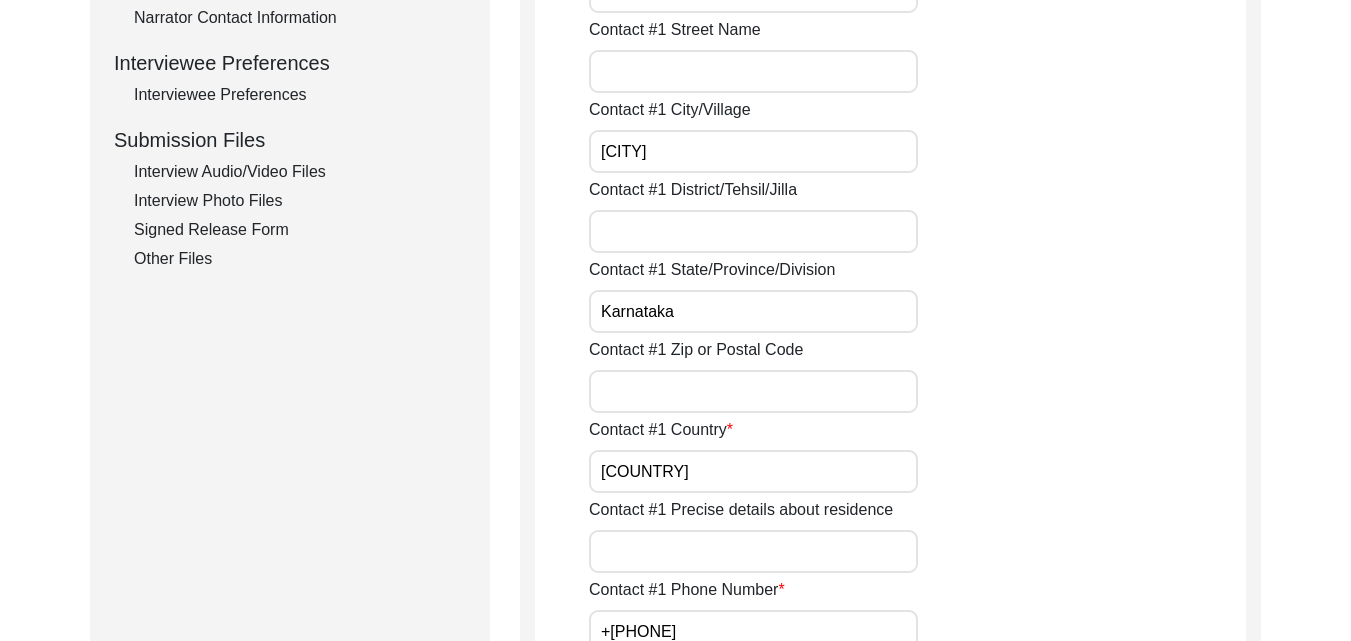 scroll, scrollTop: 845, scrollLeft: 0, axis: vertical 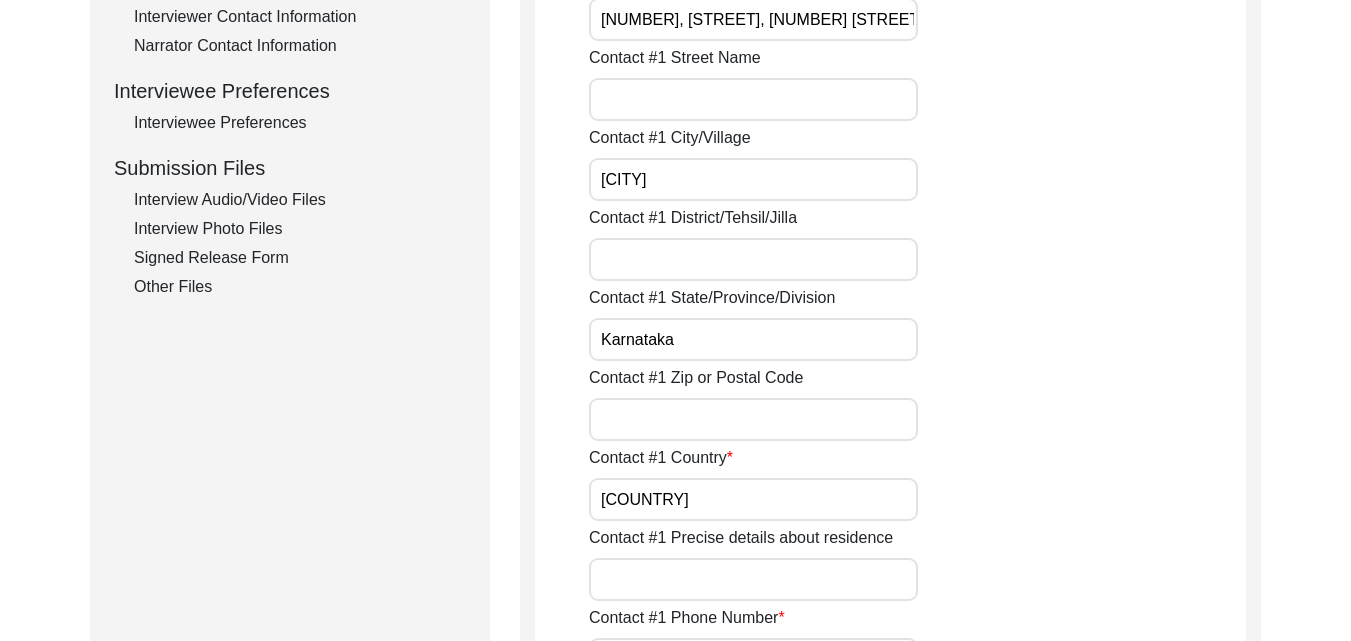 type 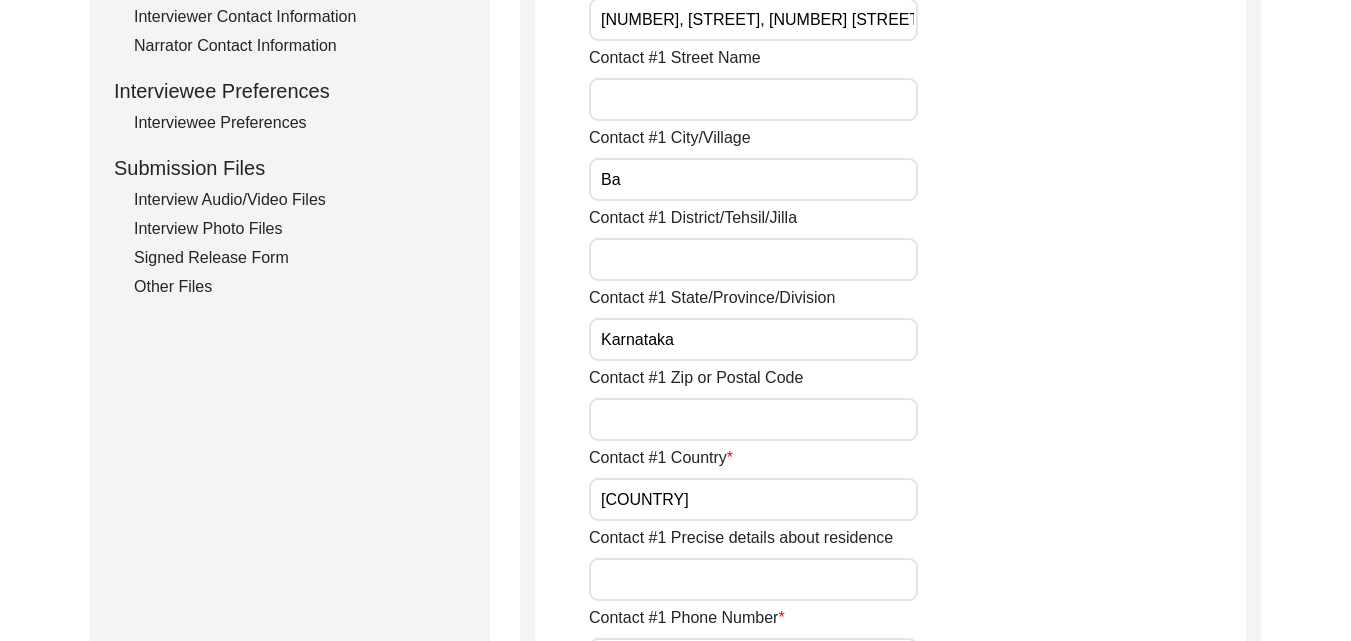 type on "B" 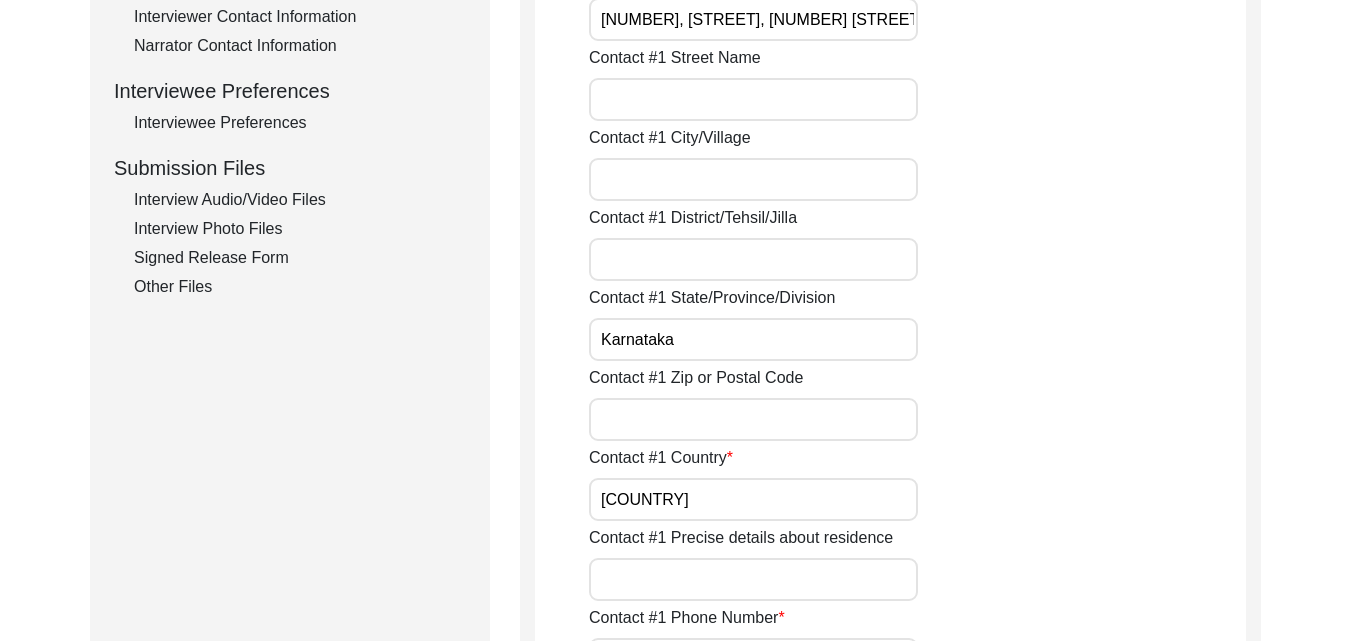 type 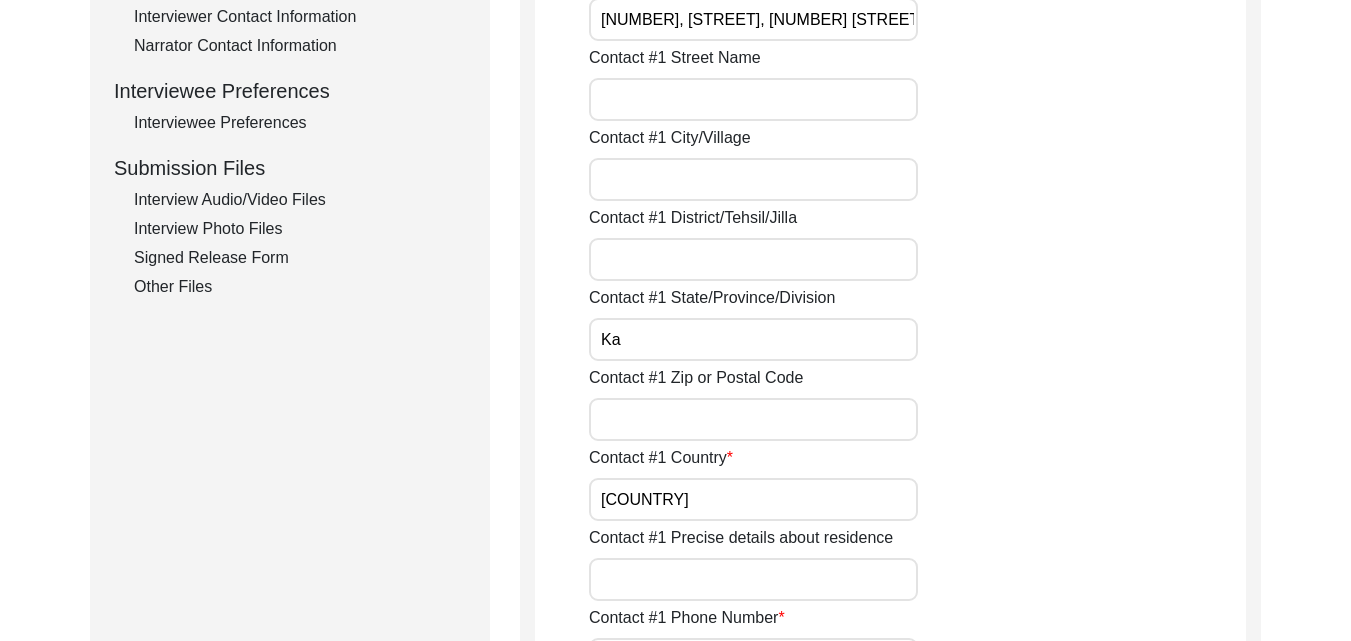 type on "K" 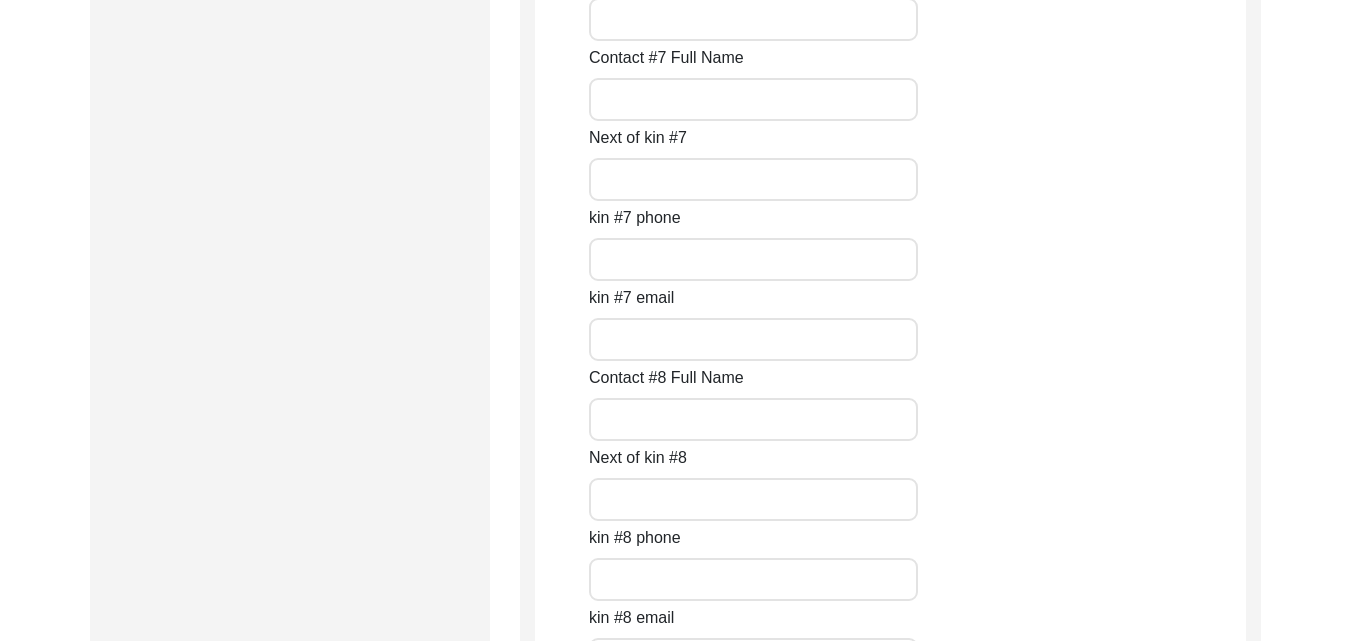 scroll, scrollTop: 9155, scrollLeft: 0, axis: vertical 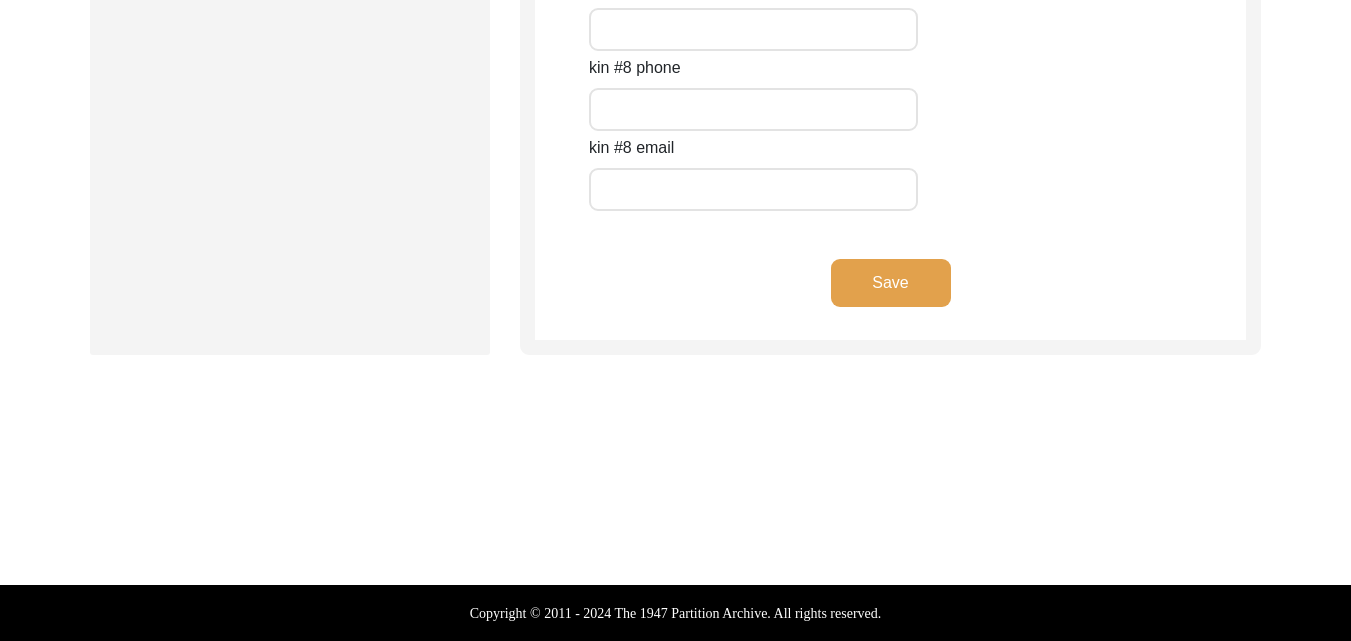 type 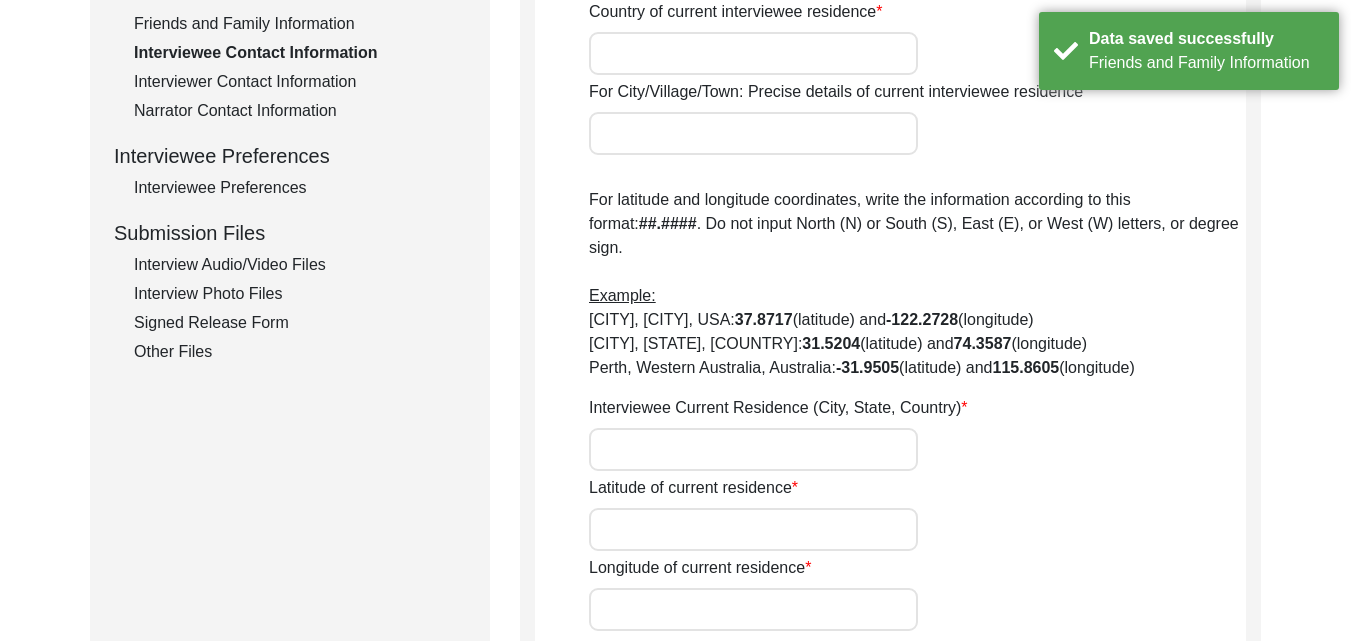 scroll, scrollTop: 220, scrollLeft: 0, axis: vertical 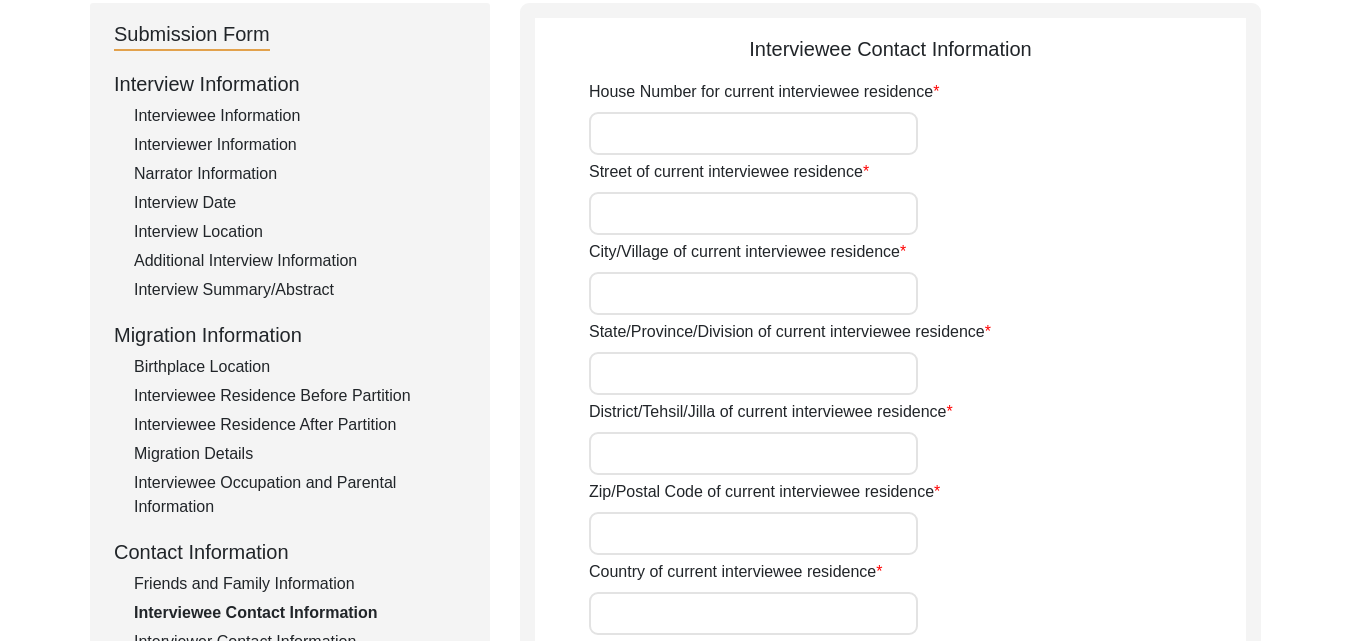 click on "House Number for current interviewee residence" at bounding box center [753, 133] 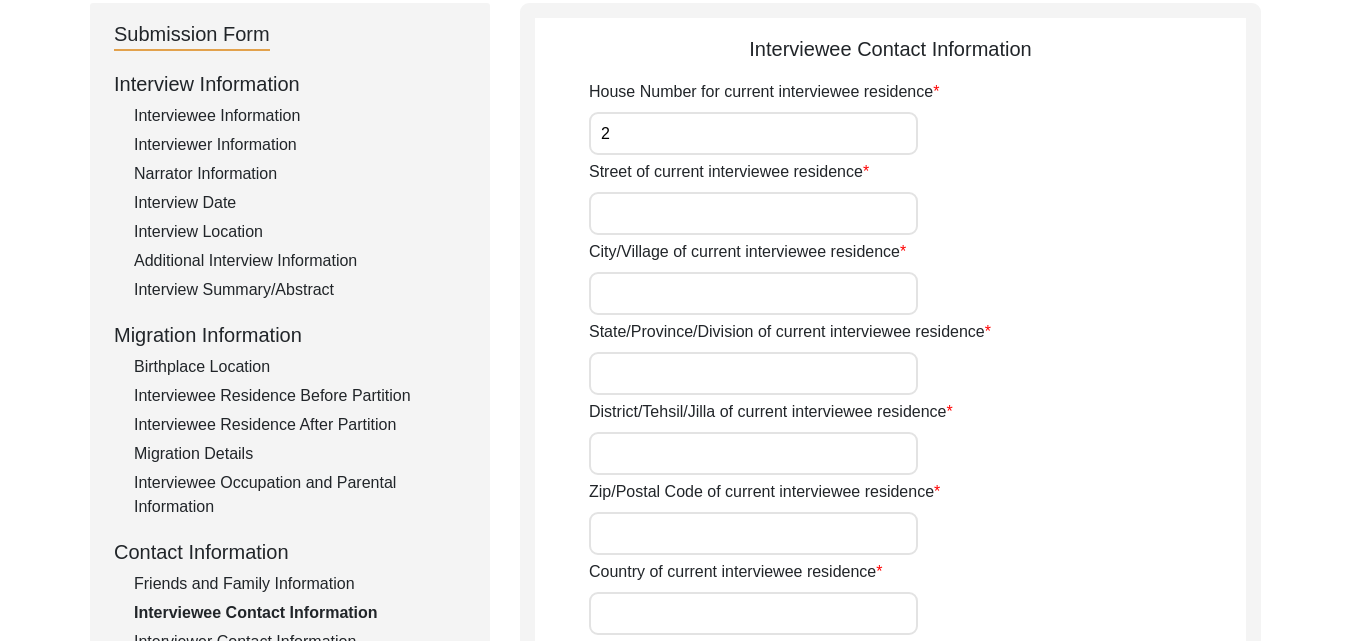 type on "2" 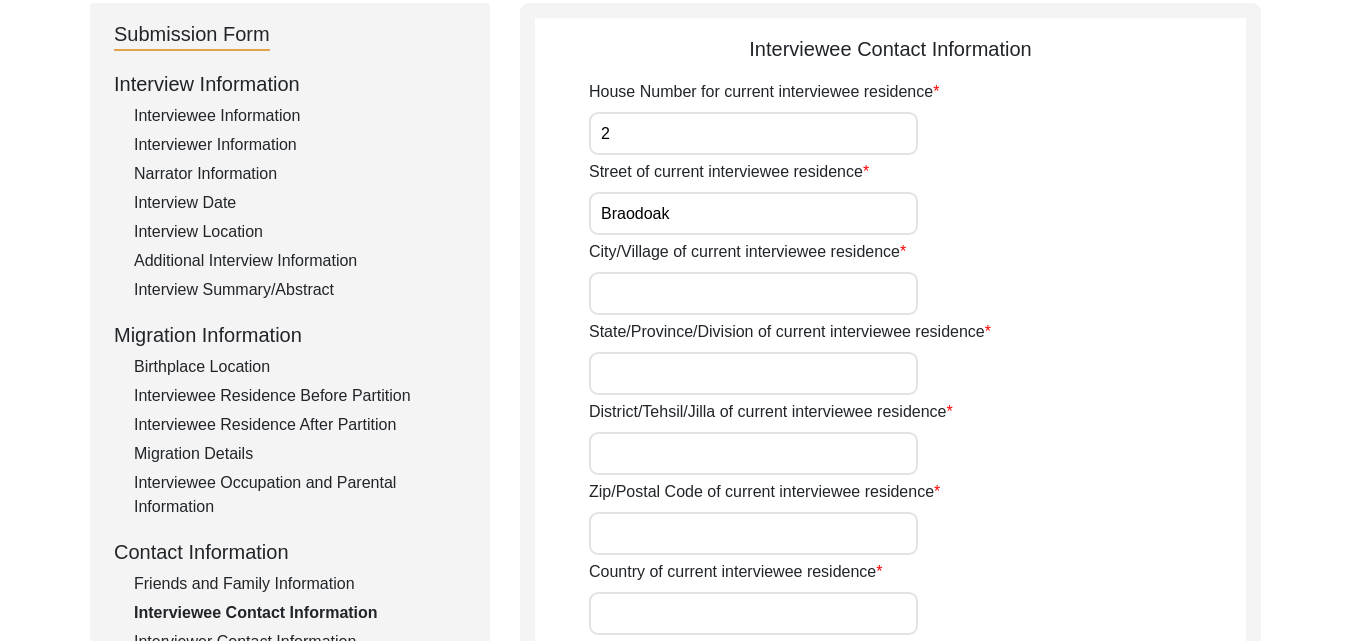 click on "Braodoak" at bounding box center (753, 213) 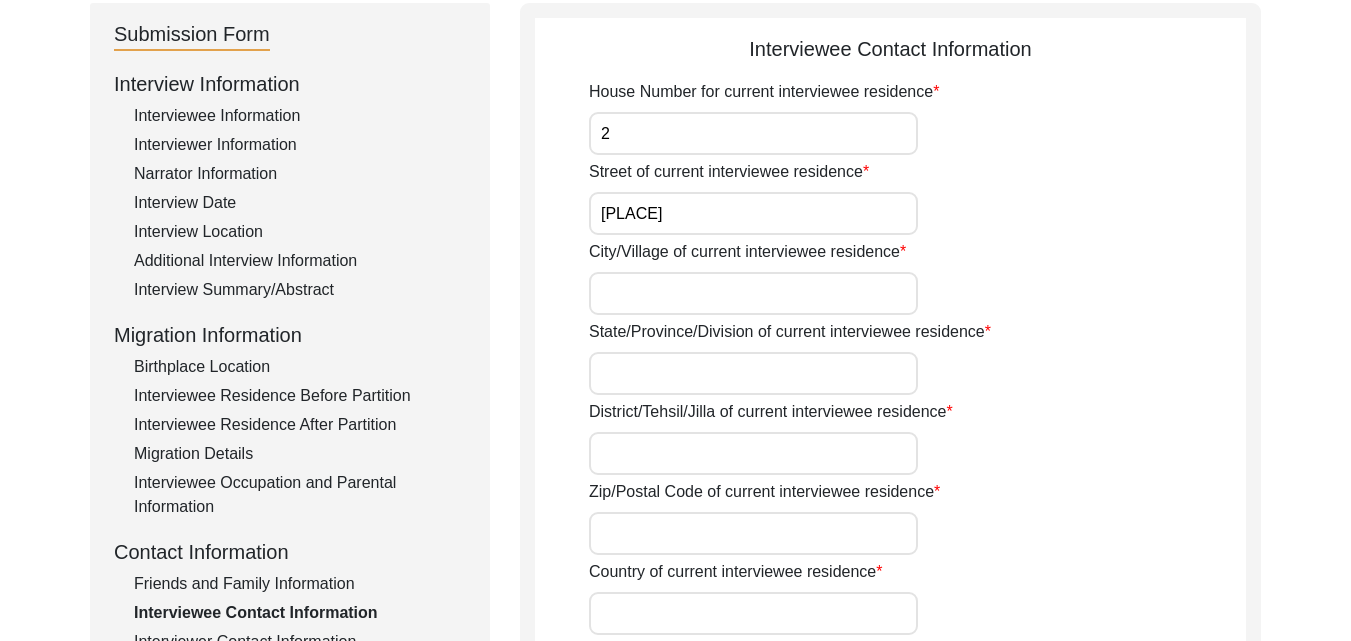 click on "[PLACE]" at bounding box center [753, 213] 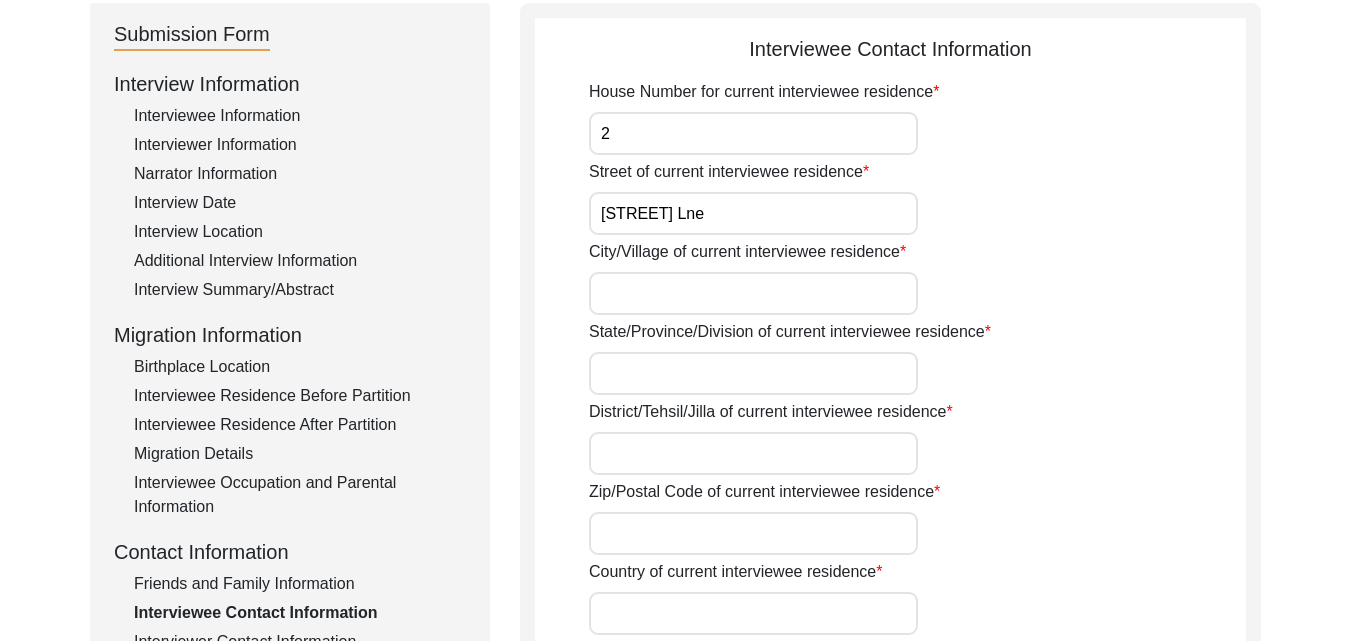 click on "[STREET] Lne" at bounding box center (753, 213) 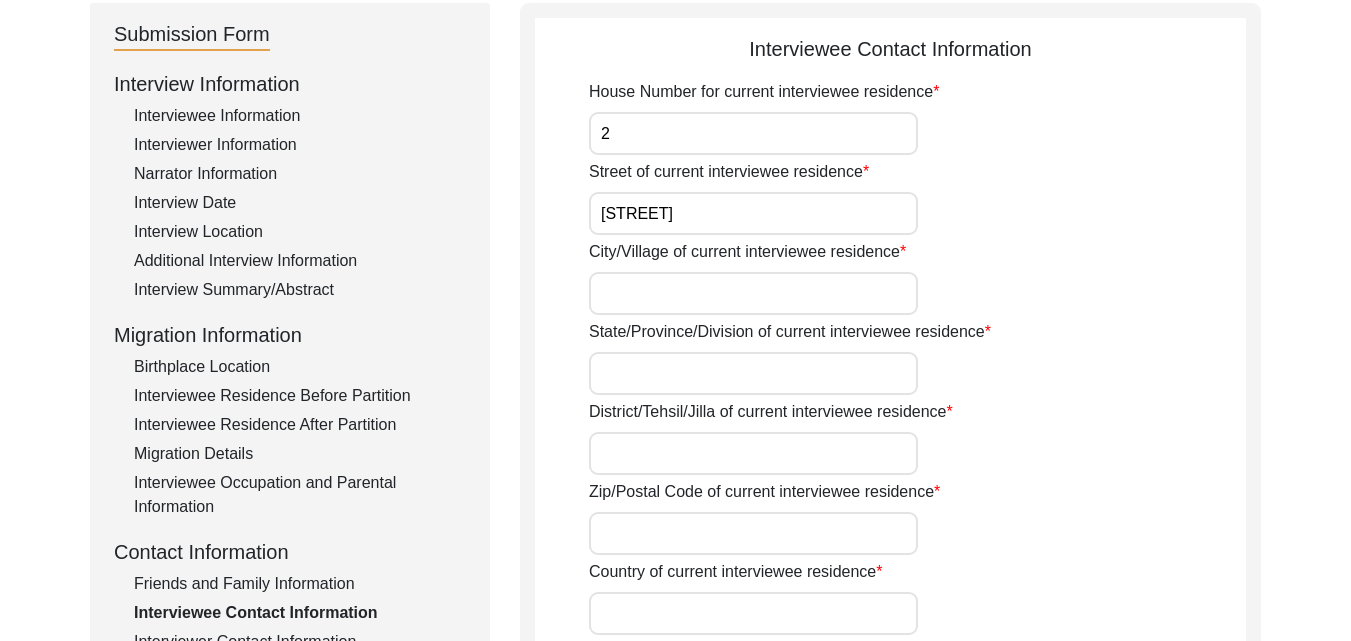 type on "[STREET]" 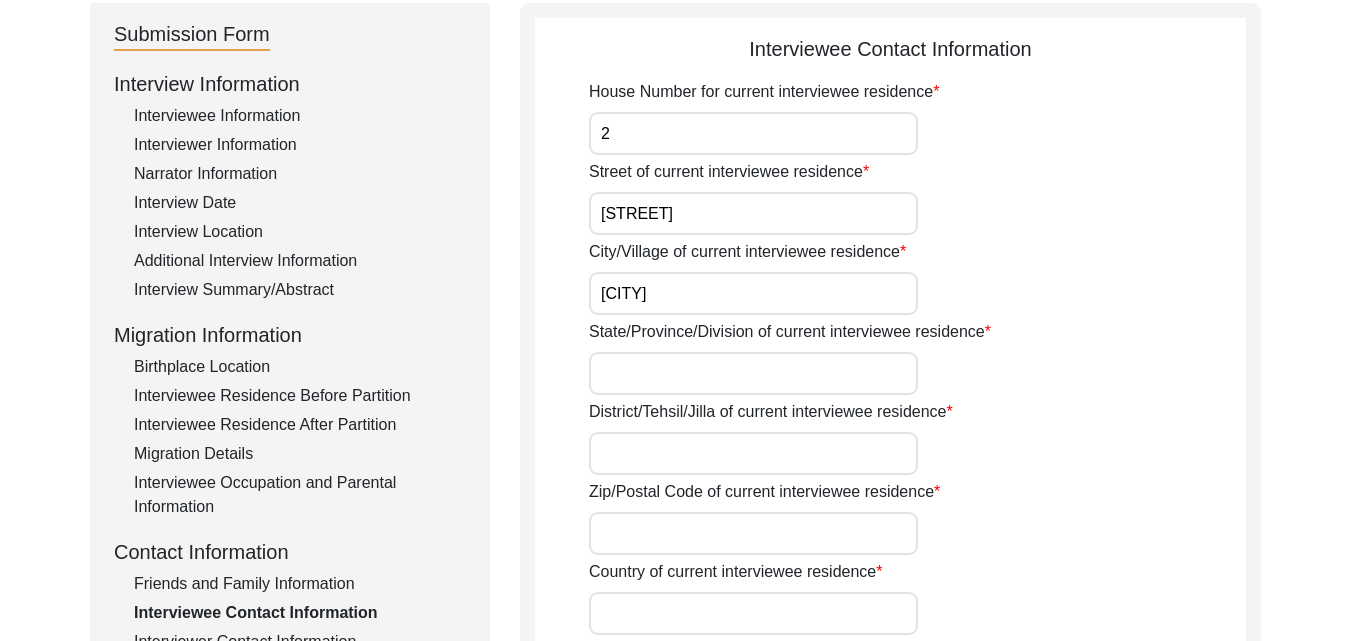 type on "[CITY]" 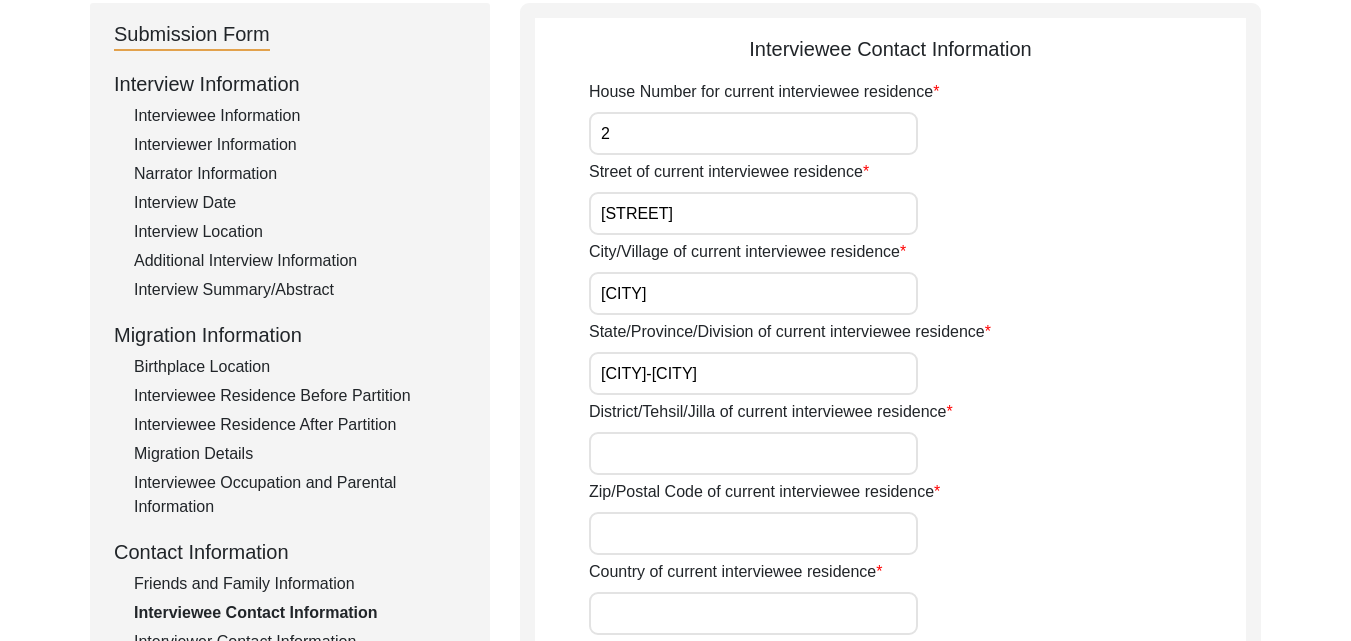 type on "[CITY]-[CITY]" 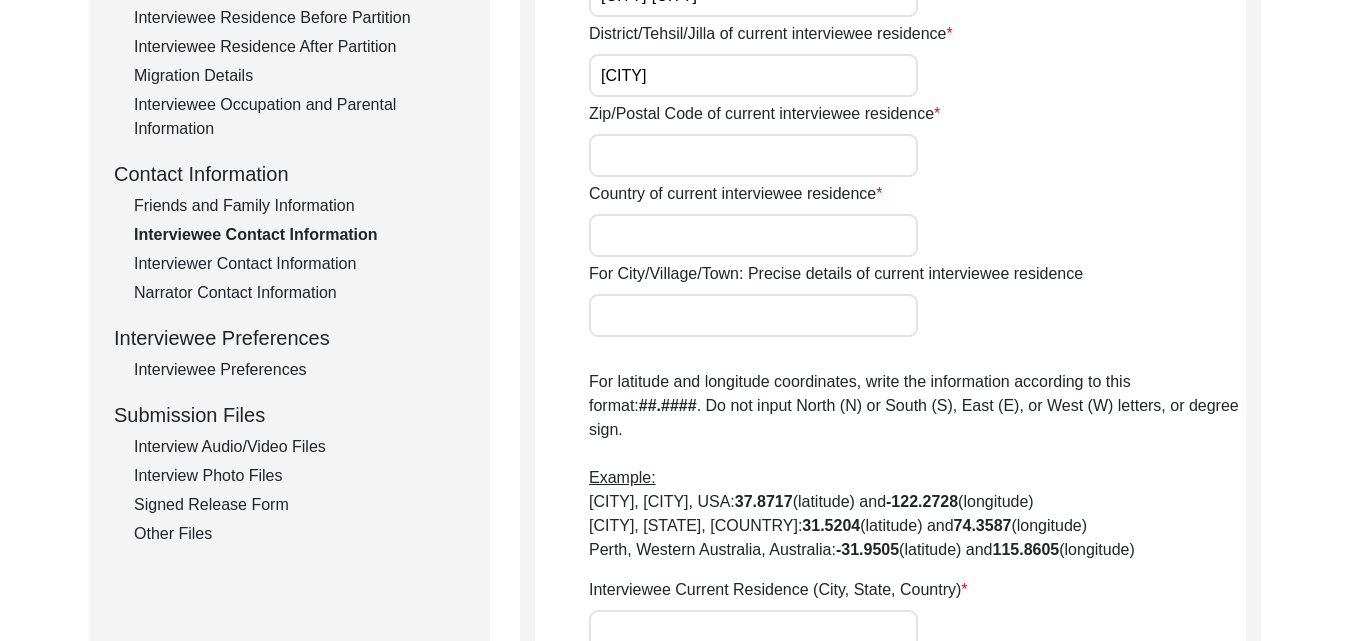 scroll, scrollTop: 620, scrollLeft: 0, axis: vertical 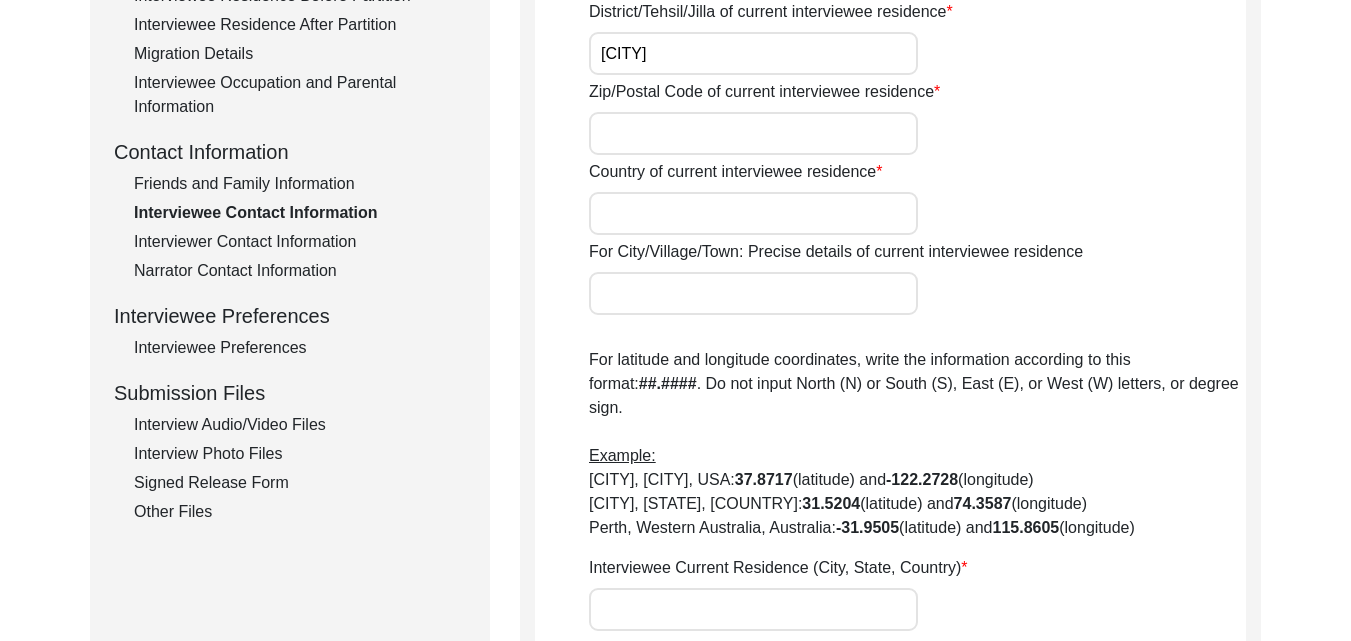 type on "[CITY]" 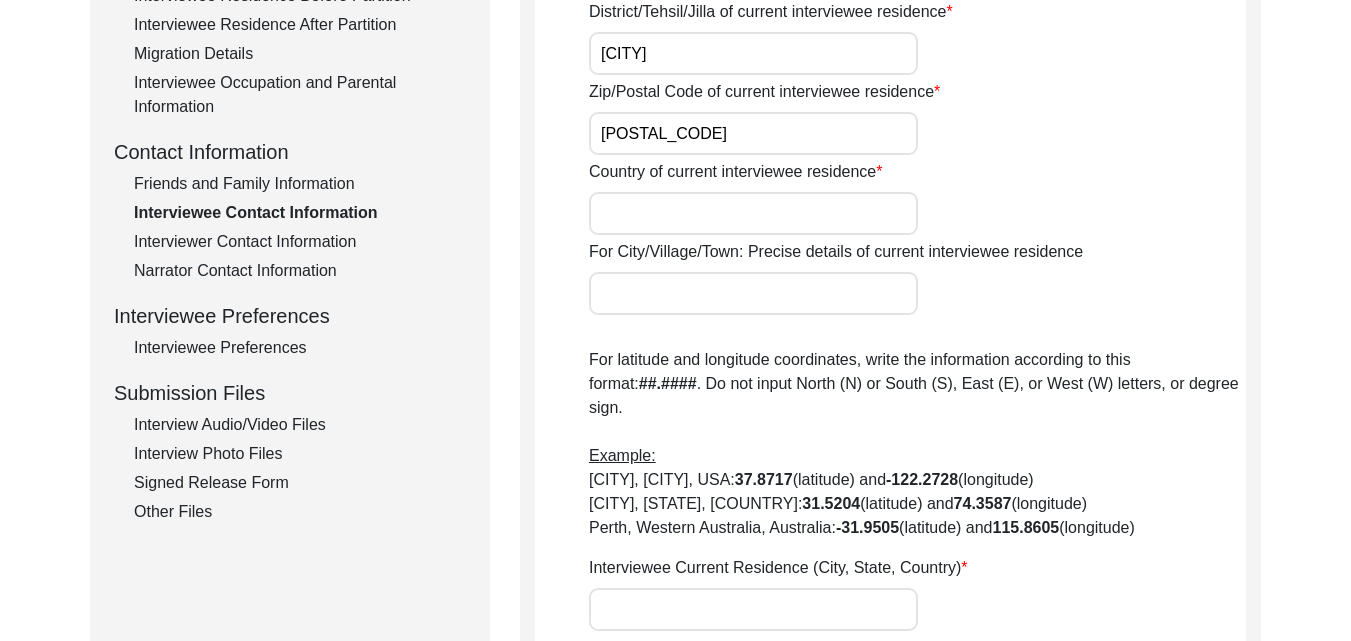 type on "[POSTAL_CODE]" 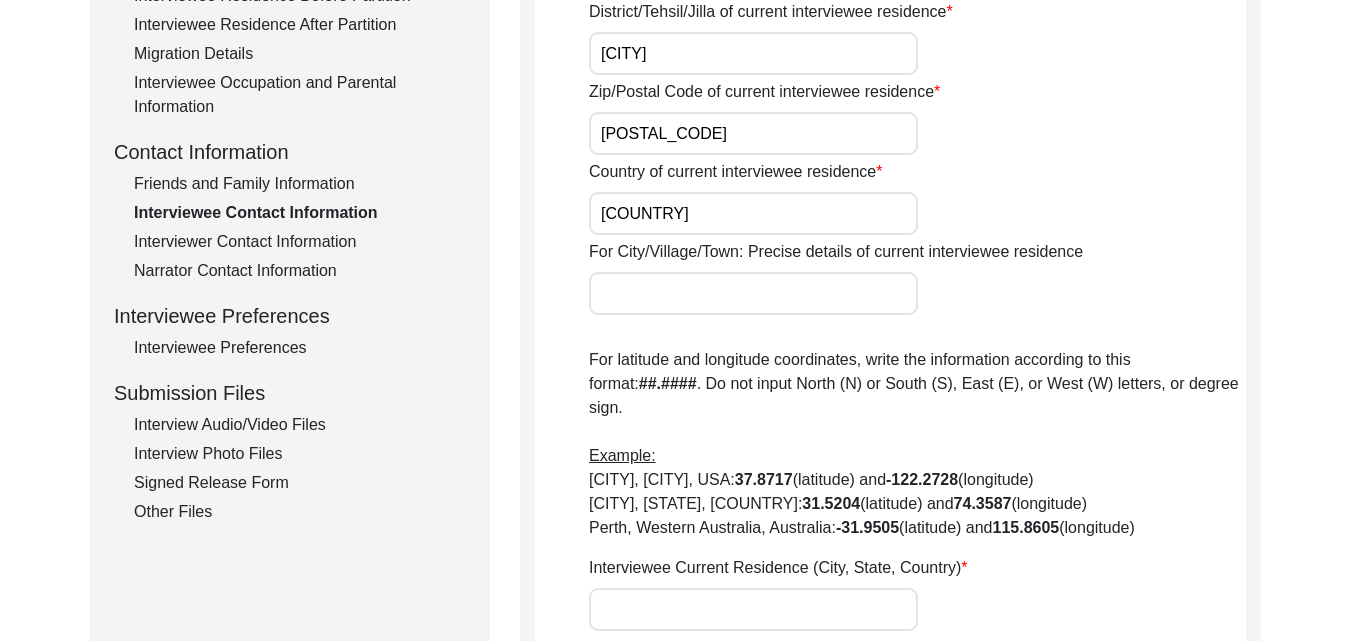 type on "[COUNTRY]" 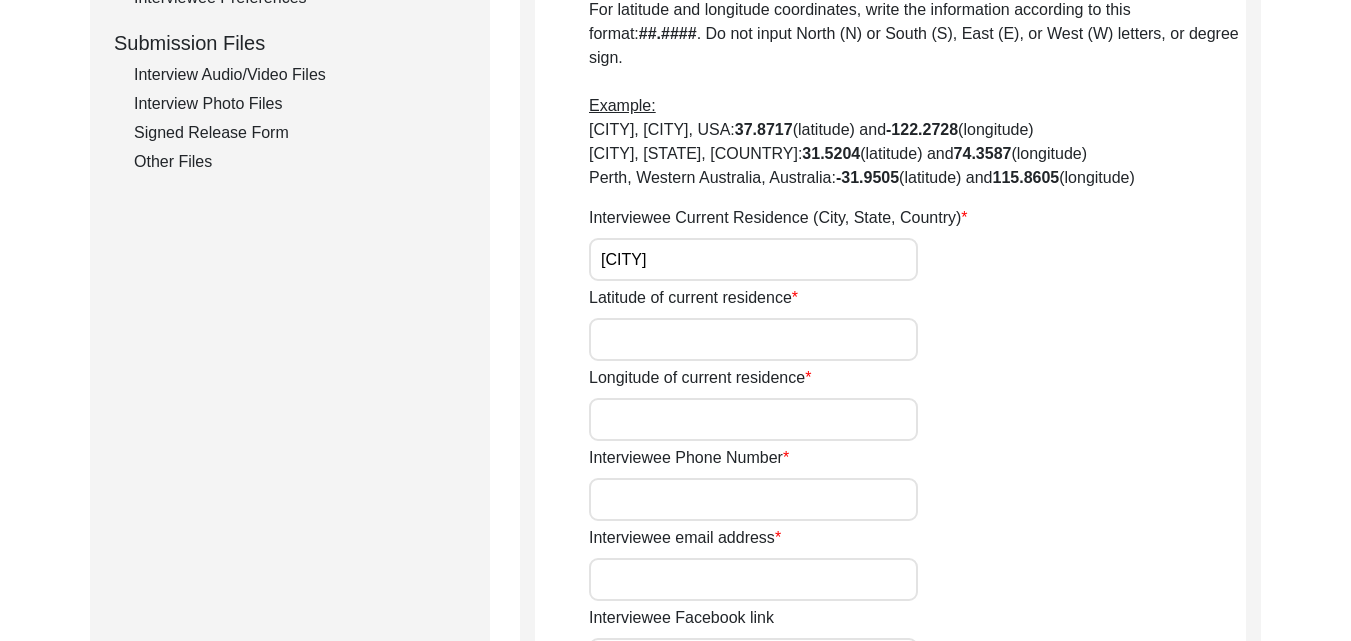 scroll, scrollTop: 1020, scrollLeft: 0, axis: vertical 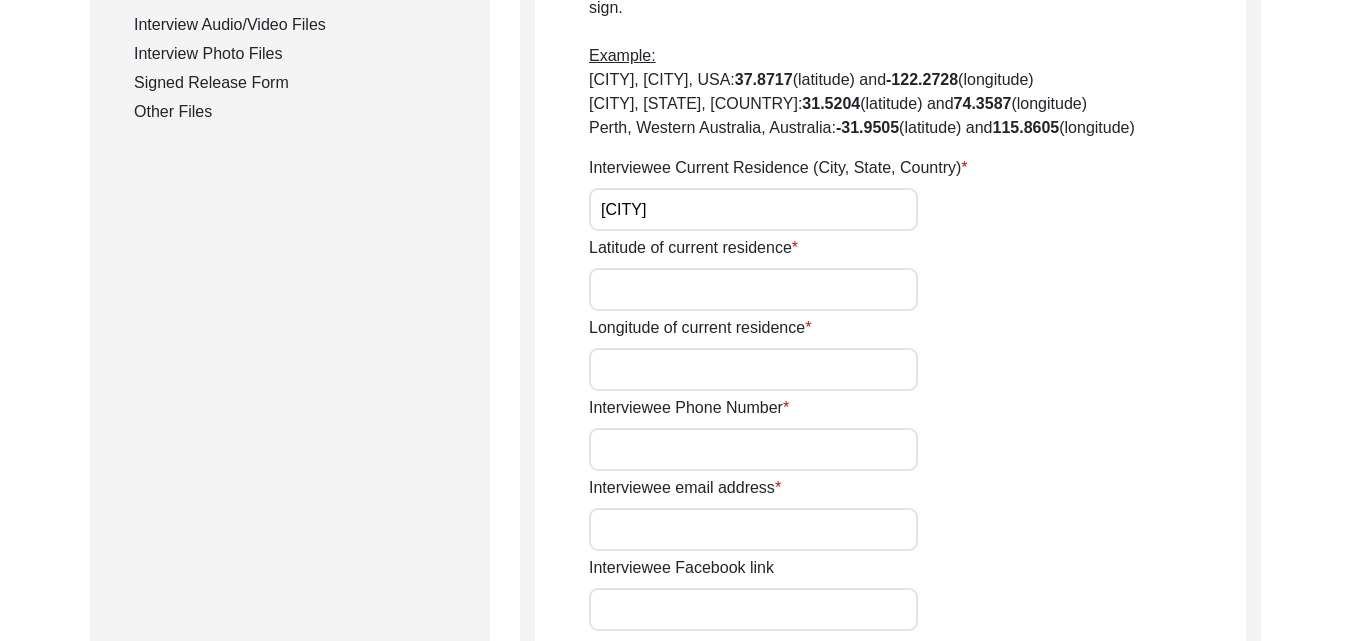 click on "Latitude of current residence" at bounding box center [753, 289] 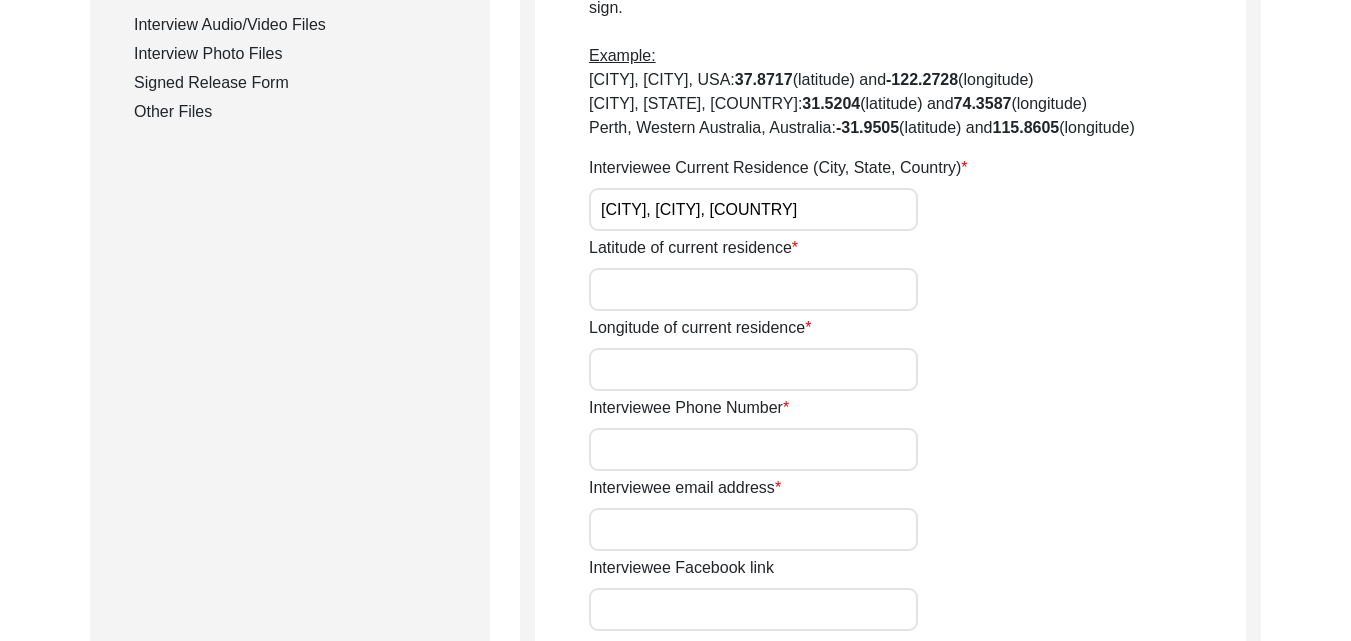 scroll, scrollTop: 0, scrollLeft: 48, axis: horizontal 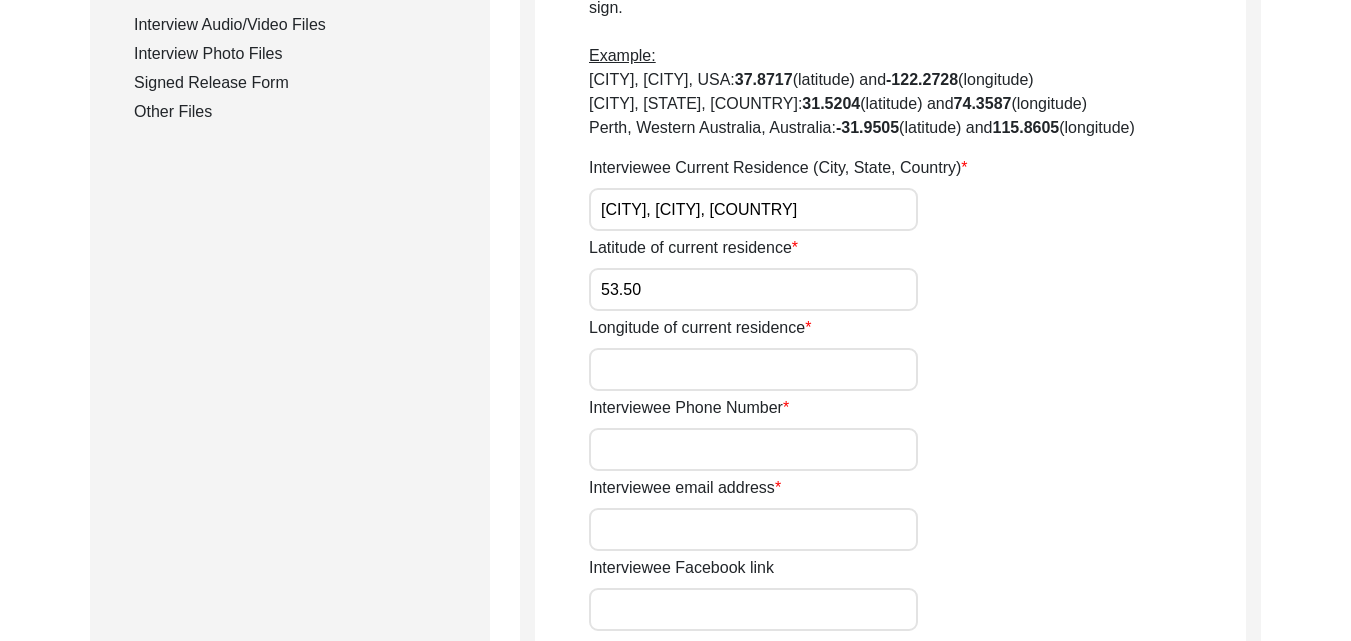type on "53.50" 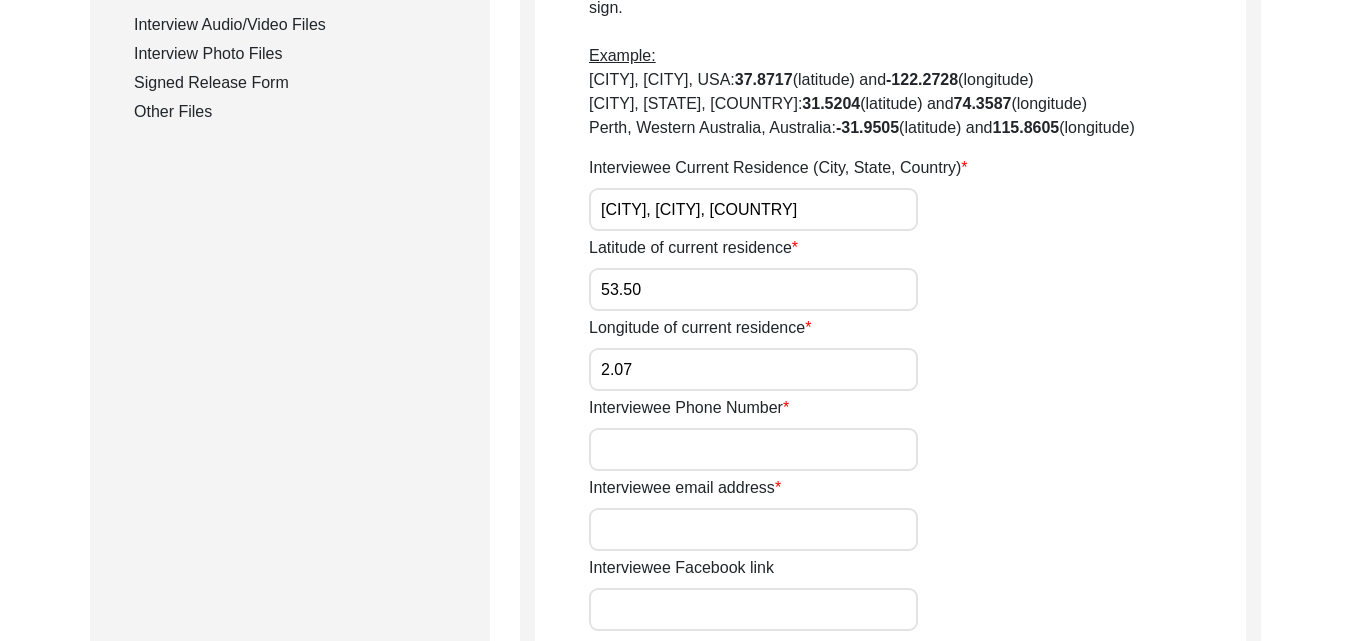 type on "2.07" 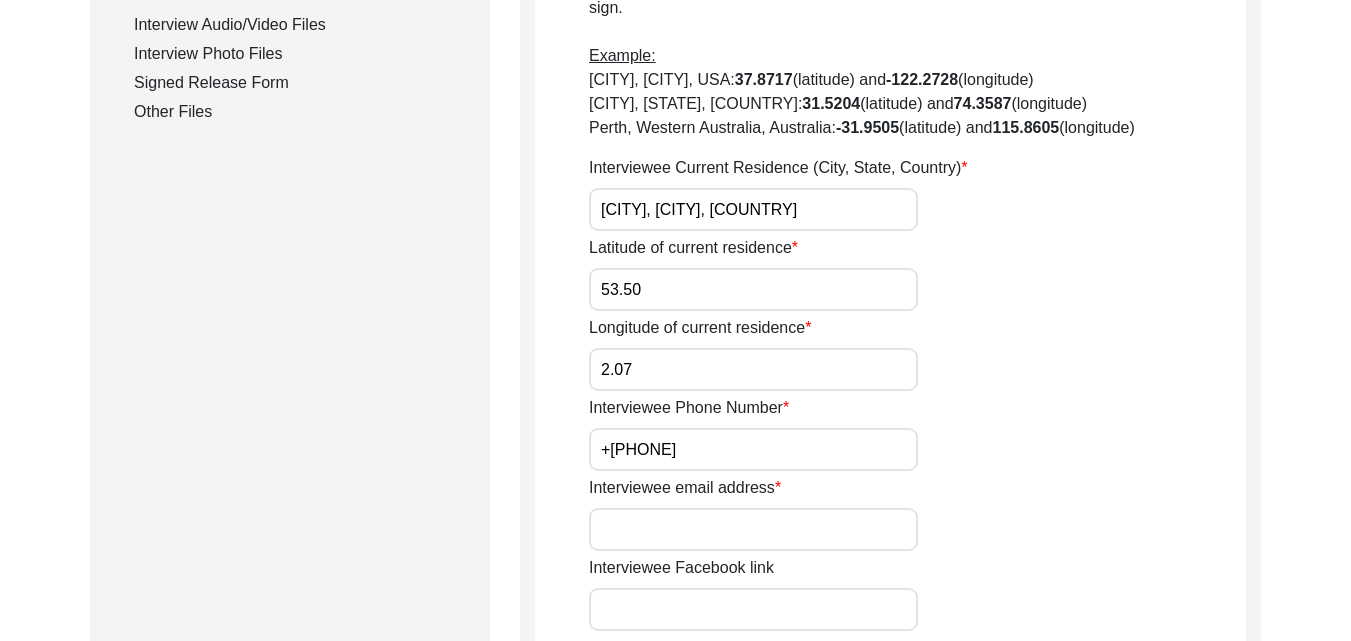 type on "+[PHONE]" 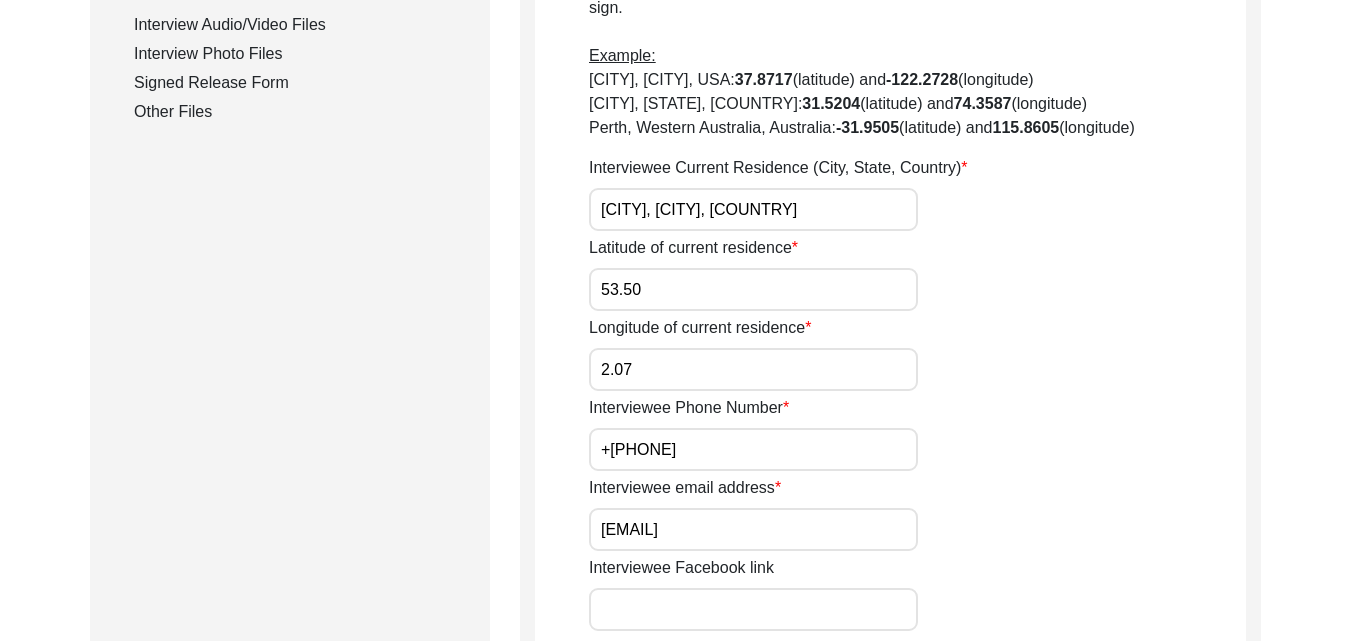 type on "[CITY]" 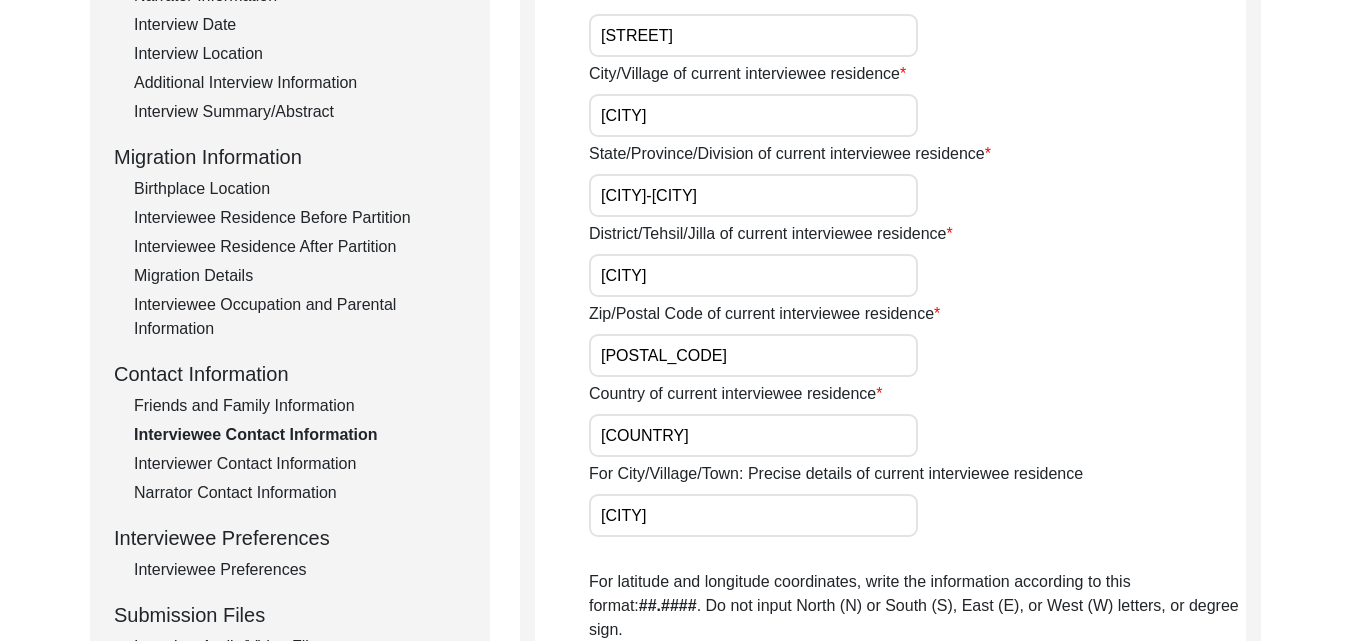scroll, scrollTop: 380, scrollLeft: 0, axis: vertical 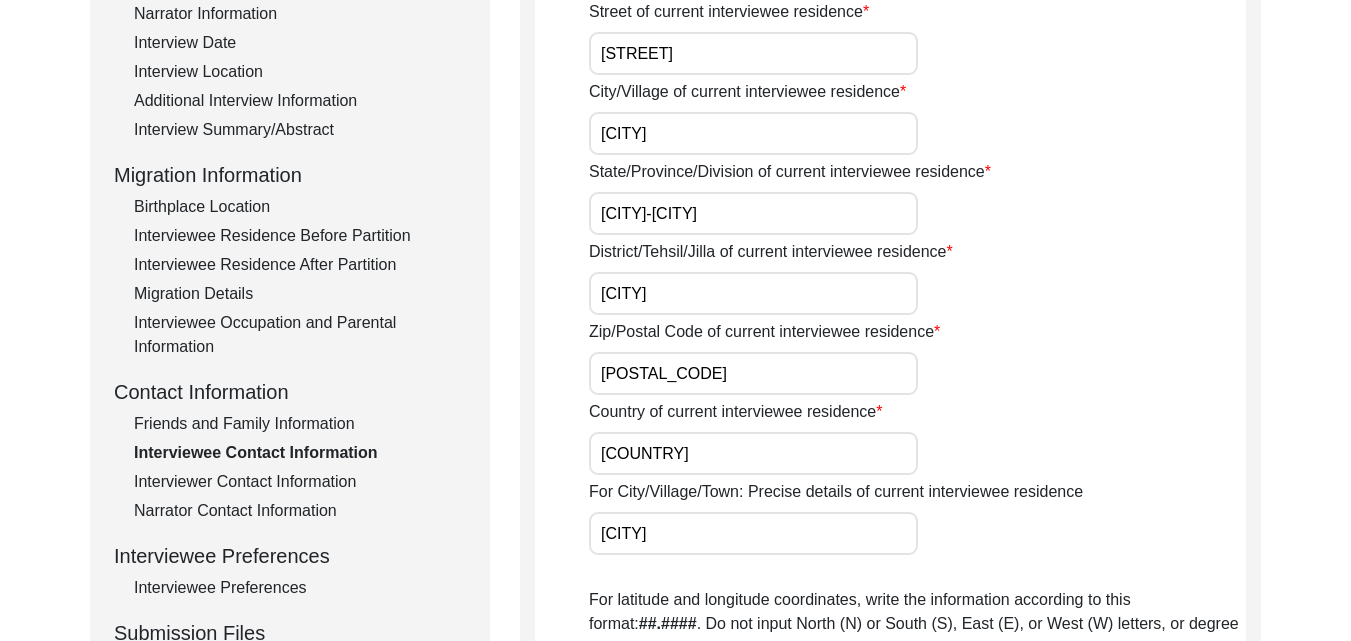 type on "[EMAIL]" 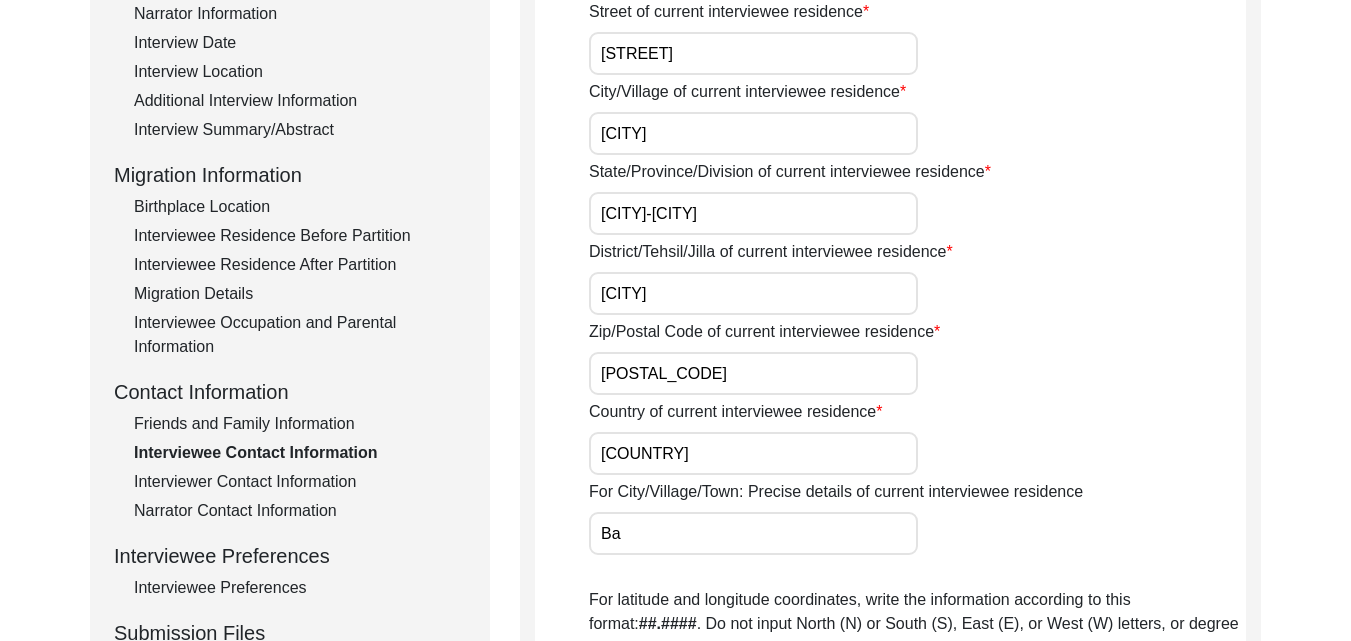 type on "B" 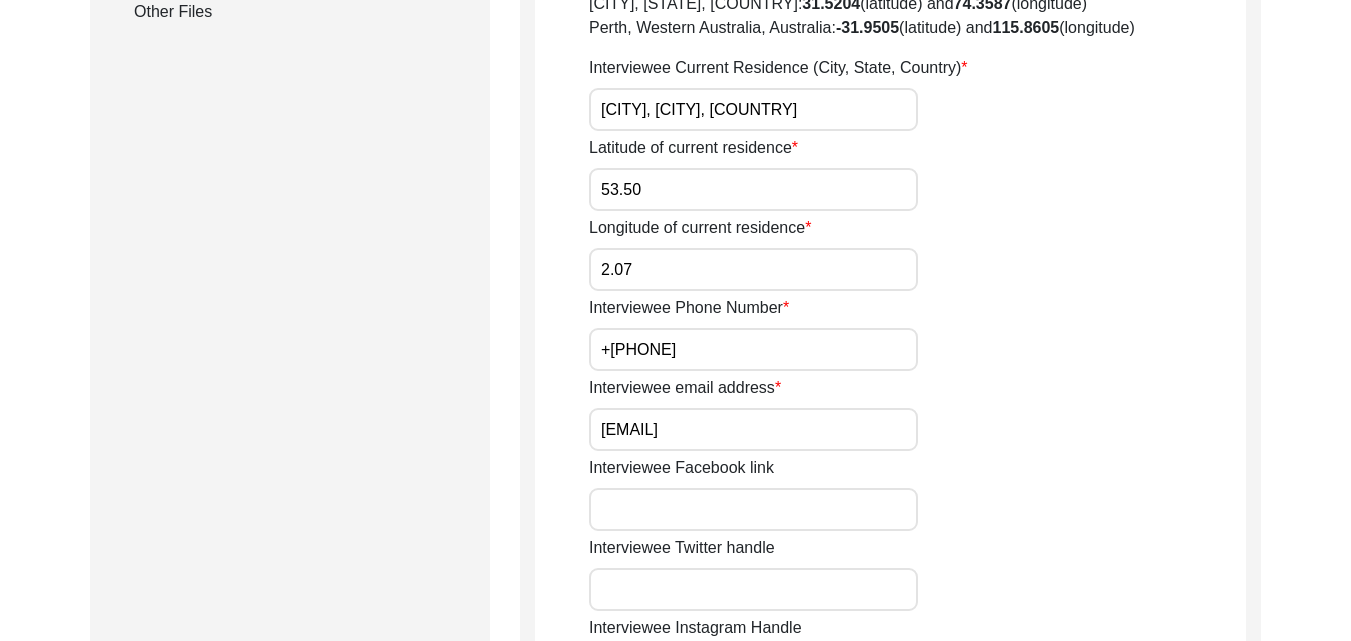 scroll, scrollTop: 1680, scrollLeft: 0, axis: vertical 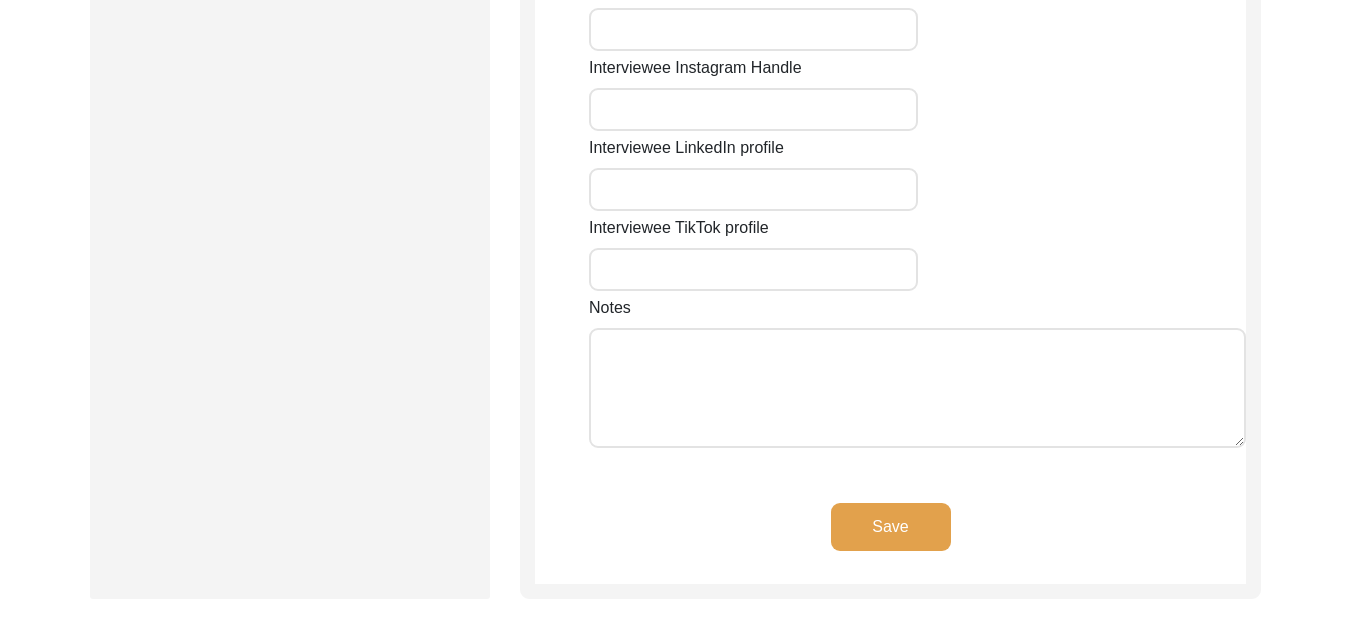 type 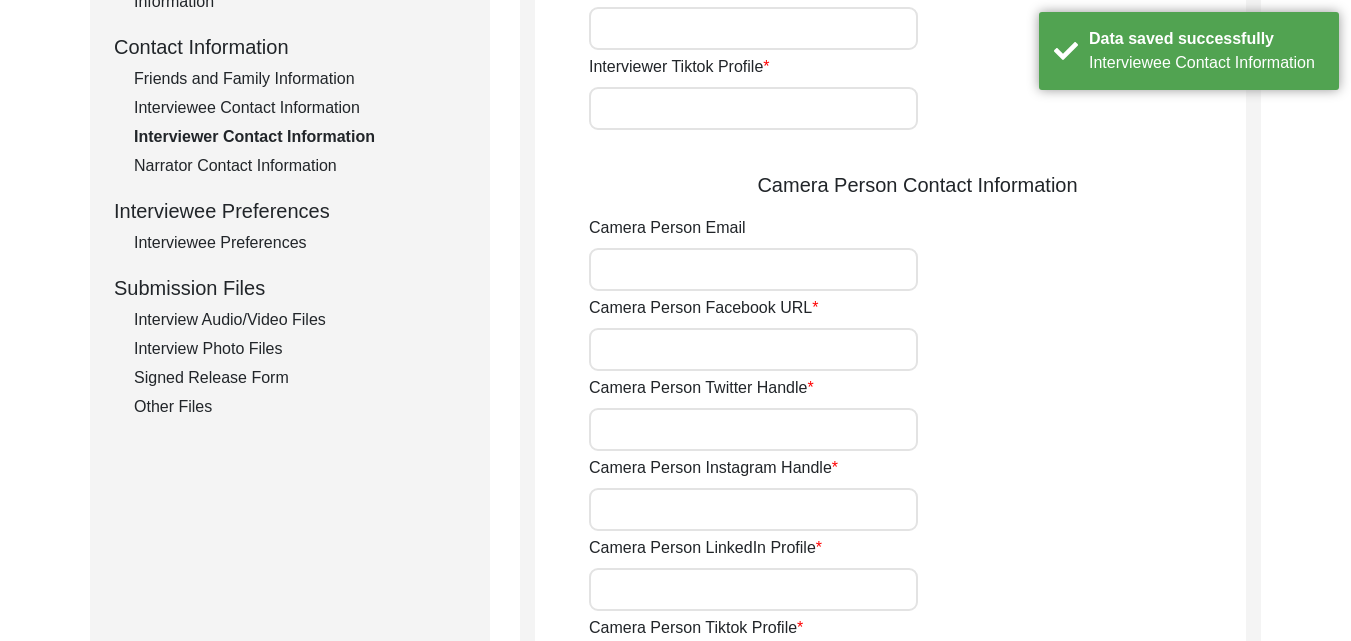 scroll, scrollTop: 165, scrollLeft: 0, axis: vertical 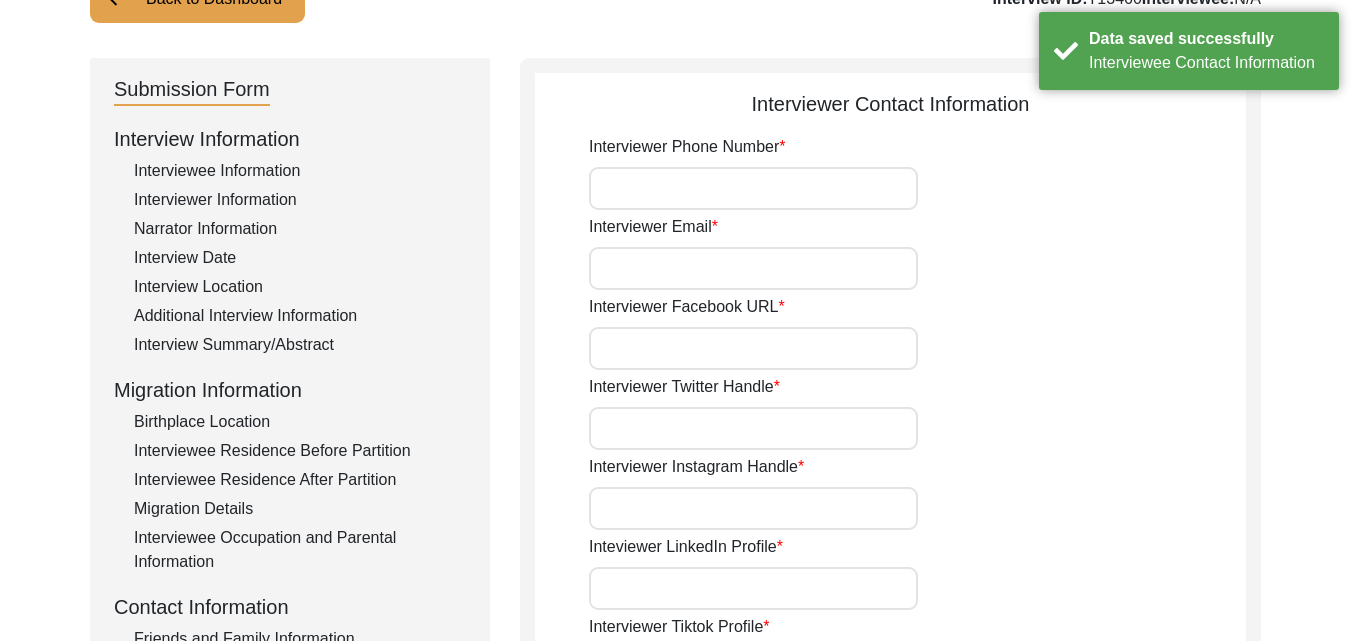 click on "Interviewer Phone Number" at bounding box center [753, 188] 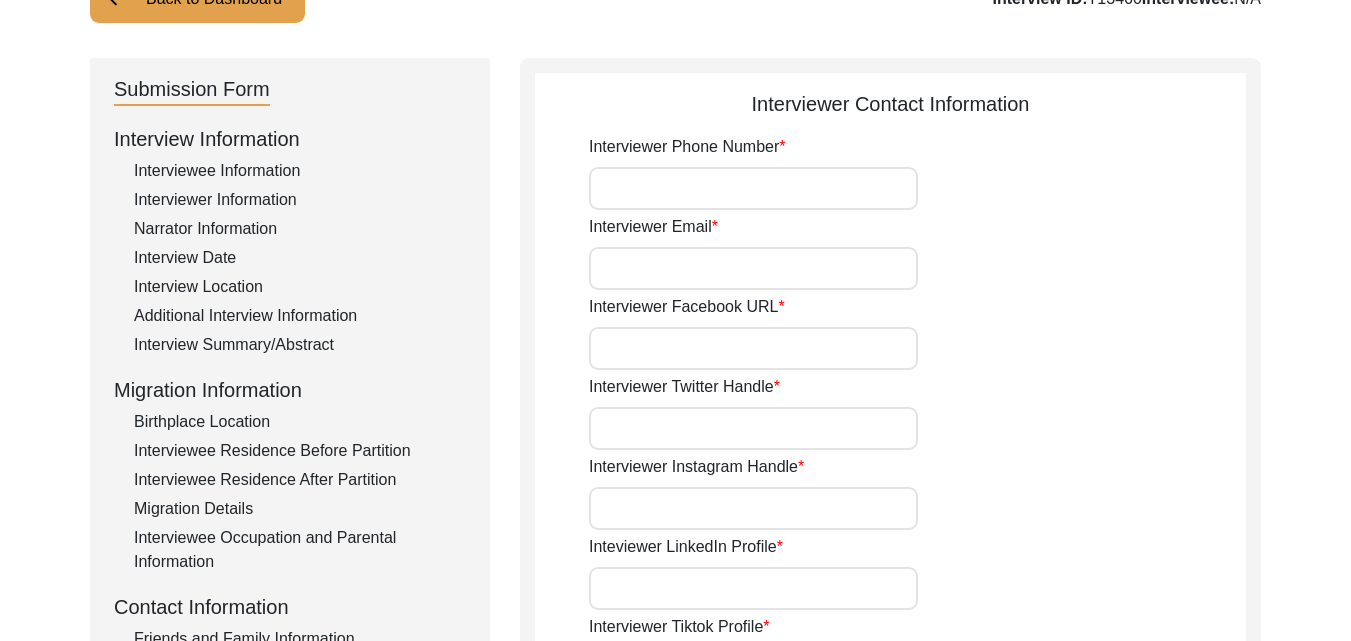 type on "+[PHONE]" 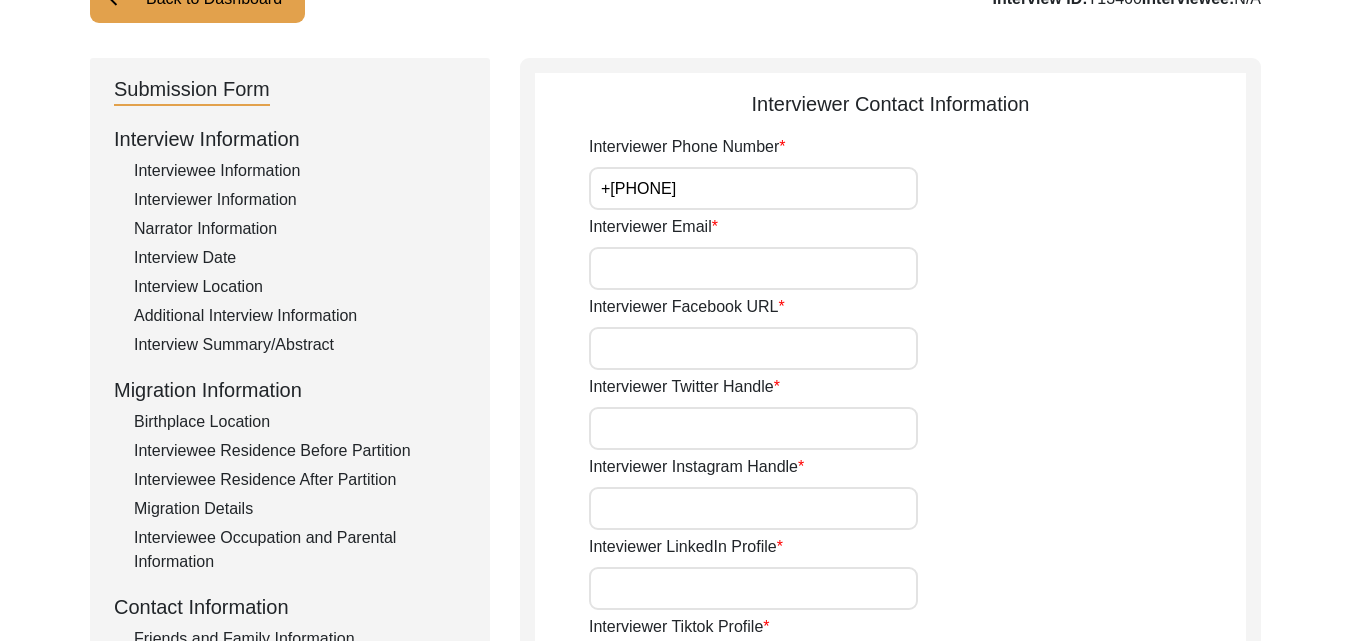 click on "Interviewer Email" at bounding box center (753, 268) 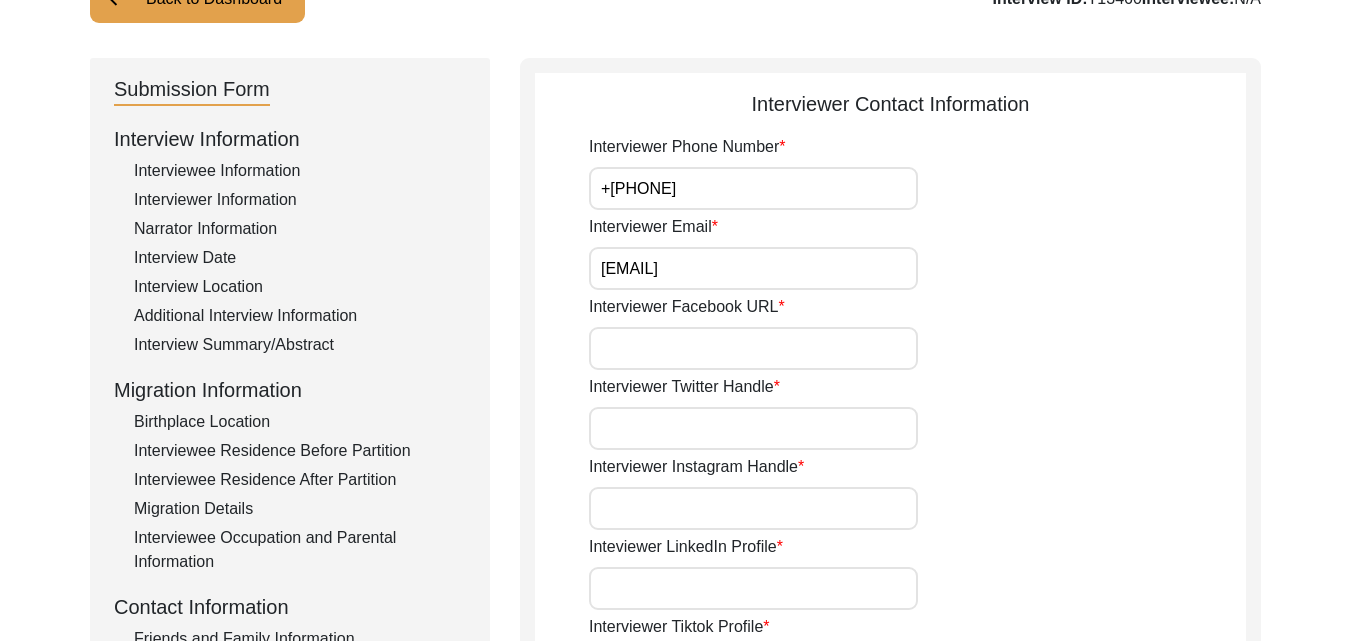 click on "Interviewer Facebook URL" at bounding box center [753, 348] 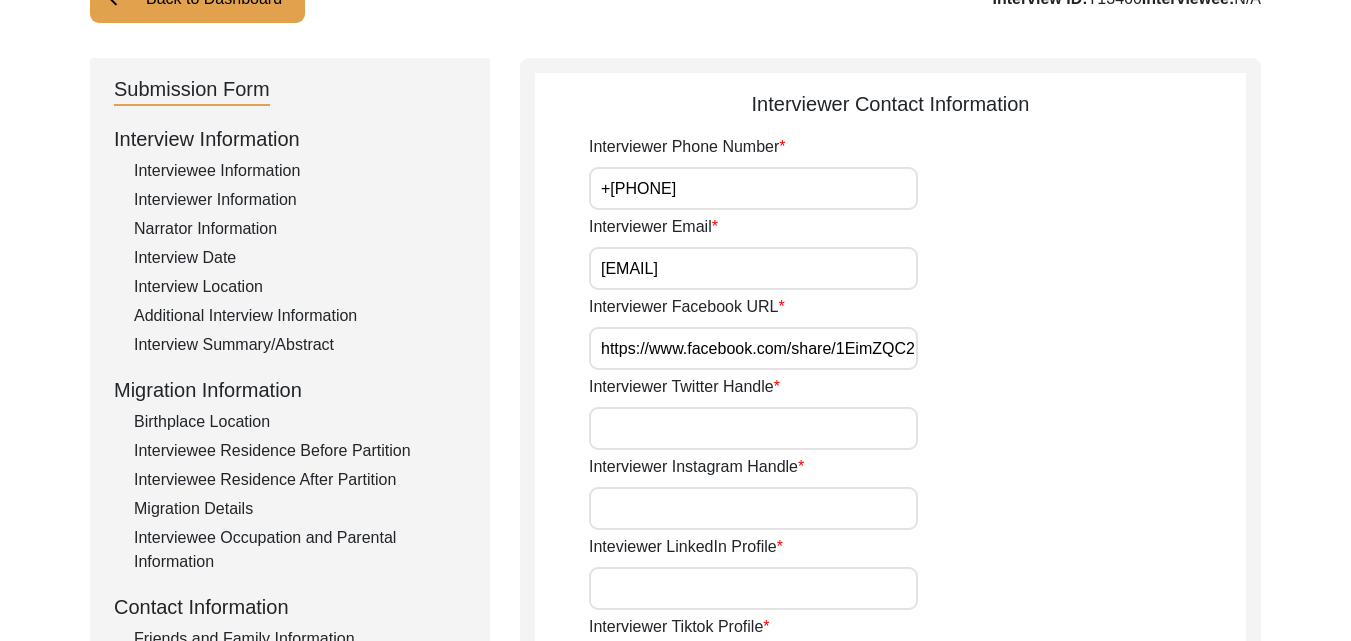 click on "Interviewer Twitter Handle" at bounding box center [753, 428] 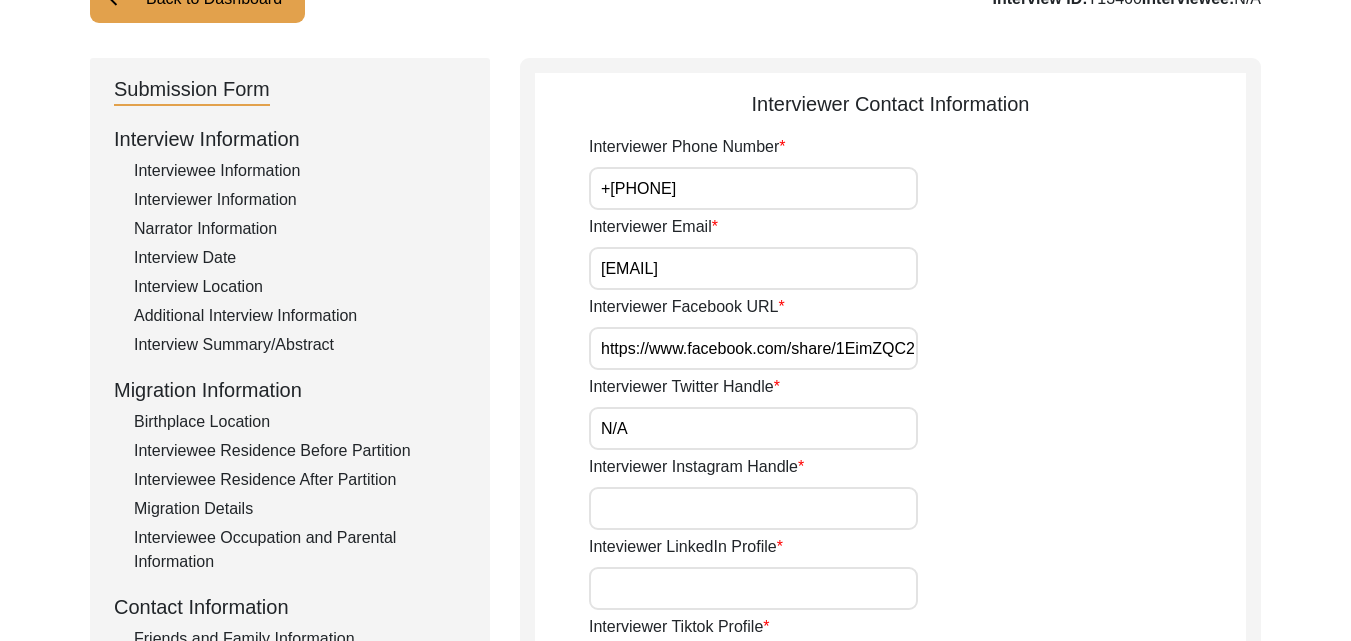 click on "Interviewer Instagram Handle" at bounding box center [753, 508] 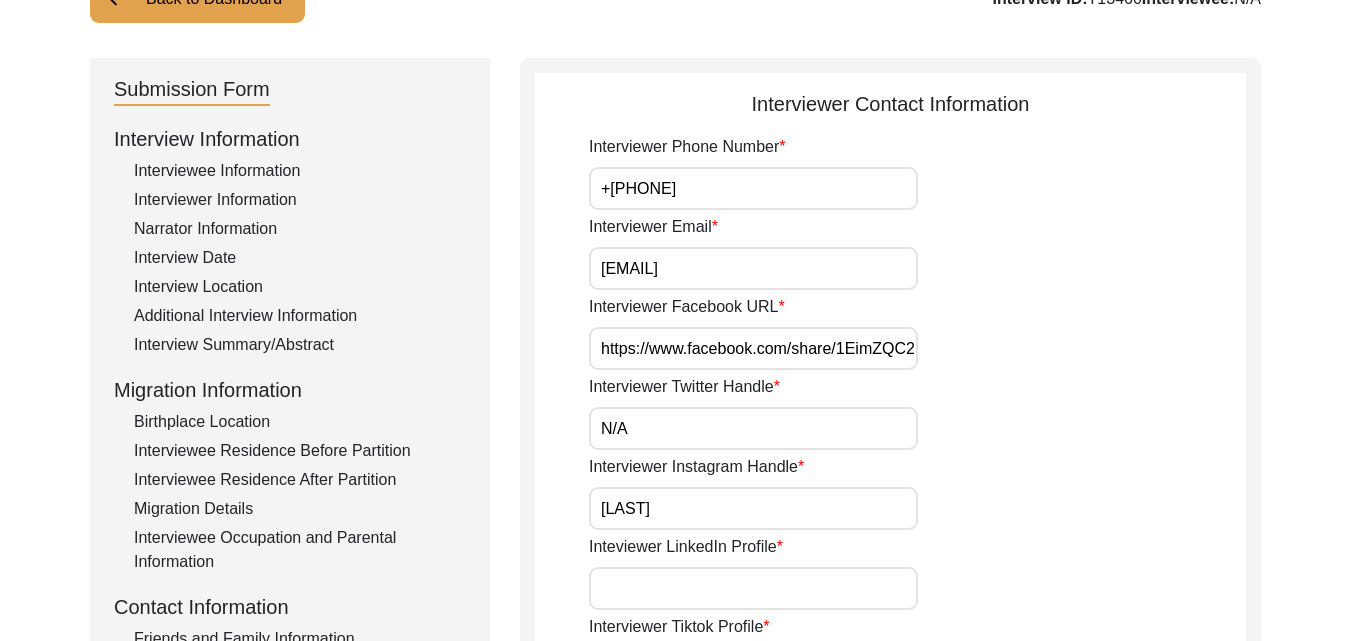 click on "Inteviewer LinkedIn Profile" at bounding box center (753, 588) 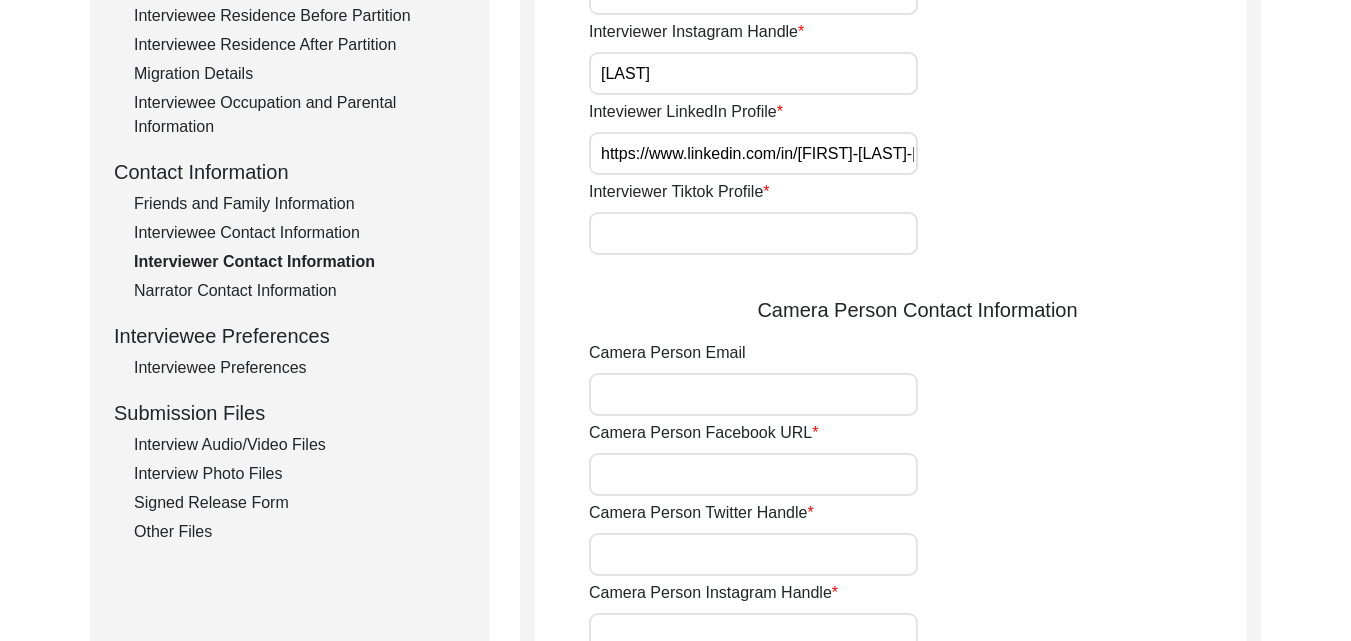 scroll, scrollTop: 632, scrollLeft: 0, axis: vertical 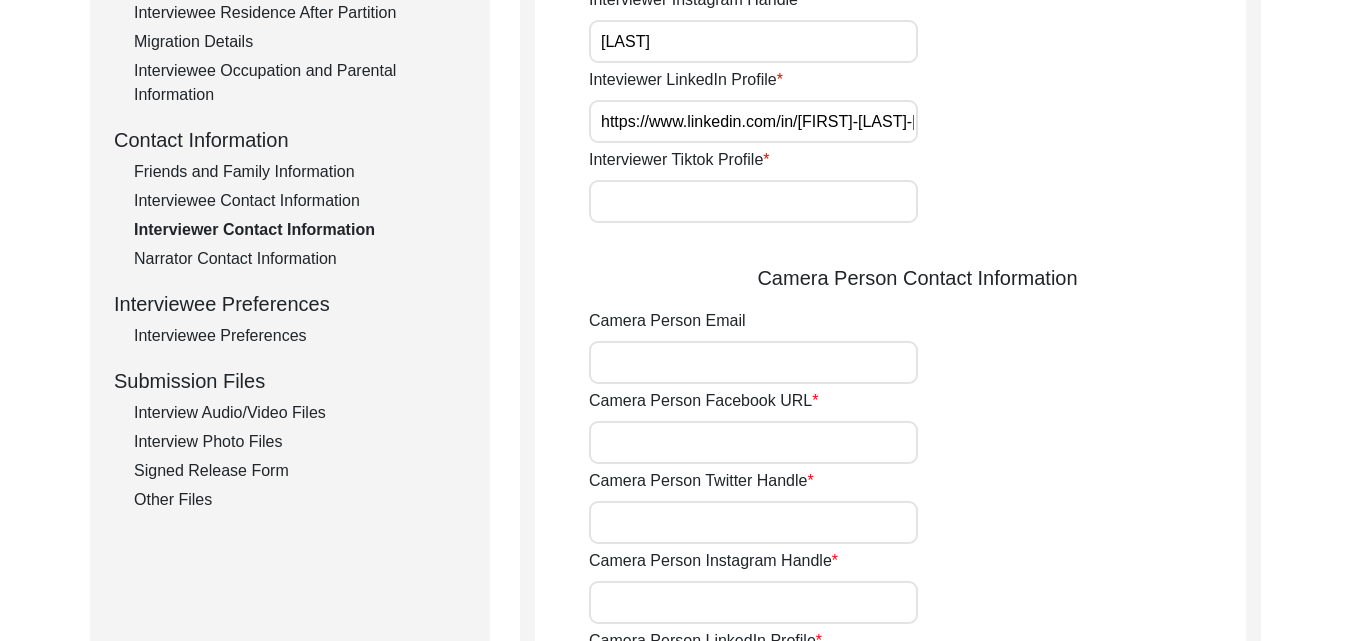 click on "Interviewer Tiktok Profile" at bounding box center (753, 201) 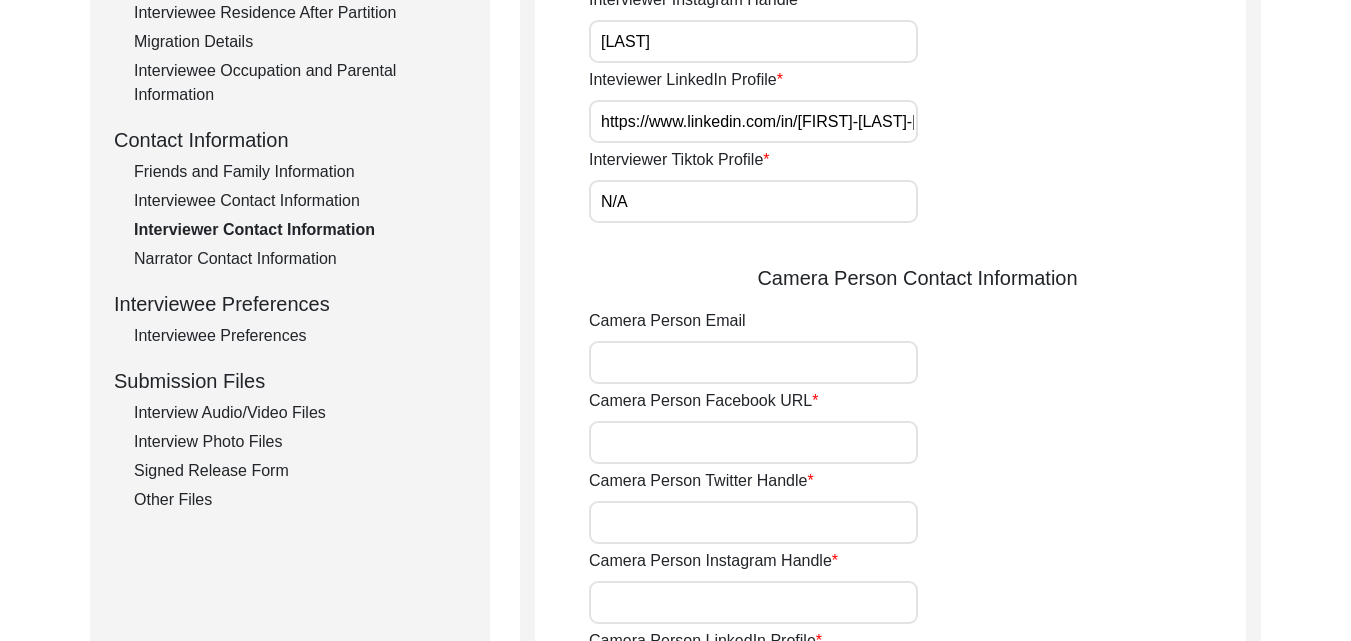 click on "Camera Person Email" at bounding box center [753, 362] 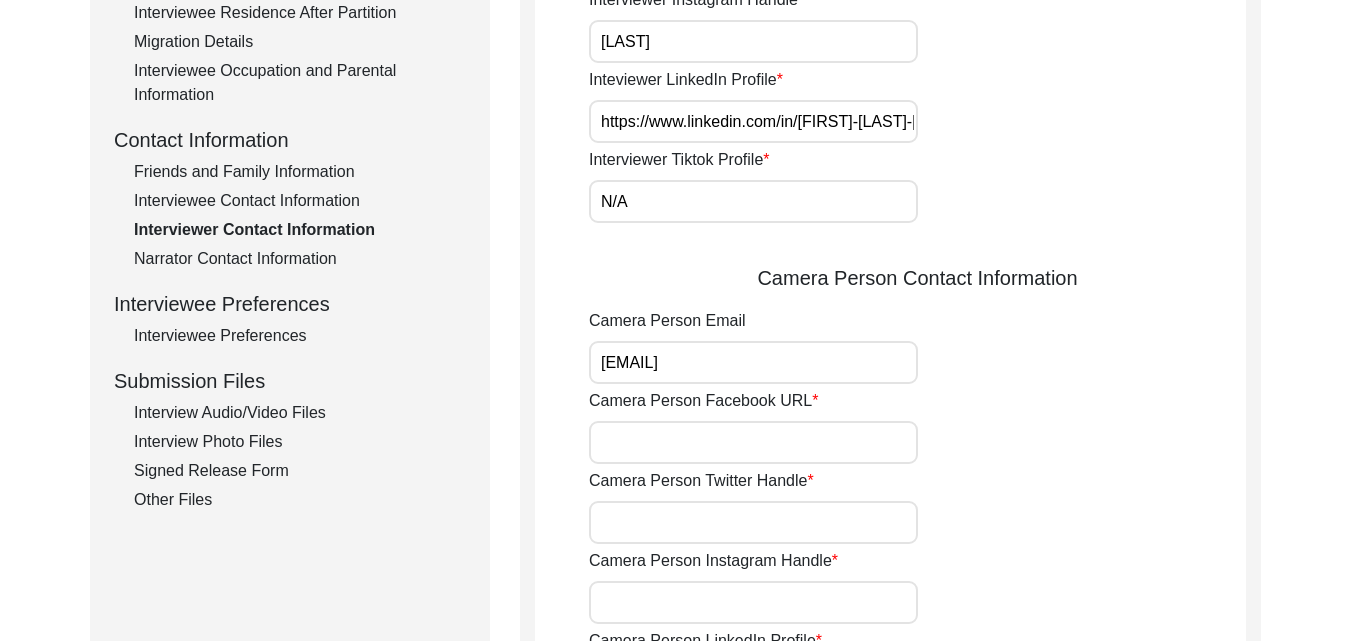 click on "Camera Person Facebook URL" at bounding box center [753, 442] 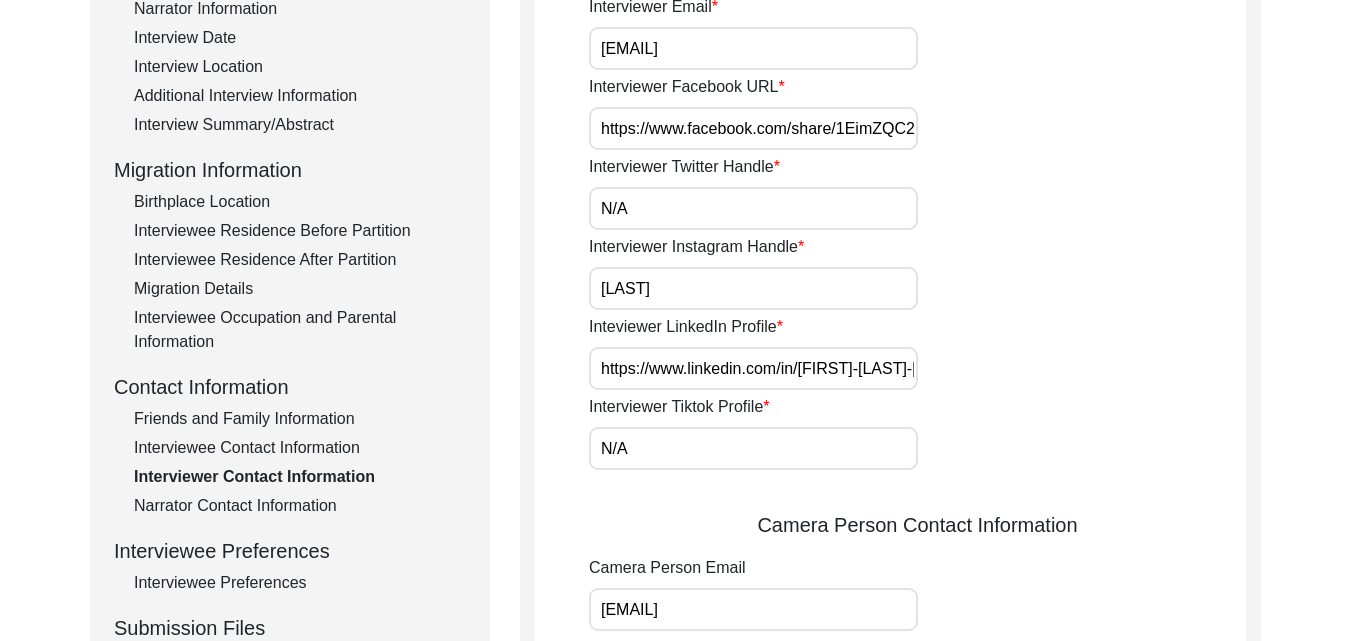 scroll, scrollTop: 352, scrollLeft: 0, axis: vertical 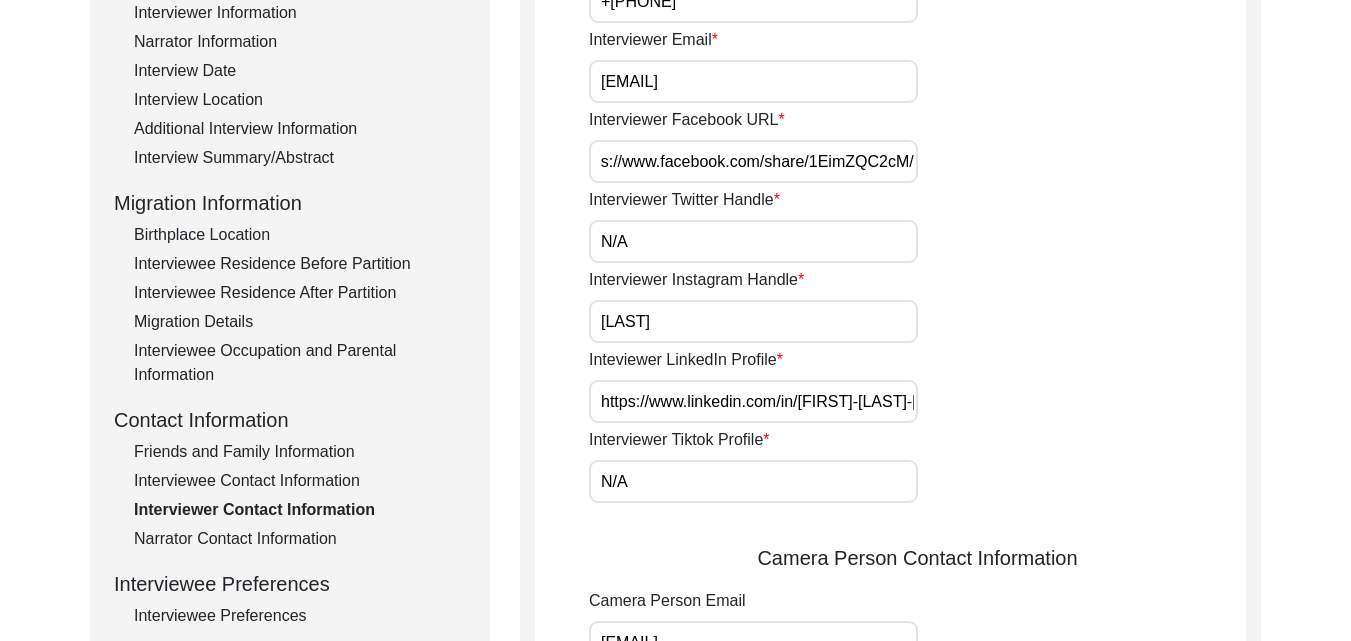 drag, startPoint x: 597, startPoint y: 163, endPoint x: 1254, endPoint y: 185, distance: 657.3682 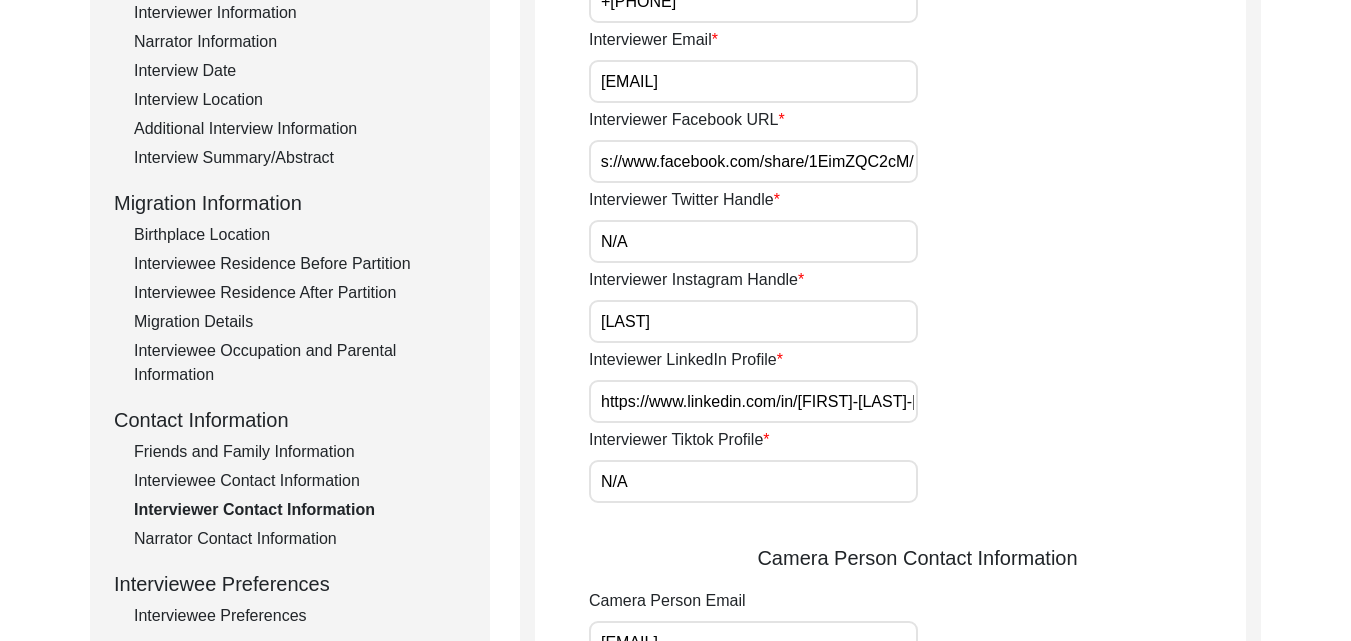 click on "Interviewer Contact Information
Interviewer Phone Number [PHONE] Interviewer Email [EMAIL] Interviewer Facebook URL https://www.facebook.com/share/1EimZQC2cM/ Interviewer Twitter Handle N/A Interviewer Instagram Handle ananasgayen Inteviewer LinkedIn Profile https://www.linkedin.com/in/ananya-sakargayen-147607255 Interviewer Tiktok Profile N/A  Camera Person Contact Information  Camera Person Email [EMAIL] Camera Person Facebook URL Camera Person Twitter Handle Camera Person Instagram Handle Camera Person LinkedIn Profile Camera Person Tiktok Profile Camera Person Phone Save" 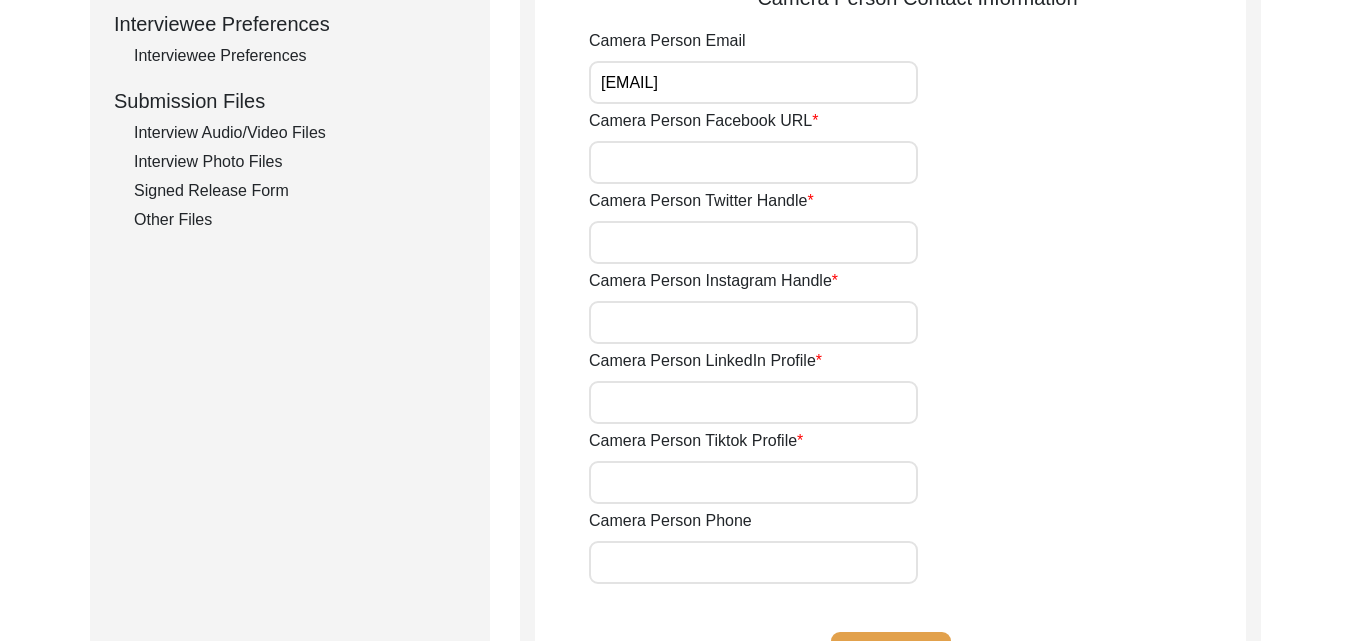 scroll, scrollTop: 0, scrollLeft: 0, axis: both 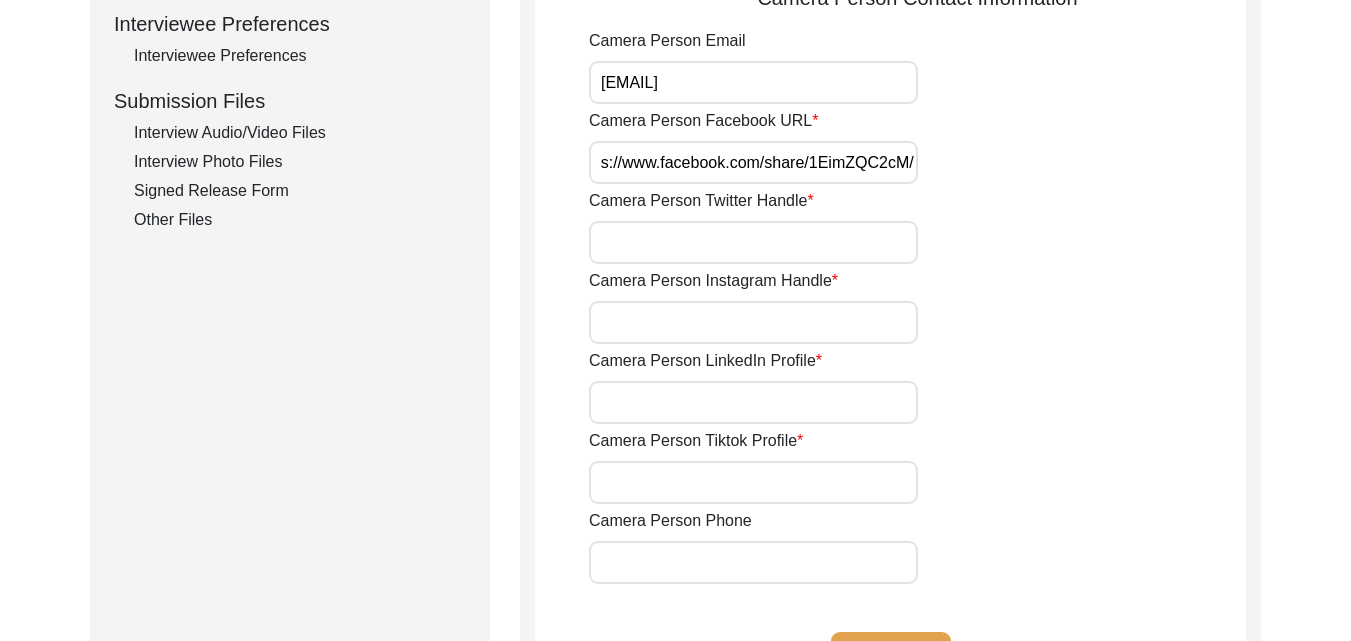 type on "https://www.facebook.com/share/1EimZQC2cM/" 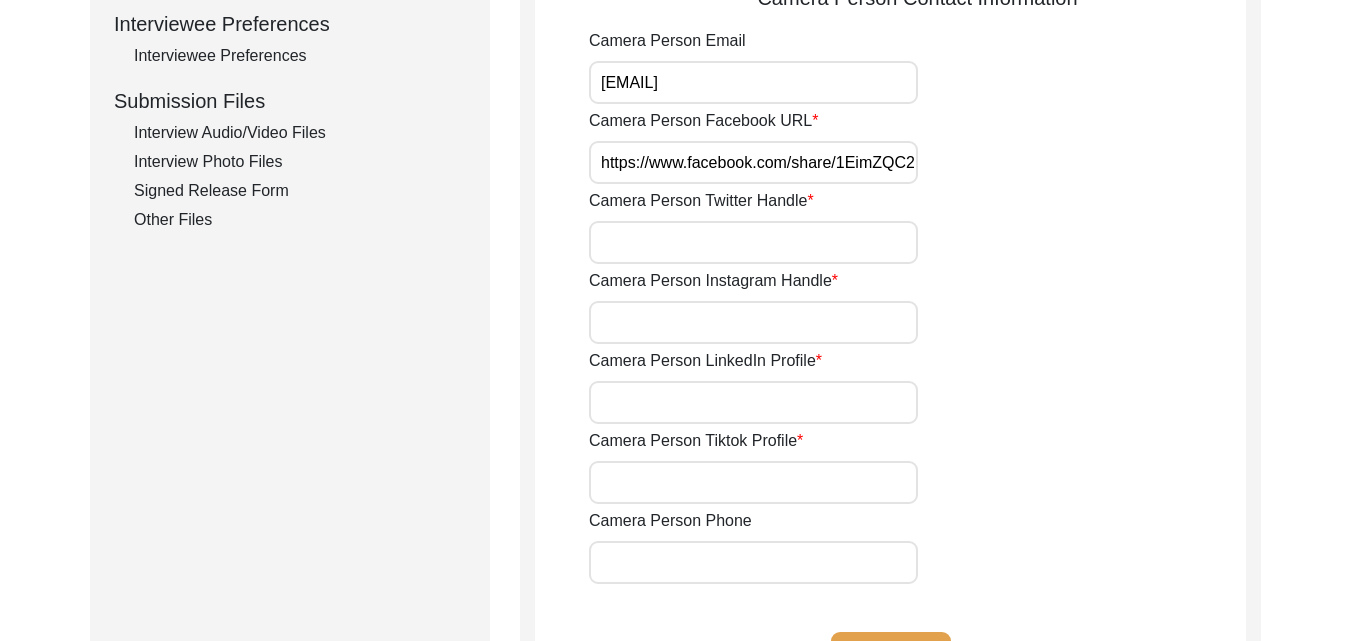 click on "Camera Person Twitter Handle" at bounding box center [753, 242] 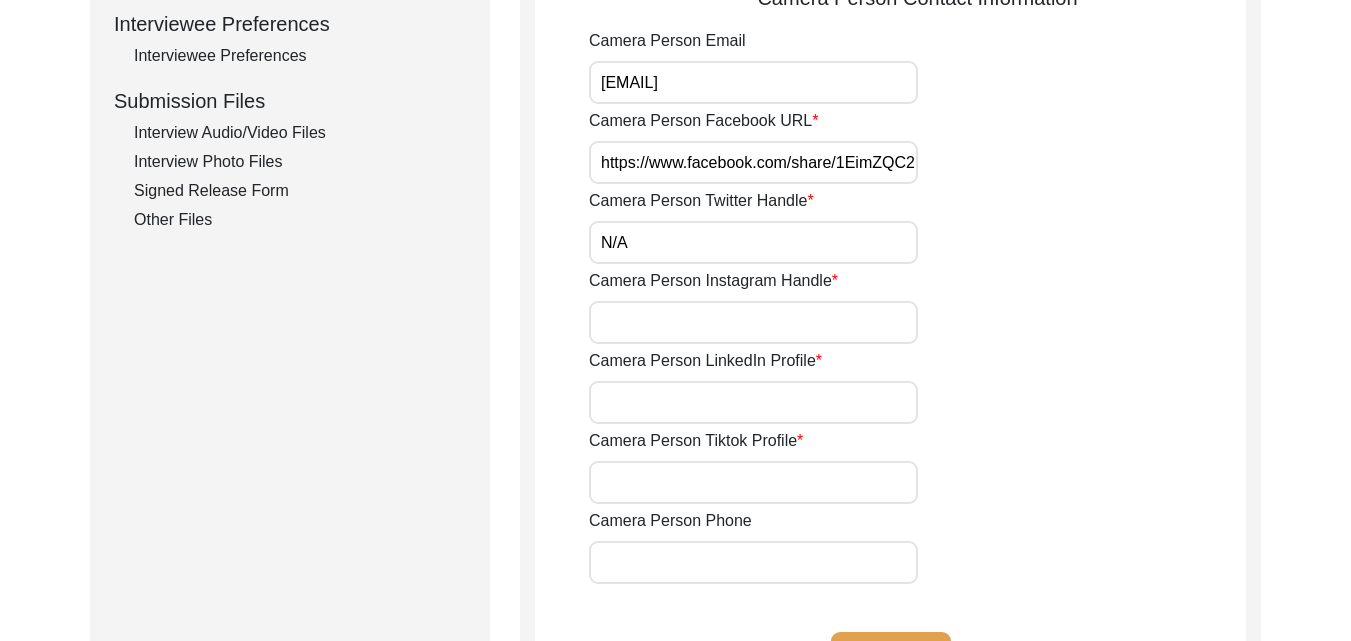 click on "Camera Person Instagram Handle" at bounding box center [753, 322] 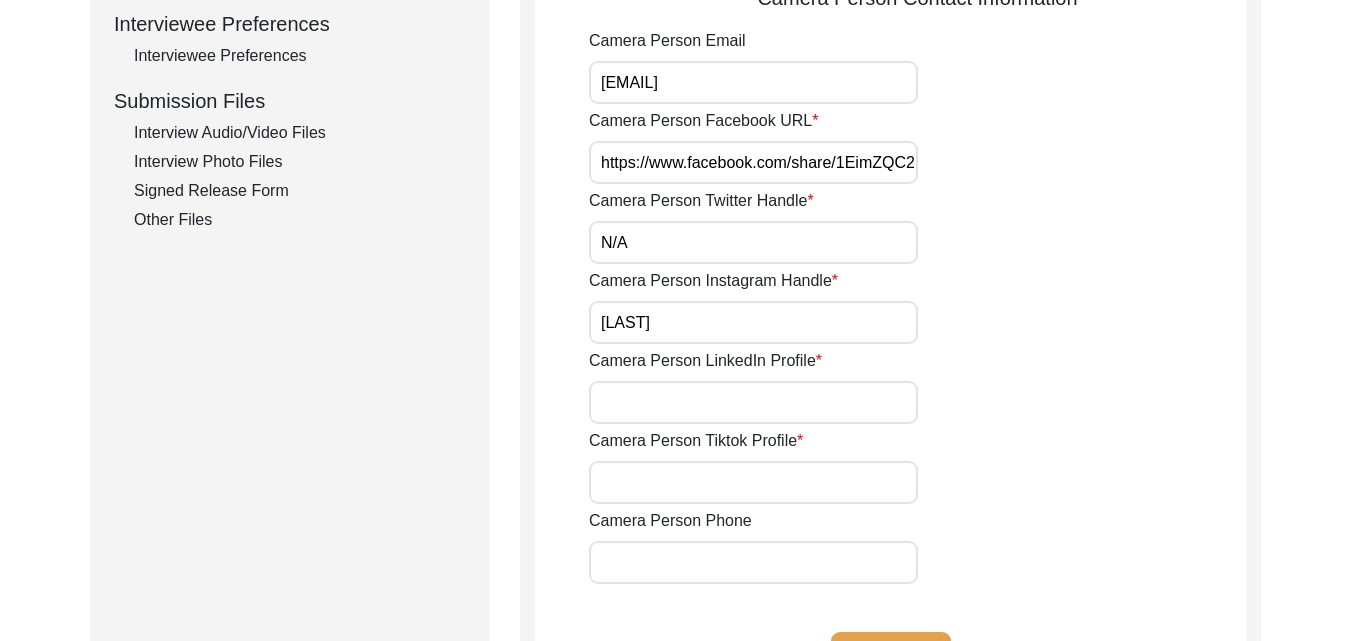 type on "[LAST]" 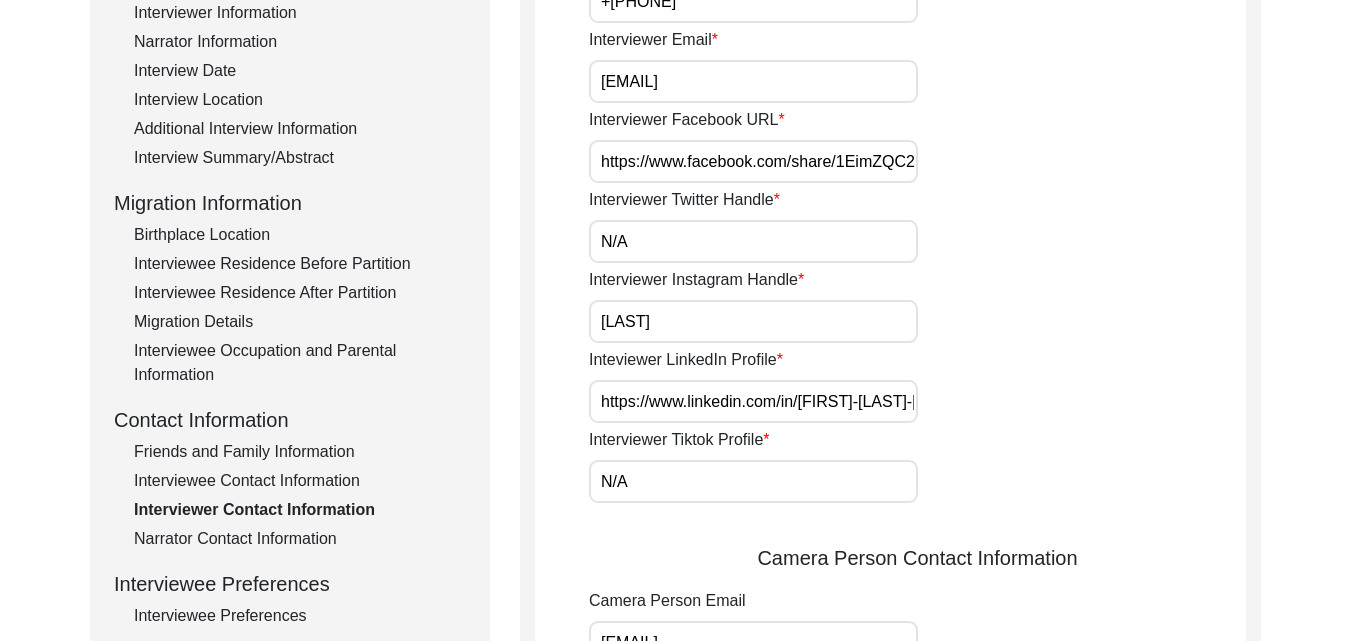 scroll, scrollTop: 0, scrollLeft: 109, axis: horizontal 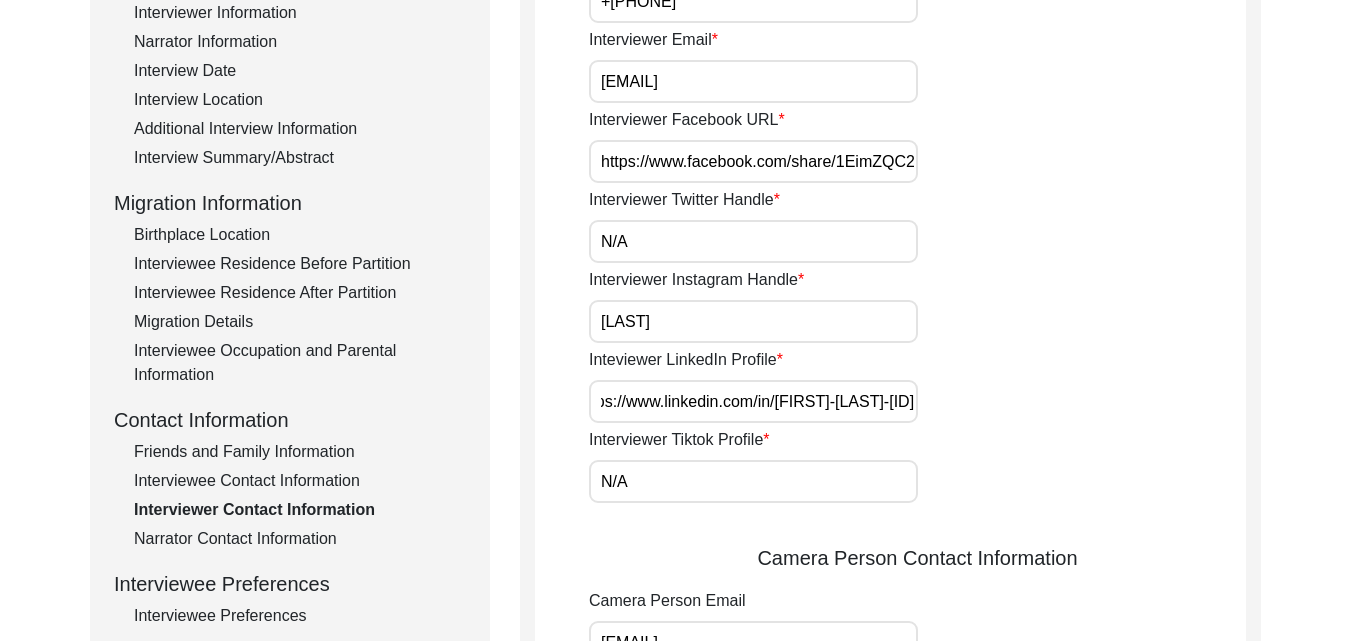 drag, startPoint x: 596, startPoint y: 402, endPoint x: 1365, endPoint y: 454, distance: 770.7561 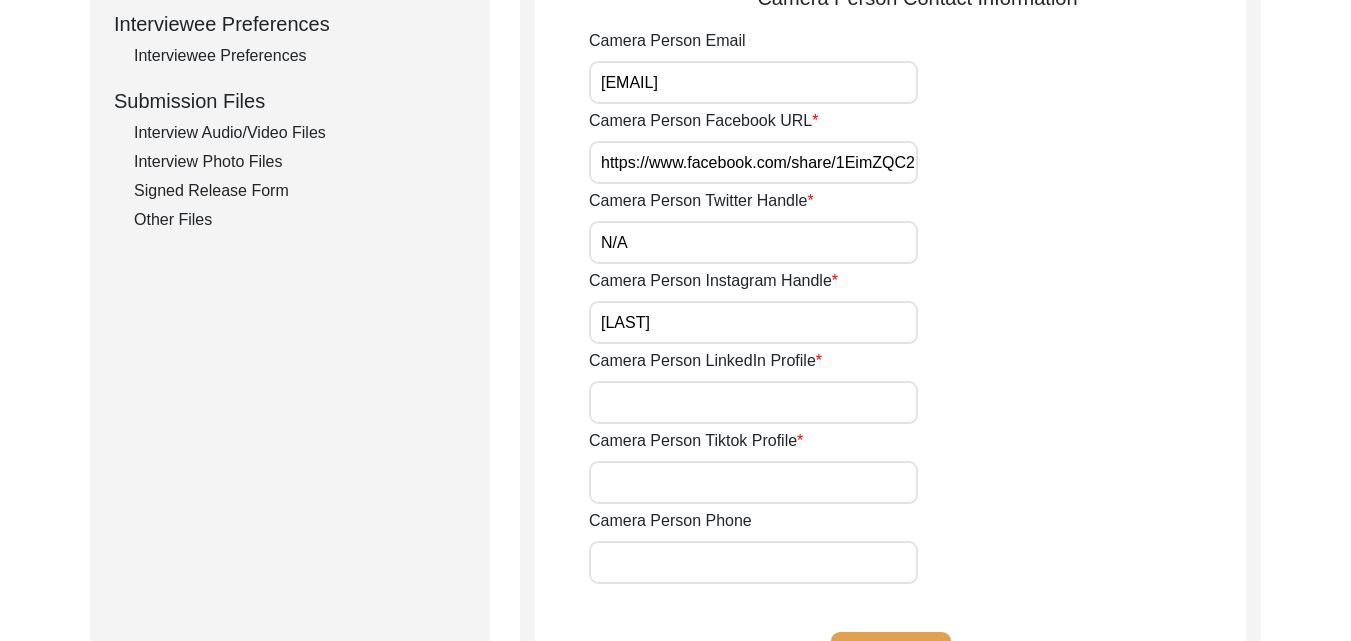scroll, scrollTop: 0, scrollLeft: 0, axis: both 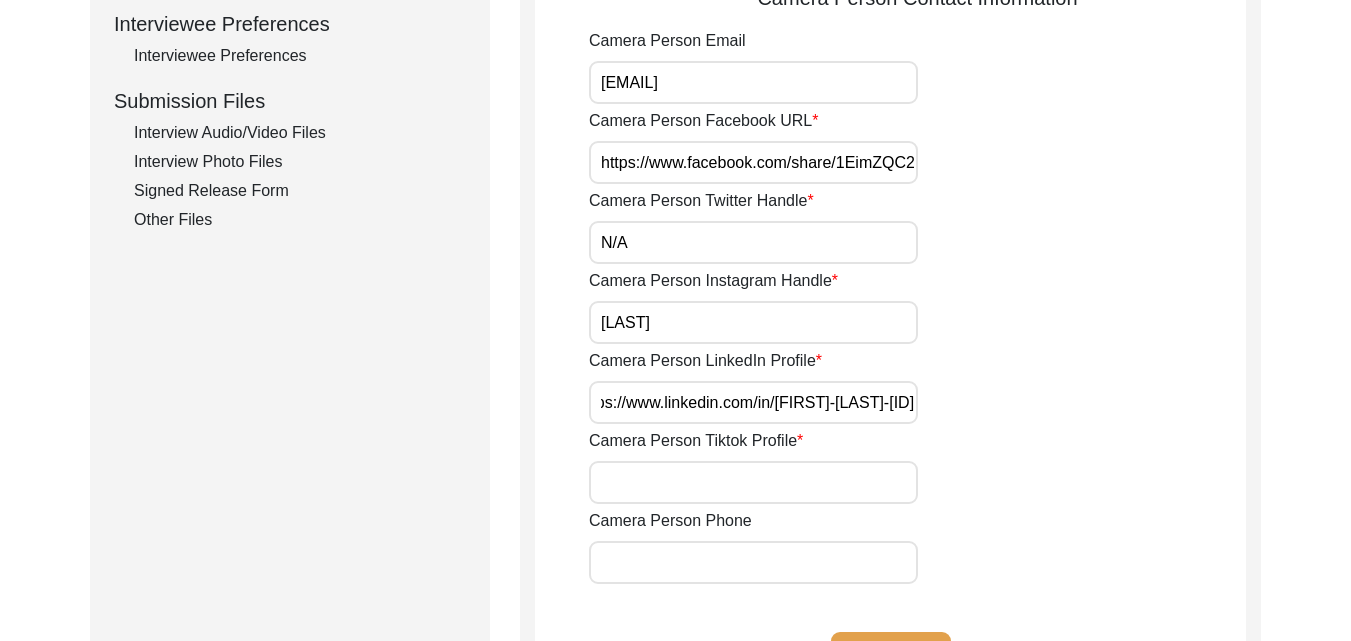 type on "https://www.linkedin.com/in/[FIRST]-[LAST]-[ID]" 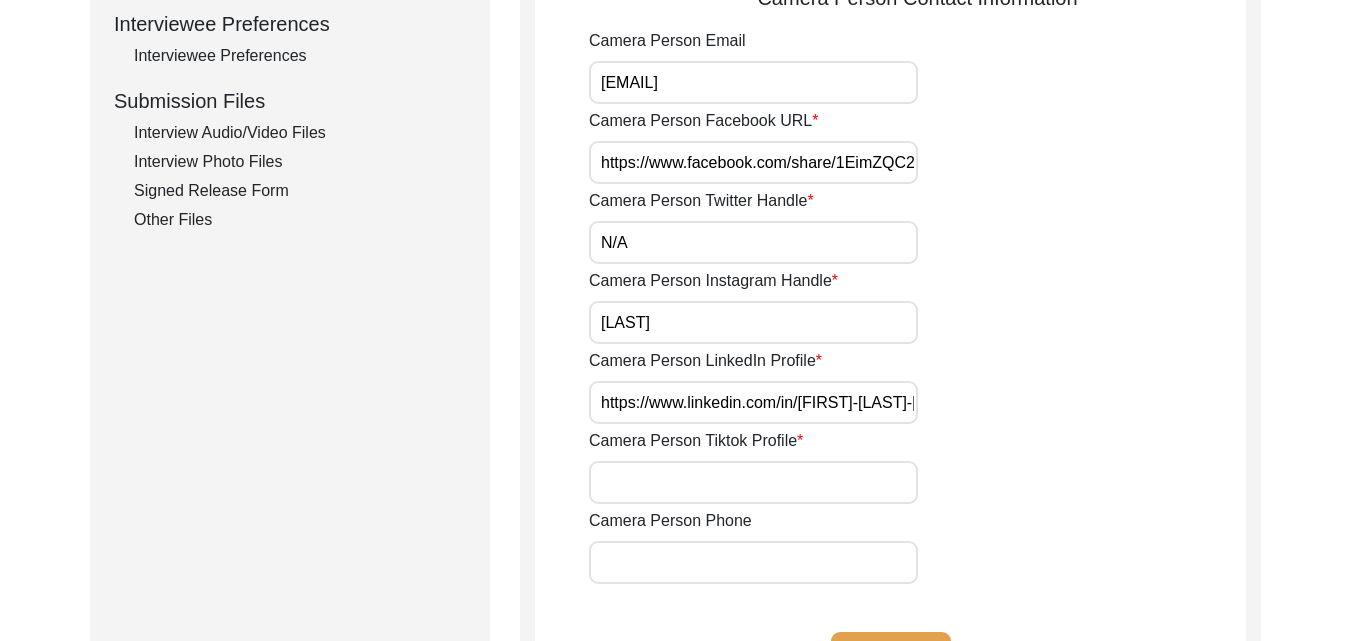 click on "Camera Person Tiktok Profile" at bounding box center (753, 482) 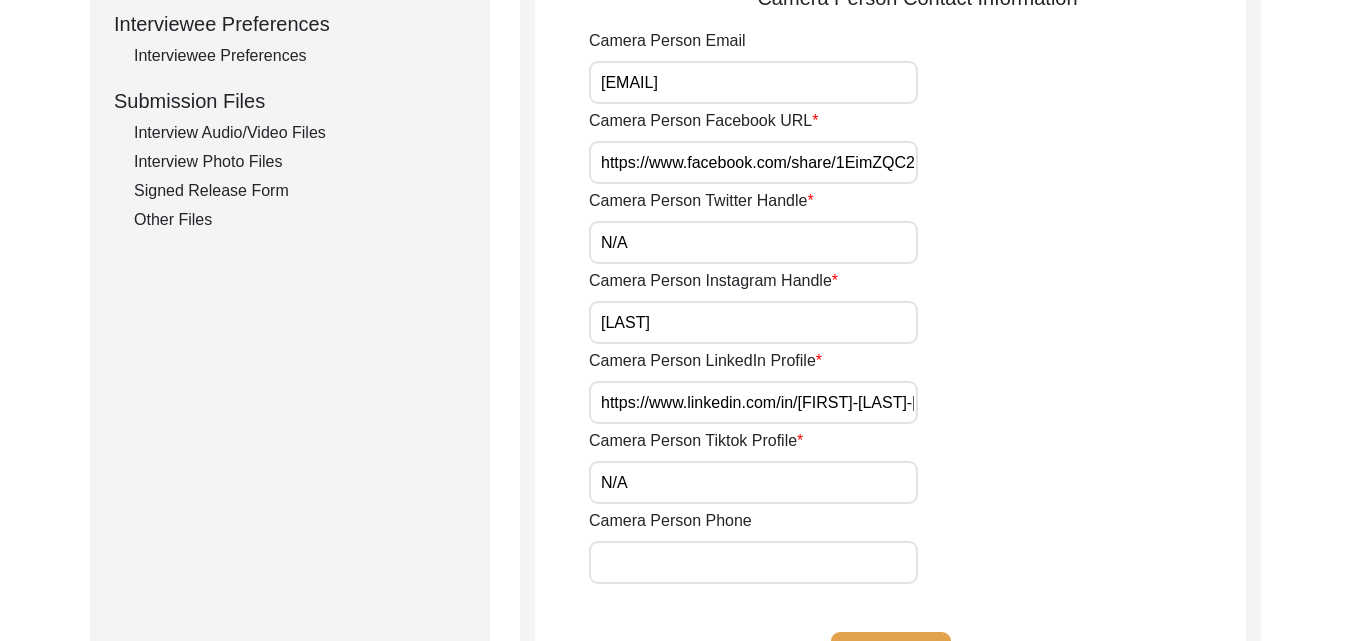 click on "Save" 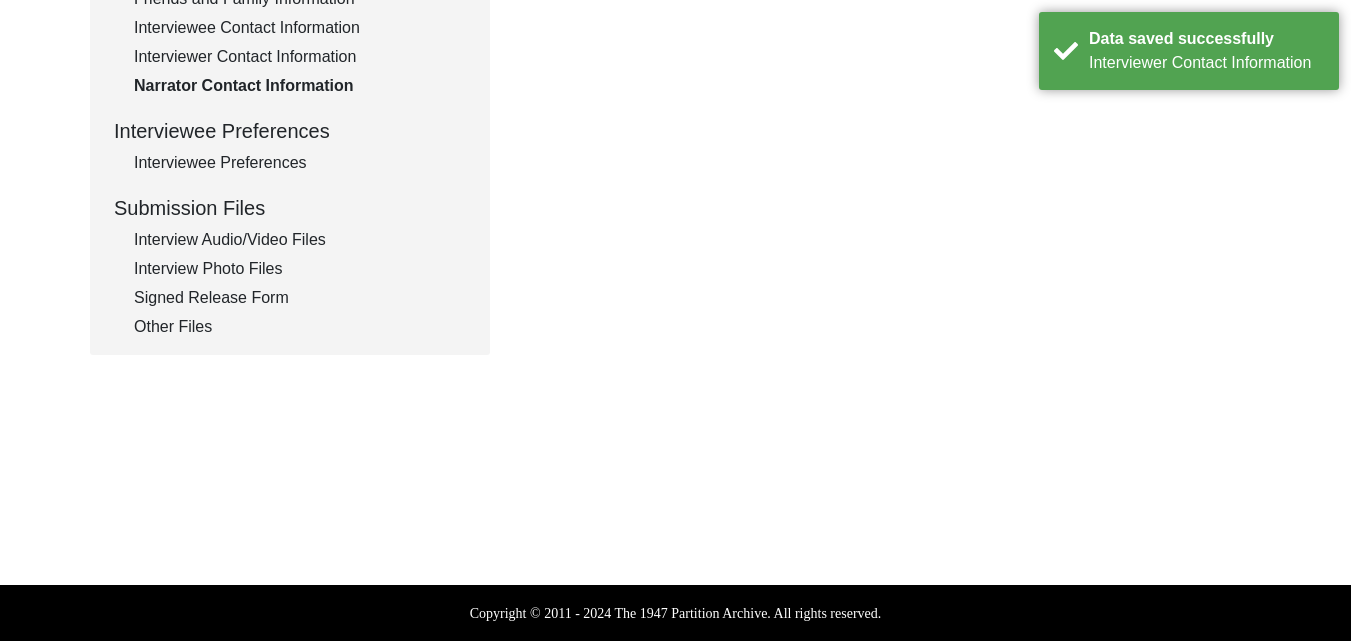 scroll, scrollTop: 245, scrollLeft: 0, axis: vertical 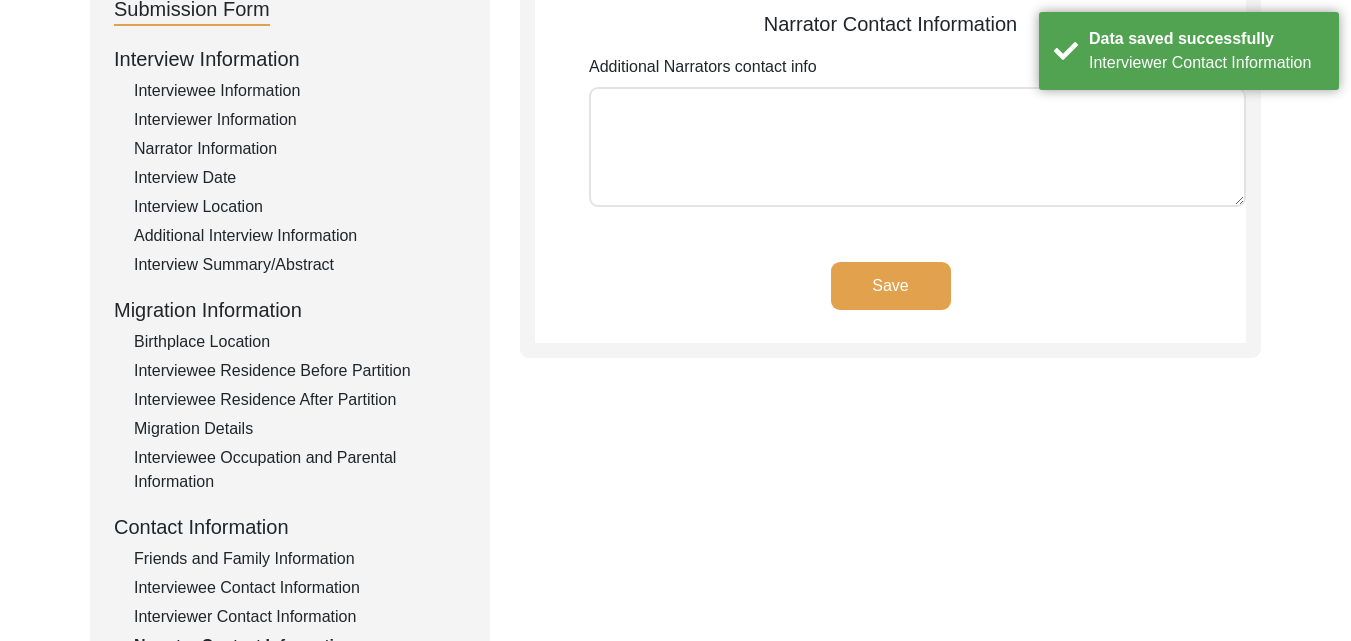 click on "Additional Narrators contact info" at bounding box center (917, 147) 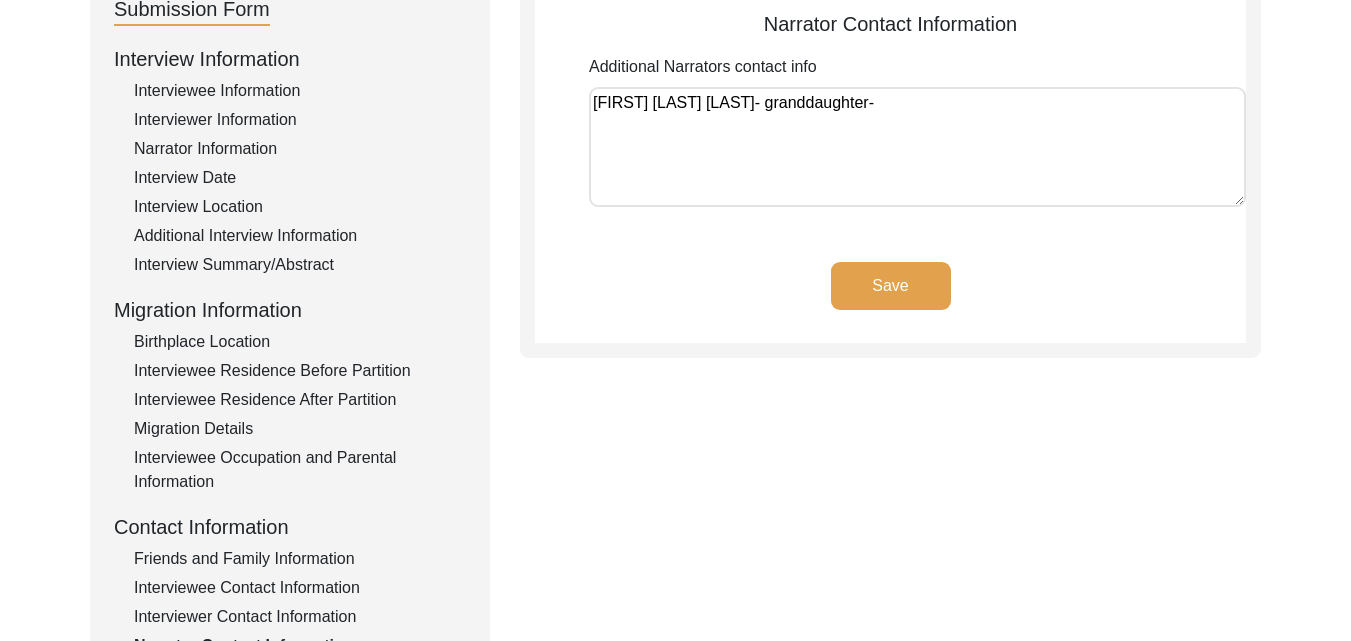 paste on "+" 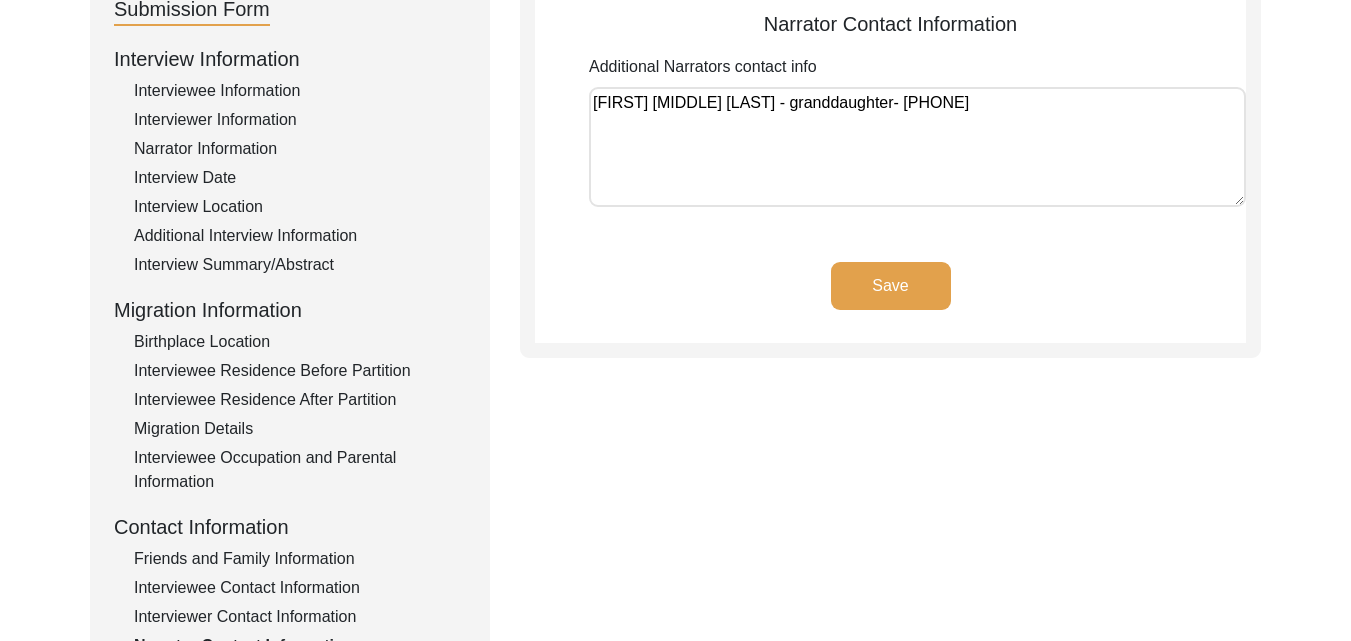 type on "[FIRST] [MIDDLE] [LAST] - granddaughter- [PHONE]" 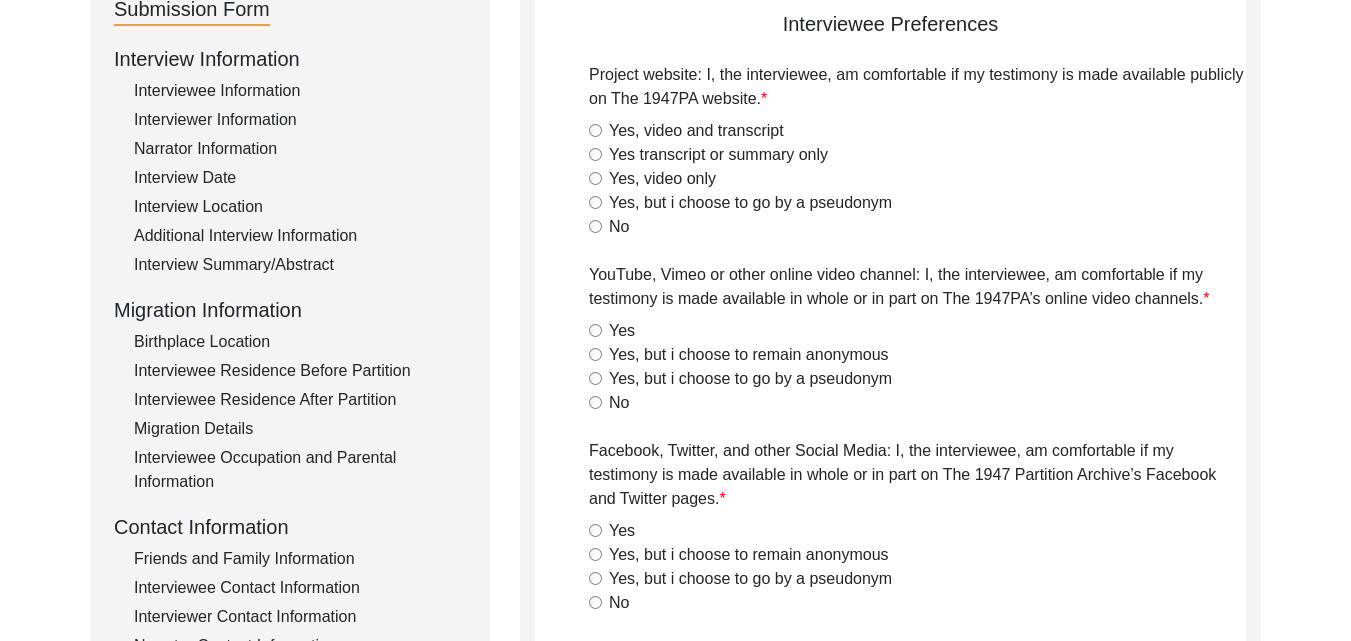 click on "Yes, video and transcript" 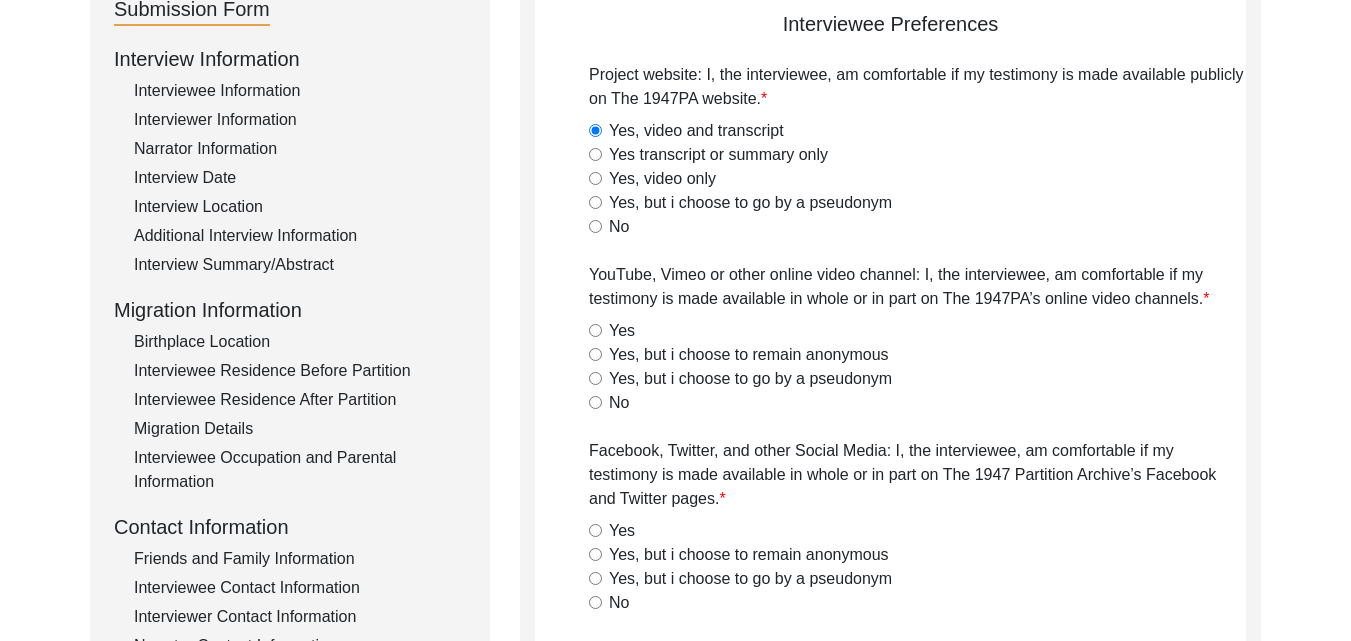 click on "Yes" at bounding box center (595, 330) 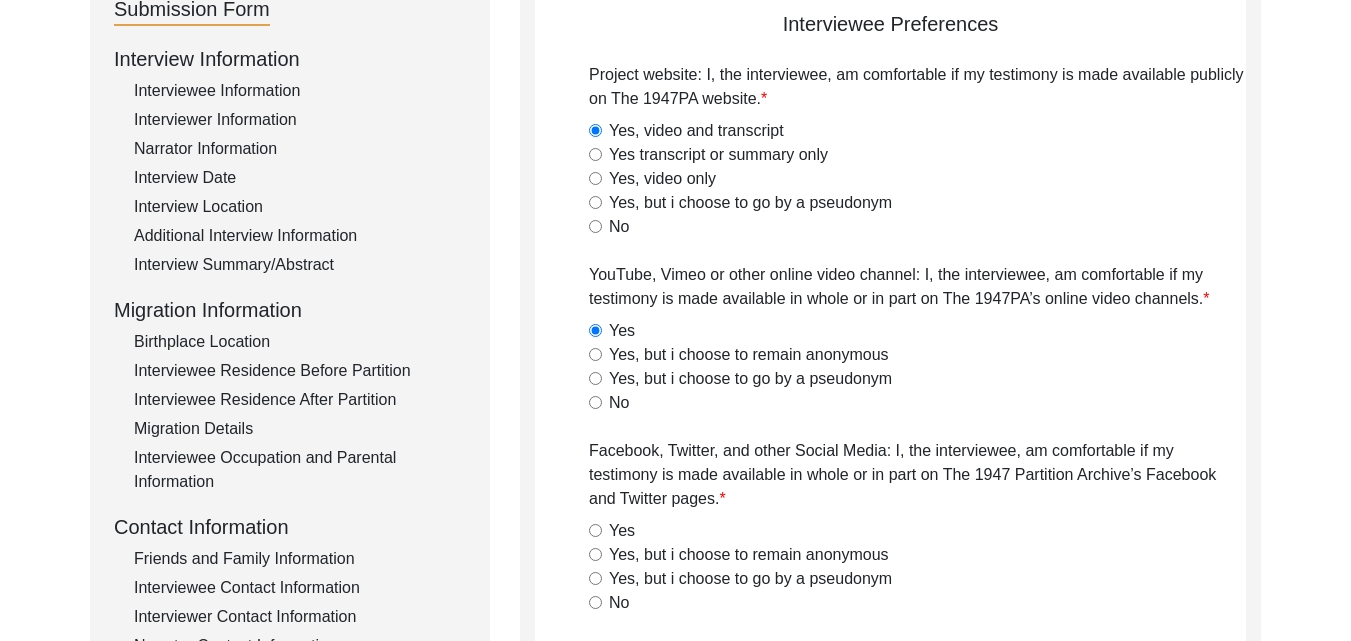 click on "Yes" 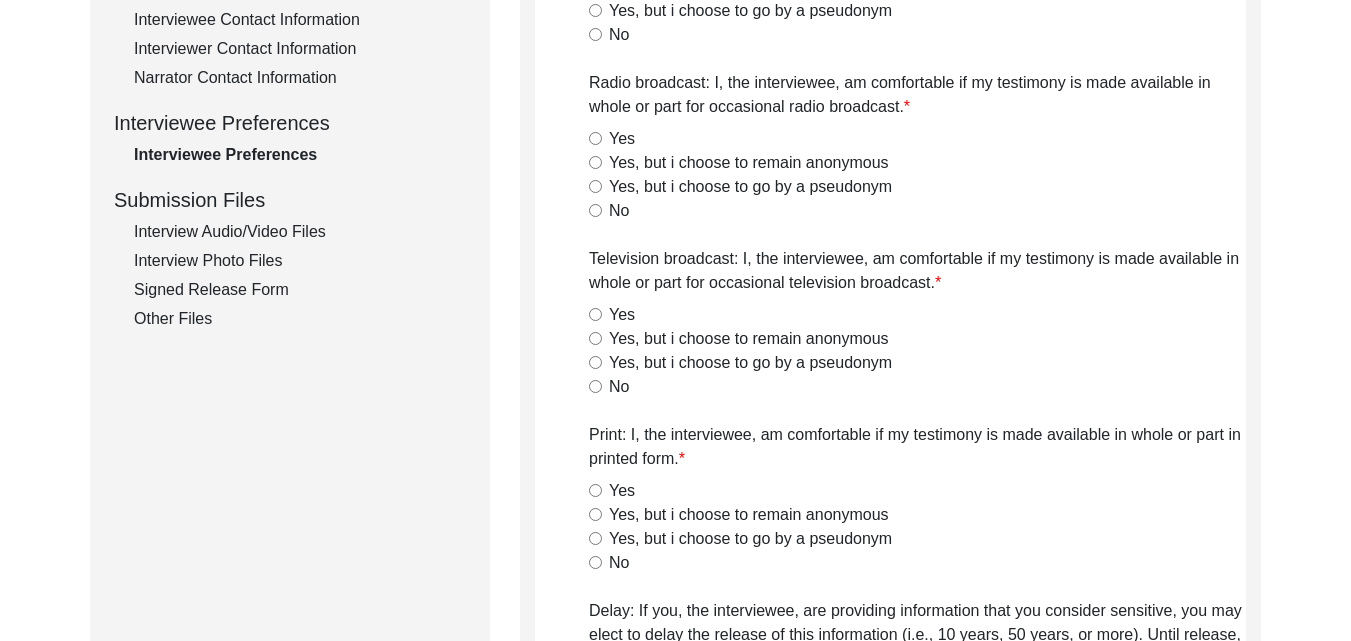 scroll, scrollTop: 845, scrollLeft: 0, axis: vertical 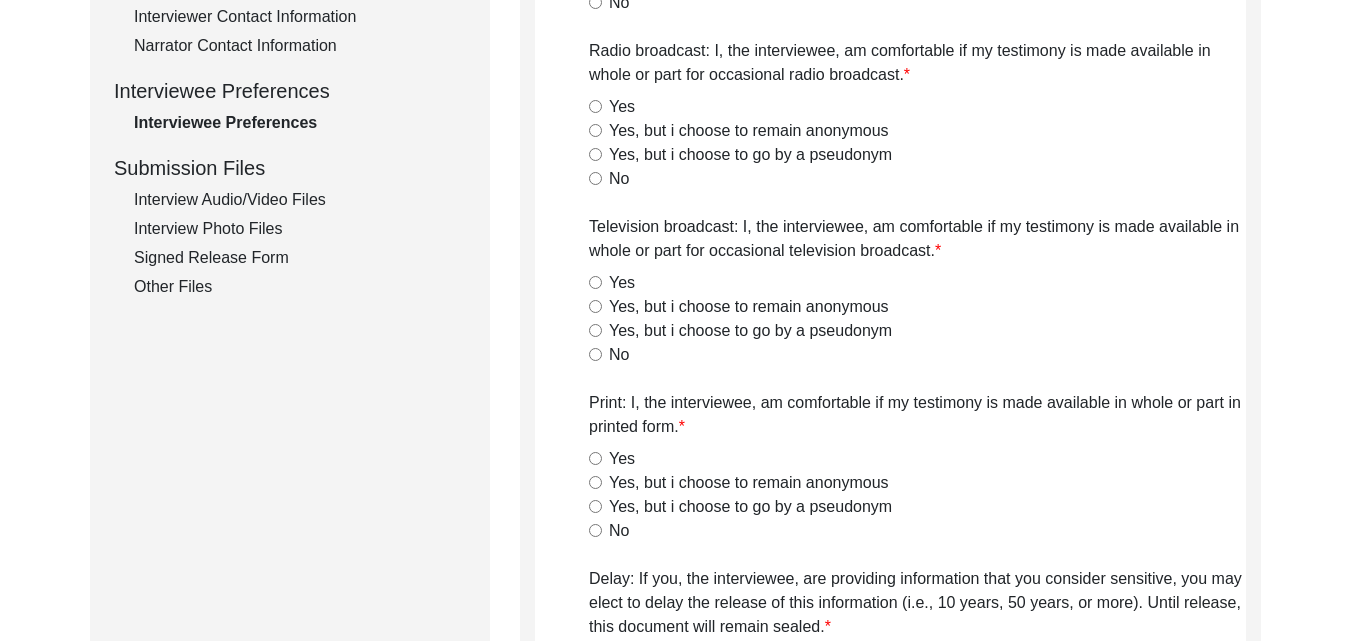 click on "Yes" 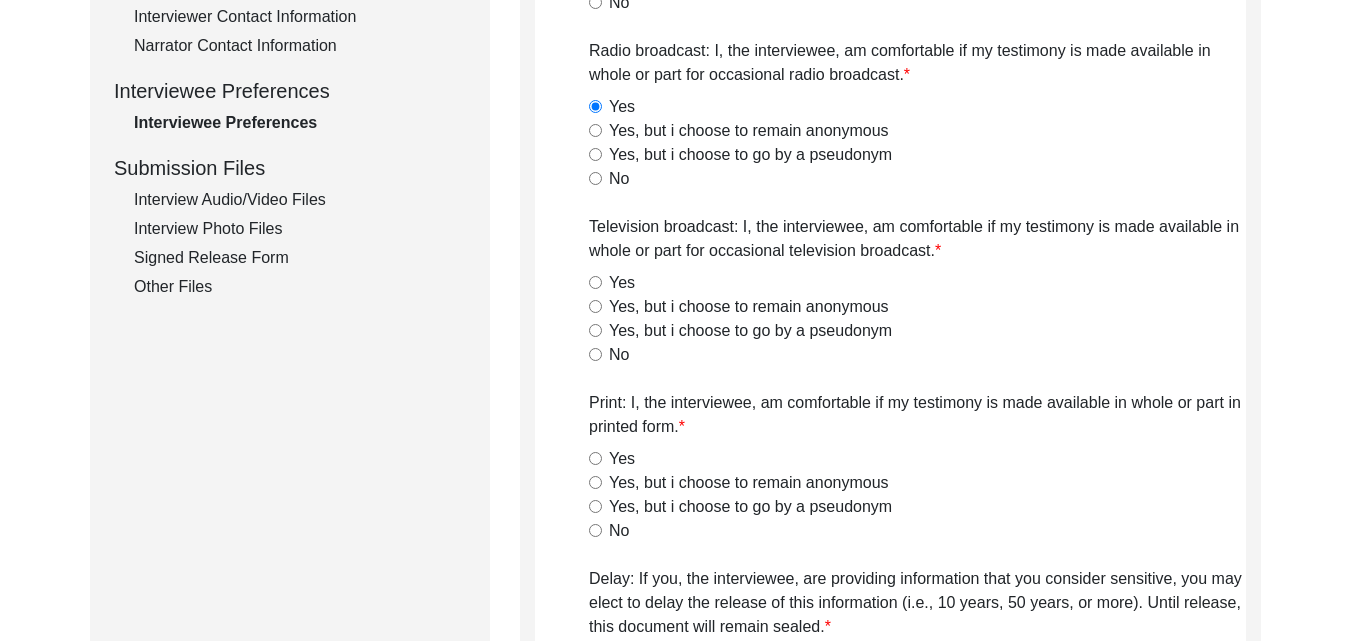 click on "Yes" 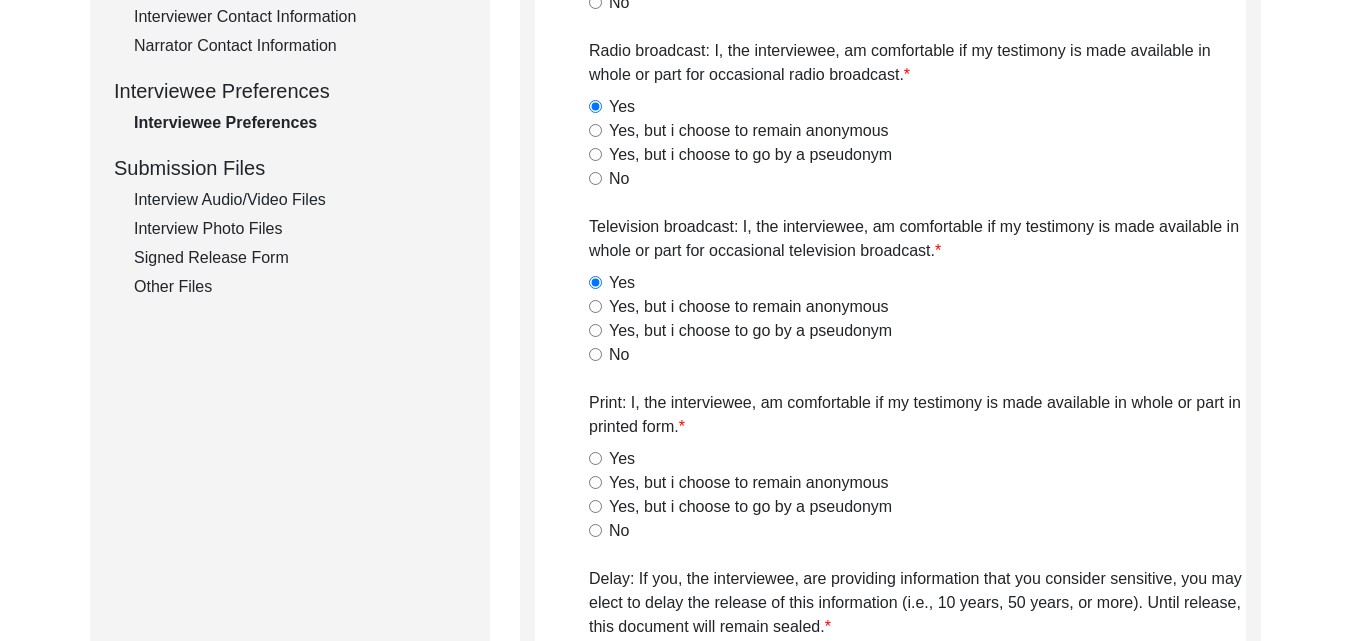 click on "Yes" 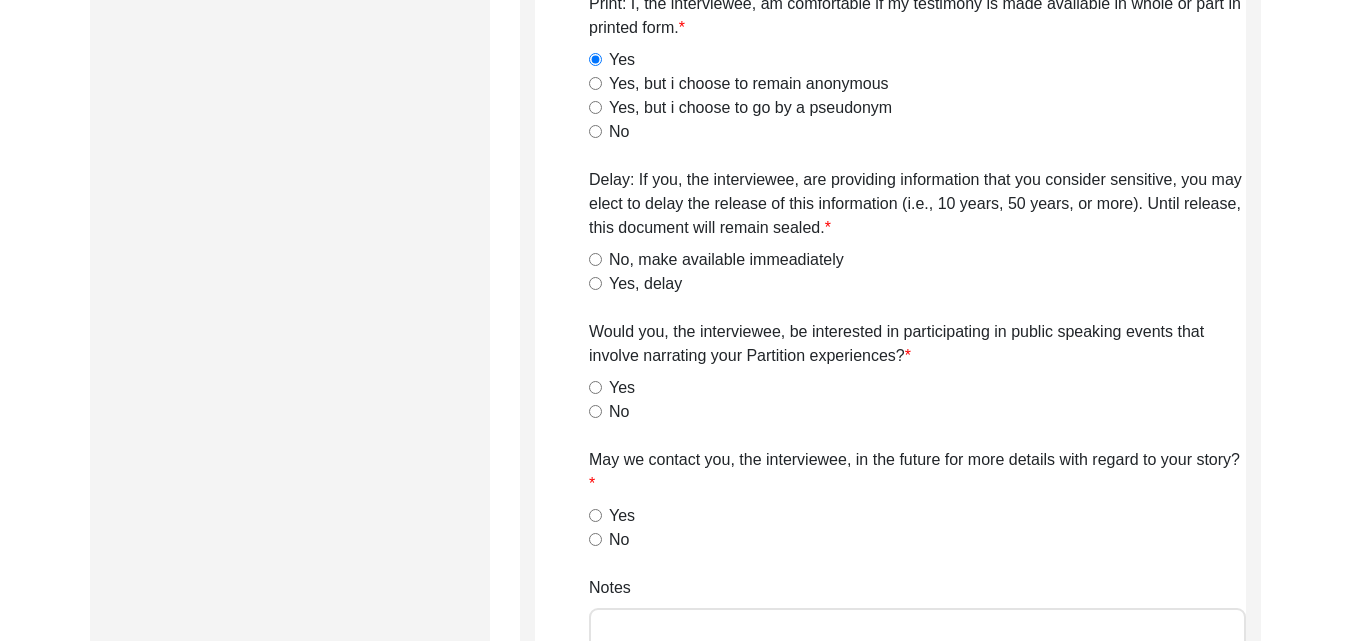 scroll, scrollTop: 1245, scrollLeft: 0, axis: vertical 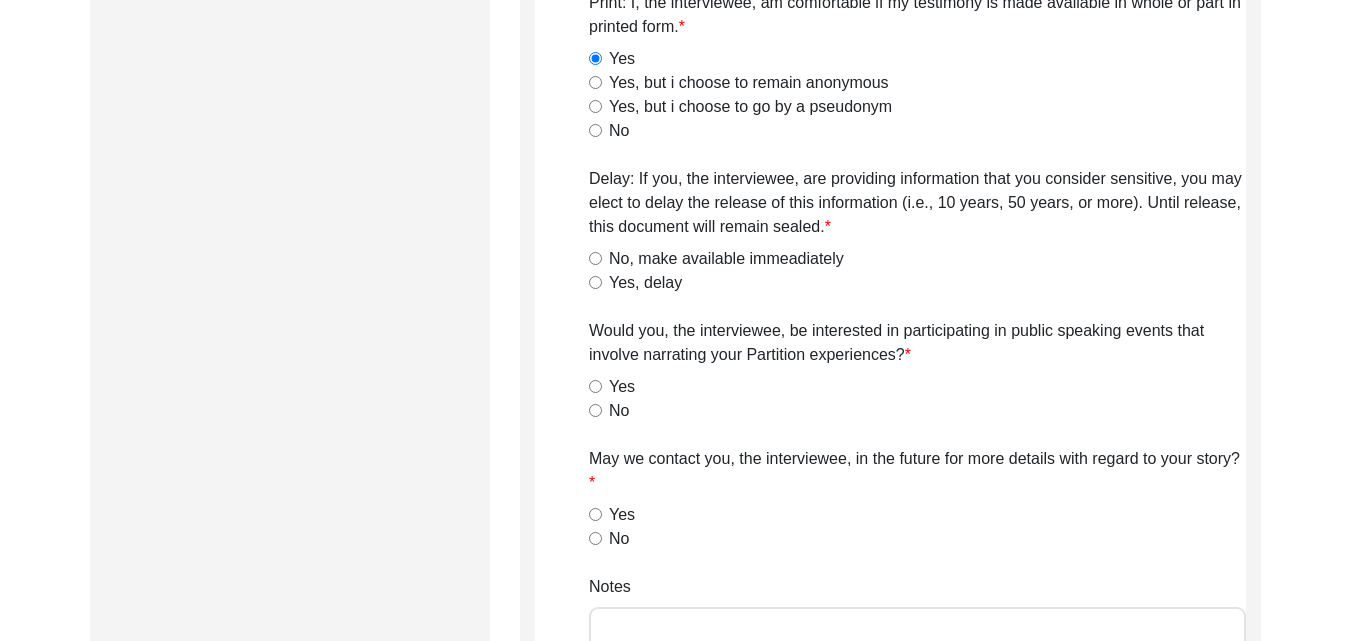click on "No, make available immeadiately" at bounding box center [595, 258] 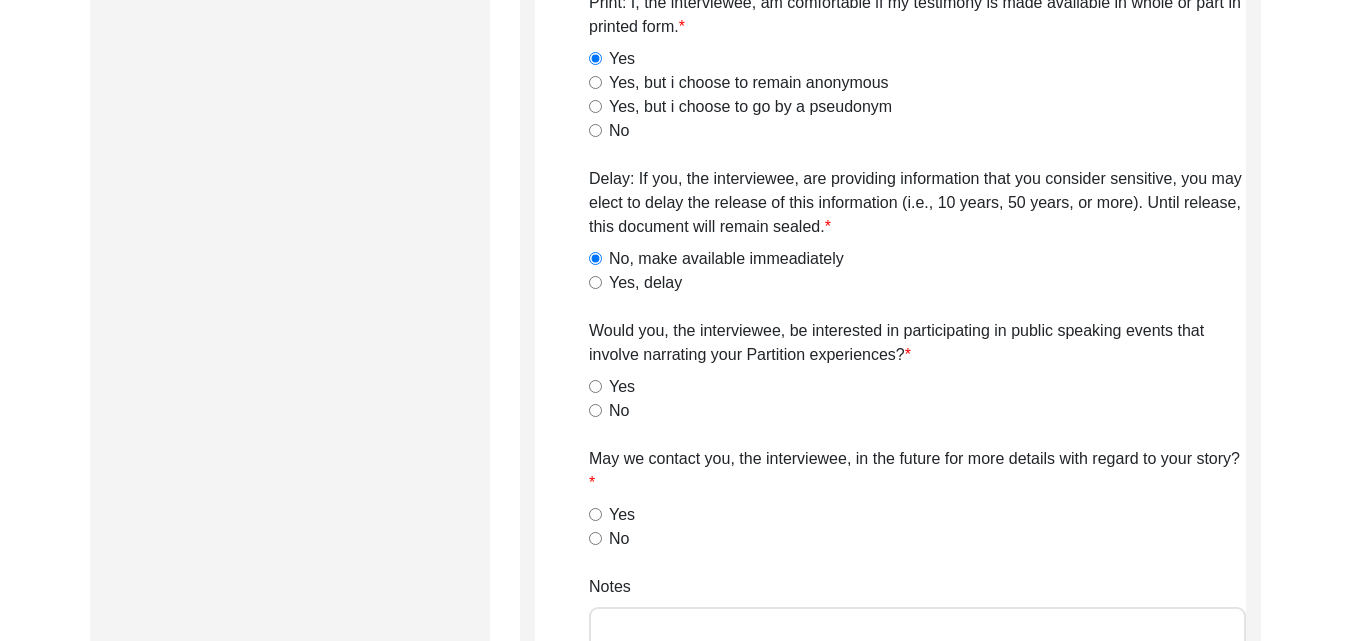 click on "Yes" 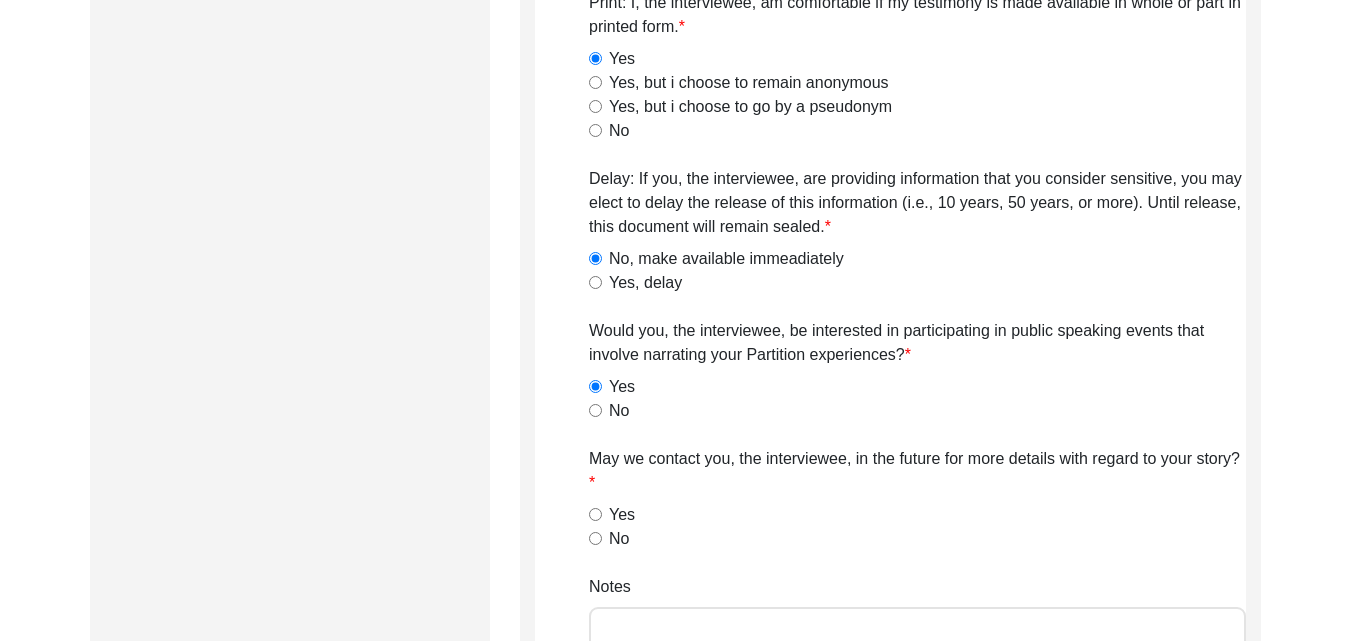 click on "Yes" 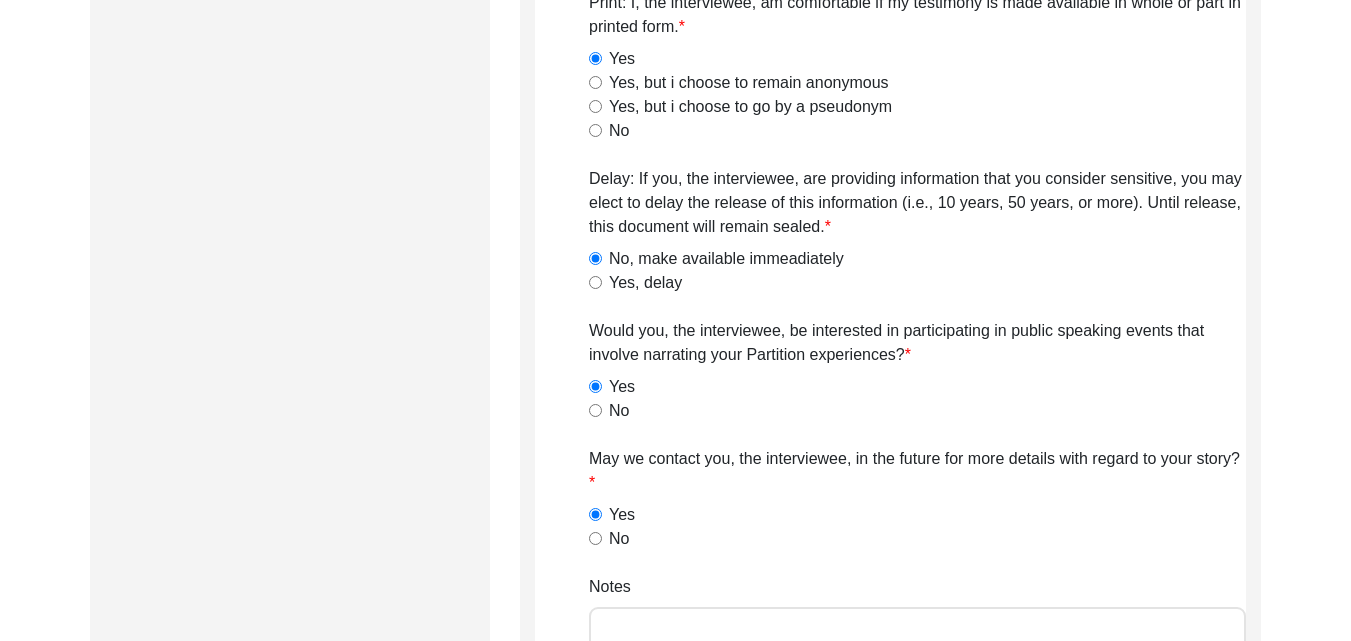 scroll, scrollTop: 1768, scrollLeft: 0, axis: vertical 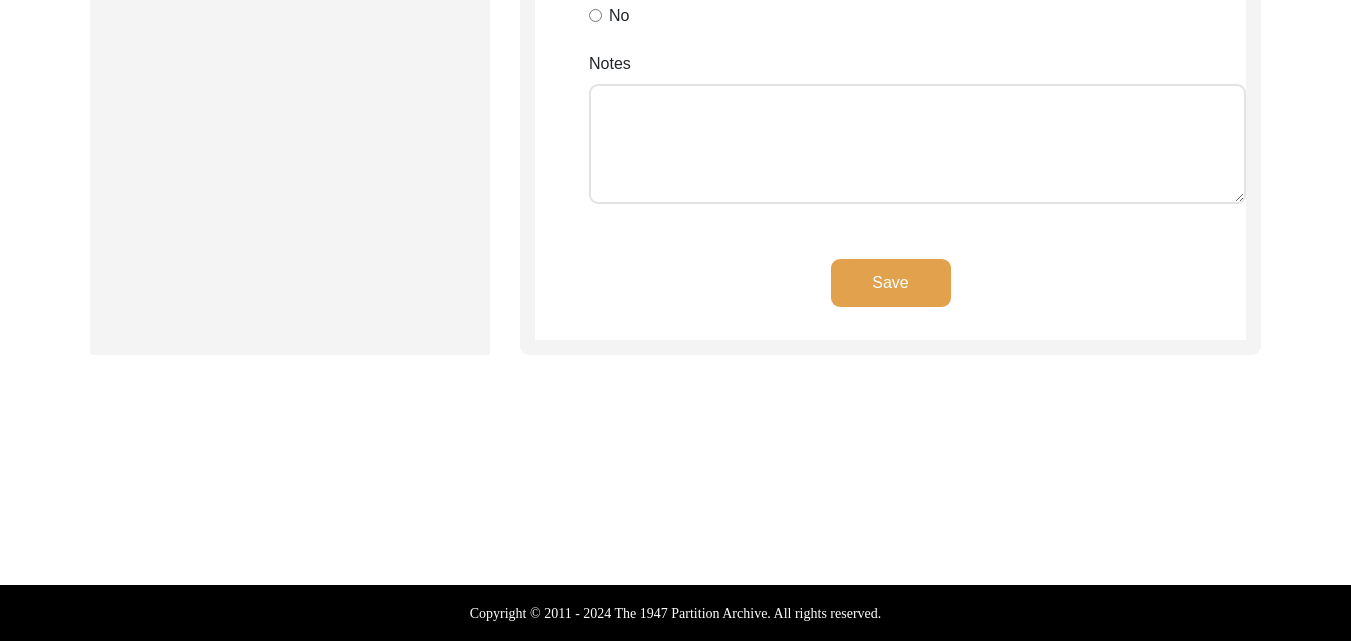 click on "Save" 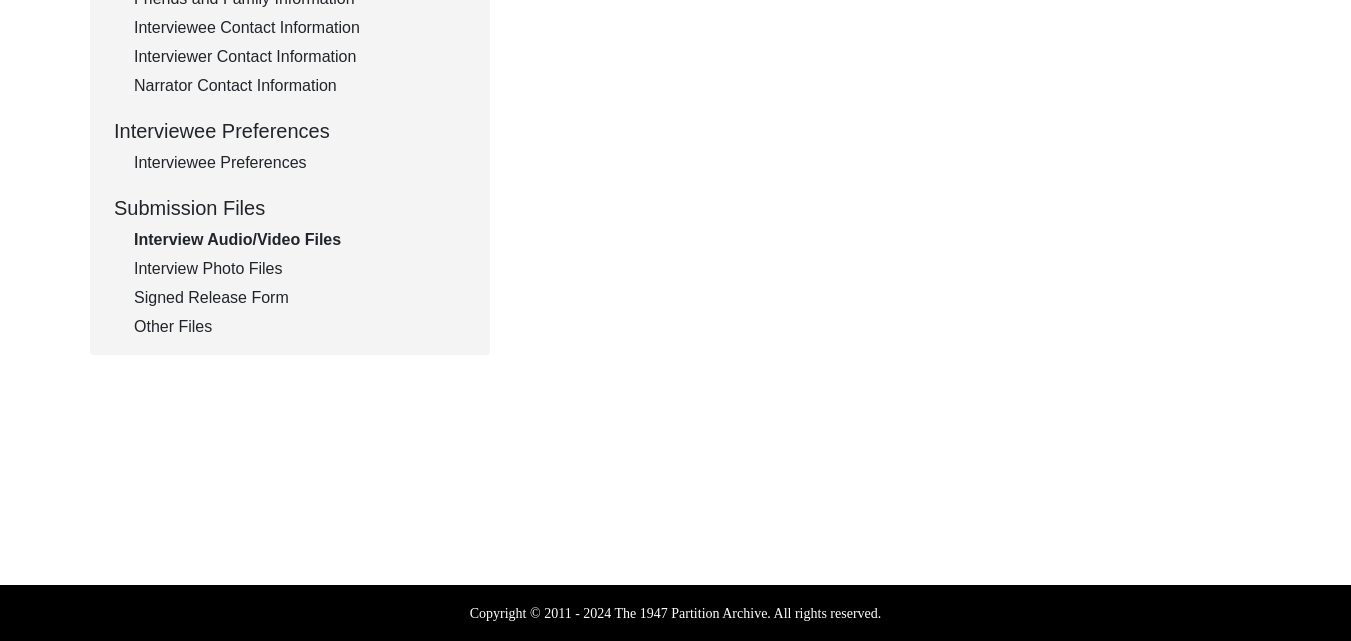 scroll, scrollTop: 245, scrollLeft: 0, axis: vertical 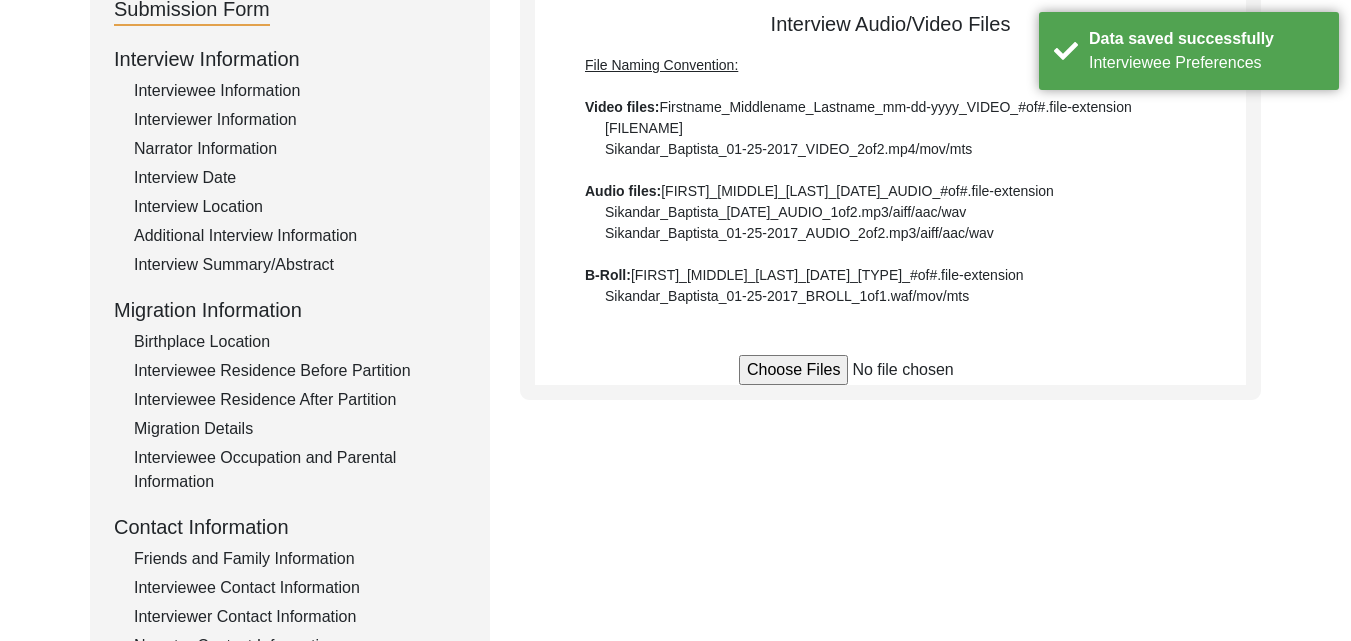 click at bounding box center (890, 370) 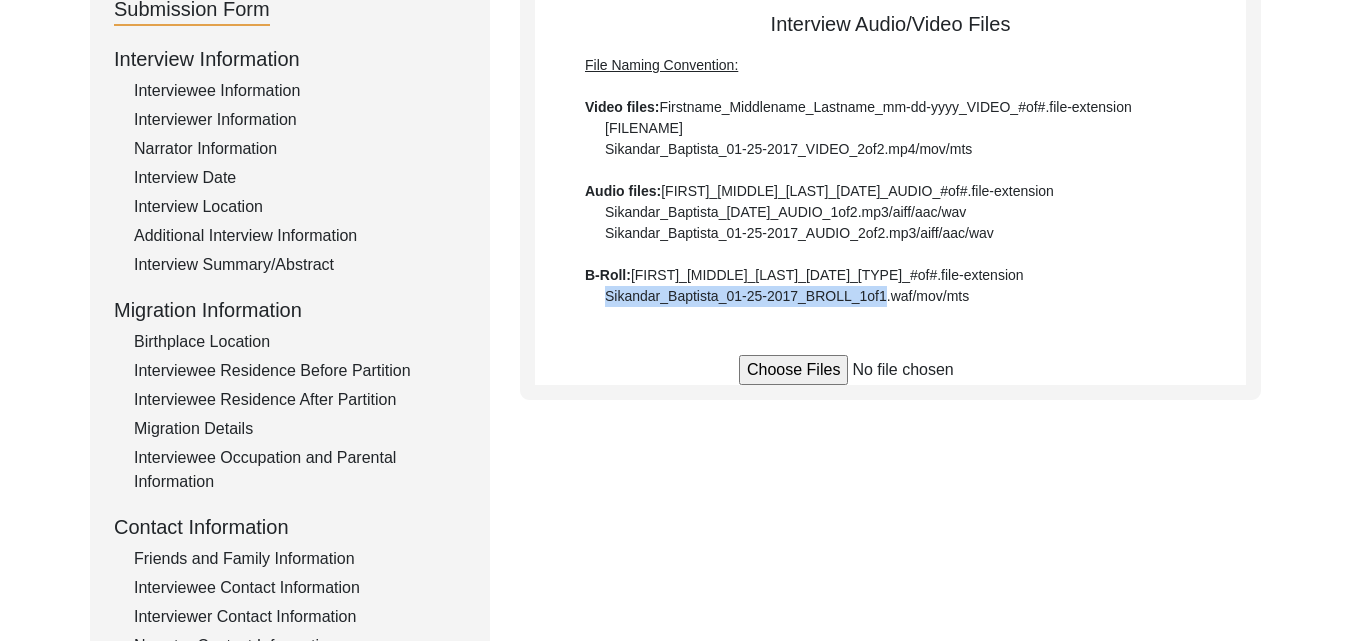 drag, startPoint x: 886, startPoint y: 299, endPoint x: 611, endPoint y: 296, distance: 275.01636 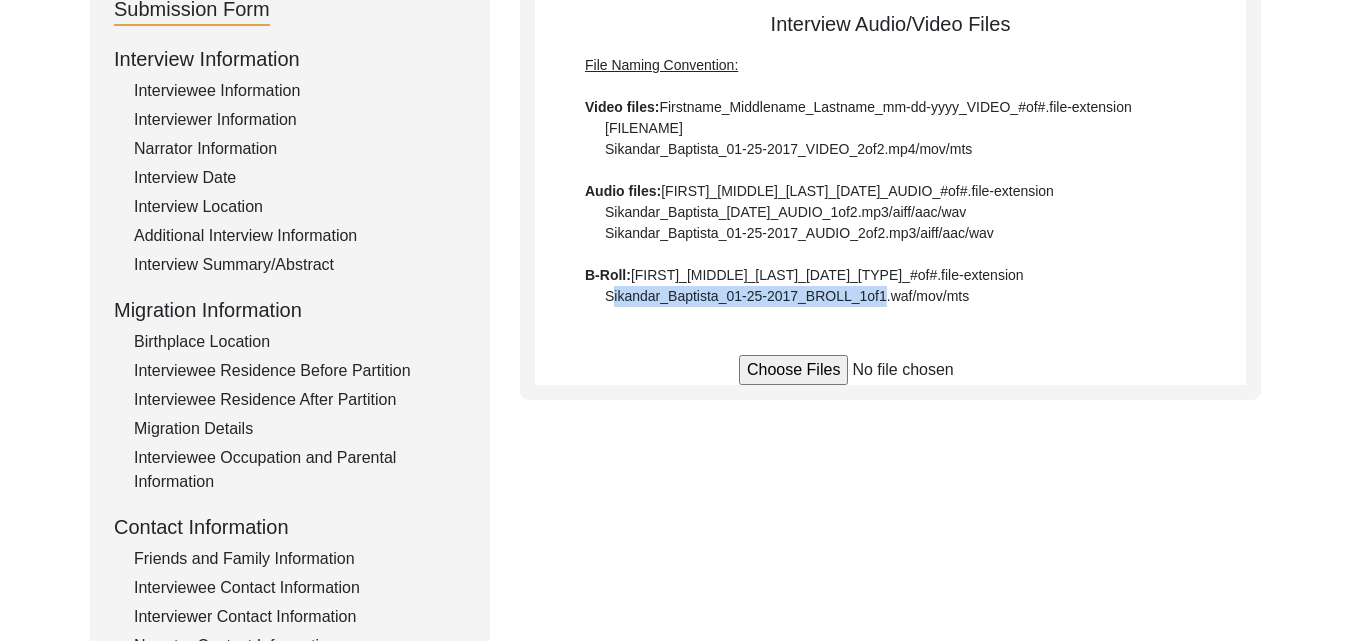copy on "[ID]-[DATE]-[ID]" 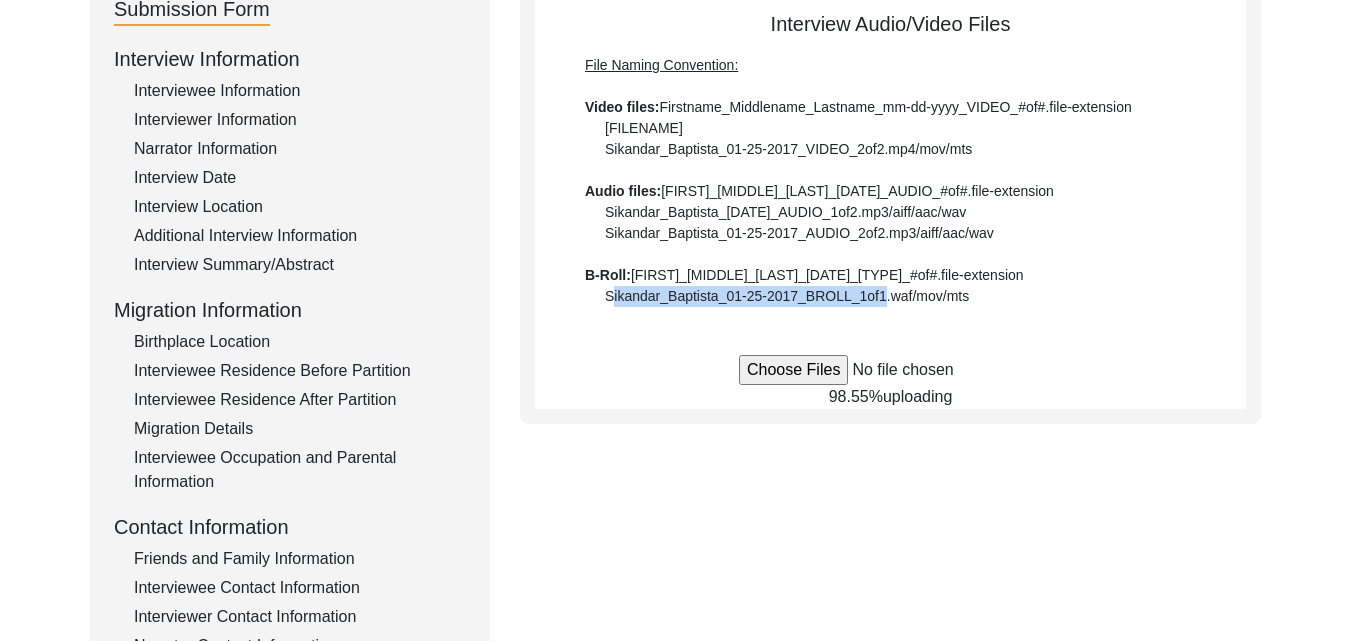 type 